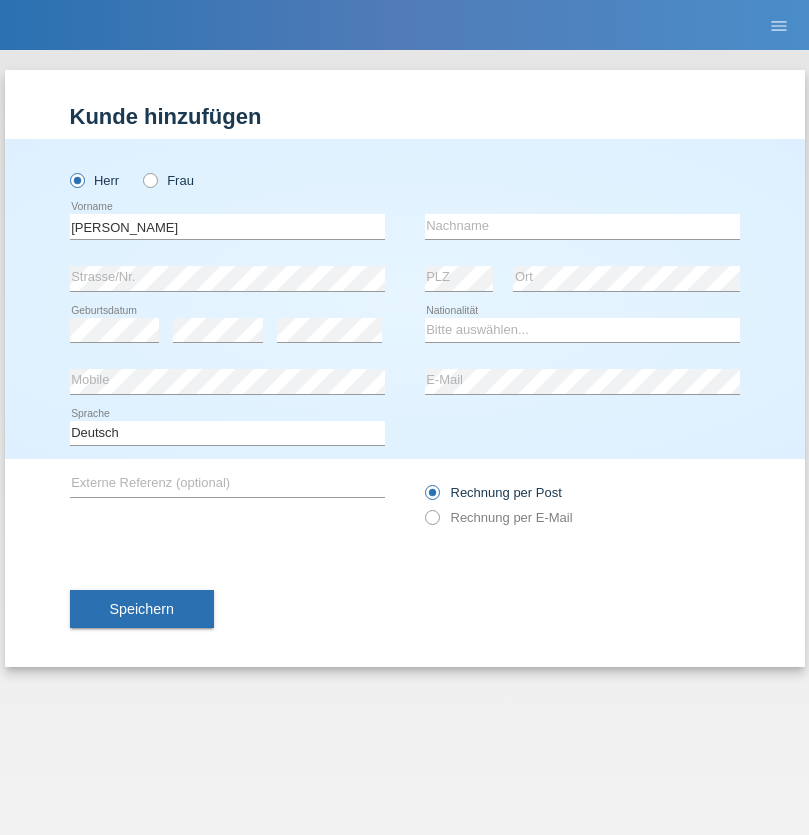 scroll, scrollTop: 0, scrollLeft: 0, axis: both 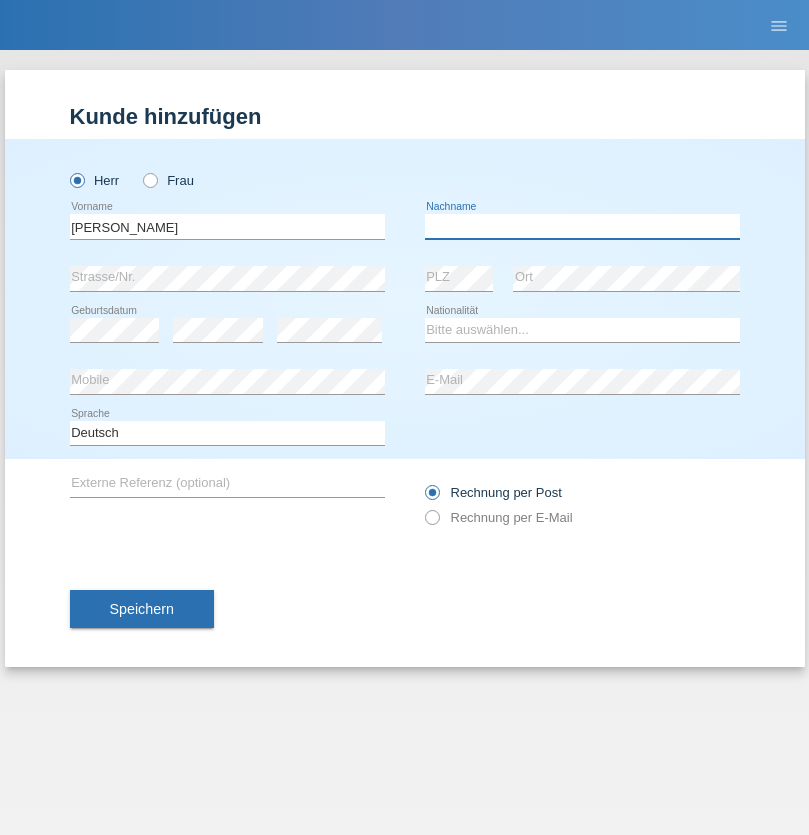 click at bounding box center [582, 226] 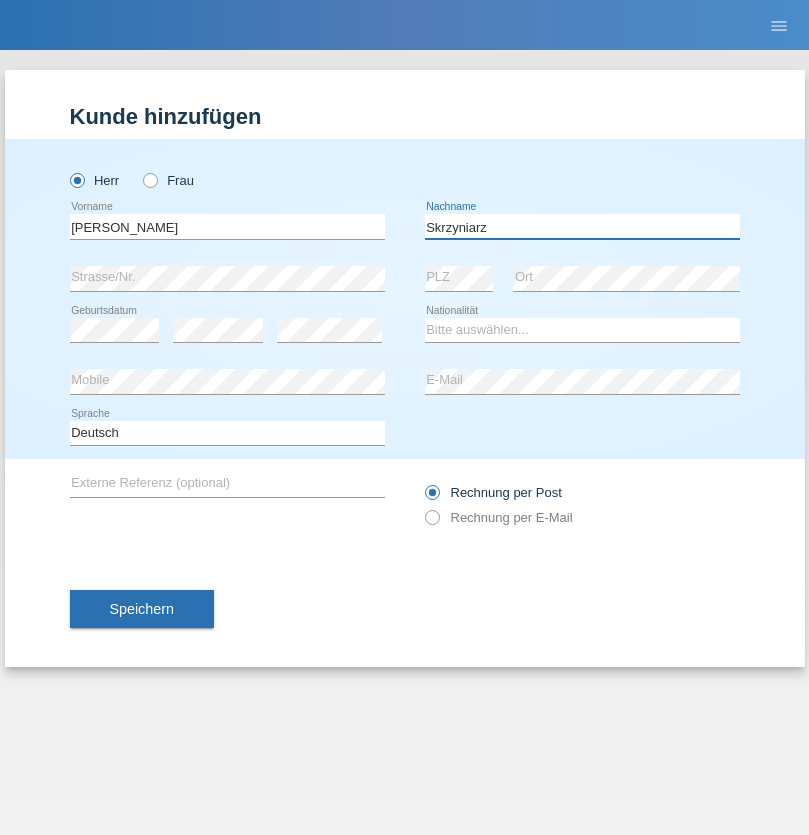 type on "Skrzyniarz" 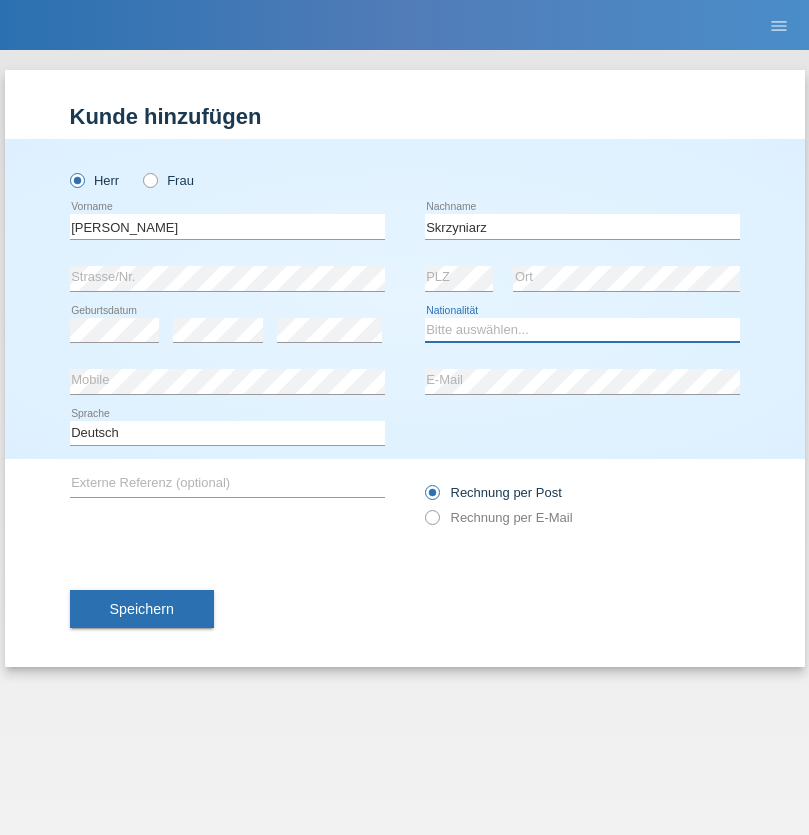 select on "PL" 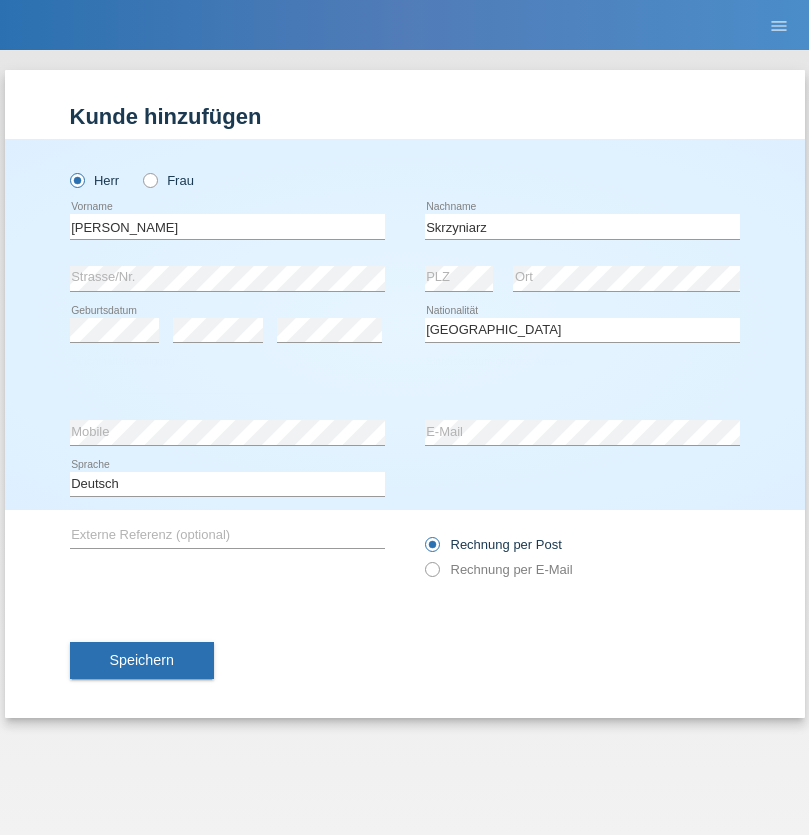 select on "C" 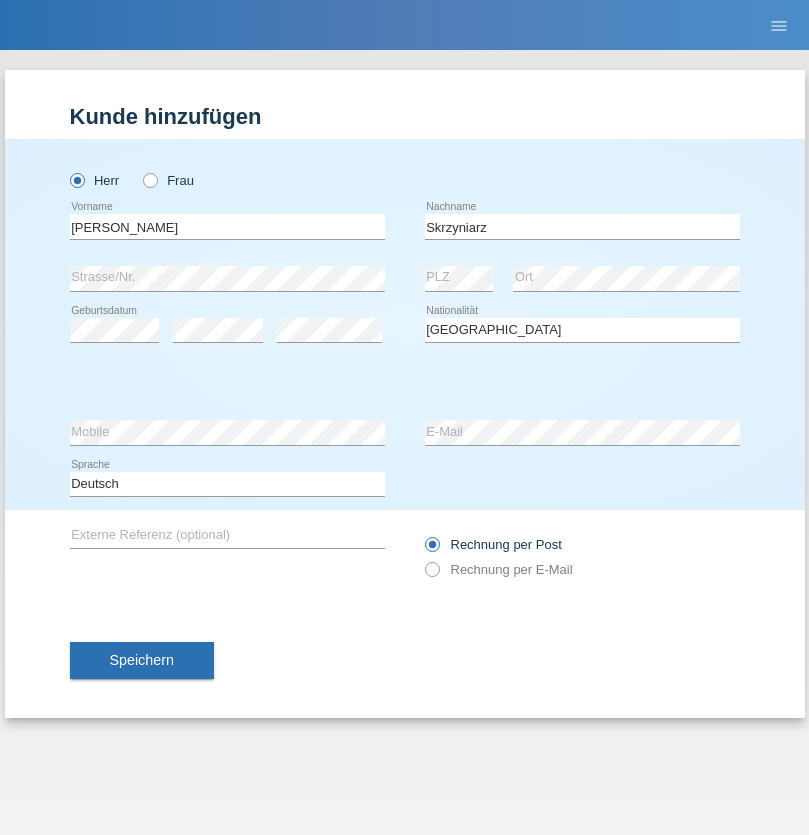 select on "10" 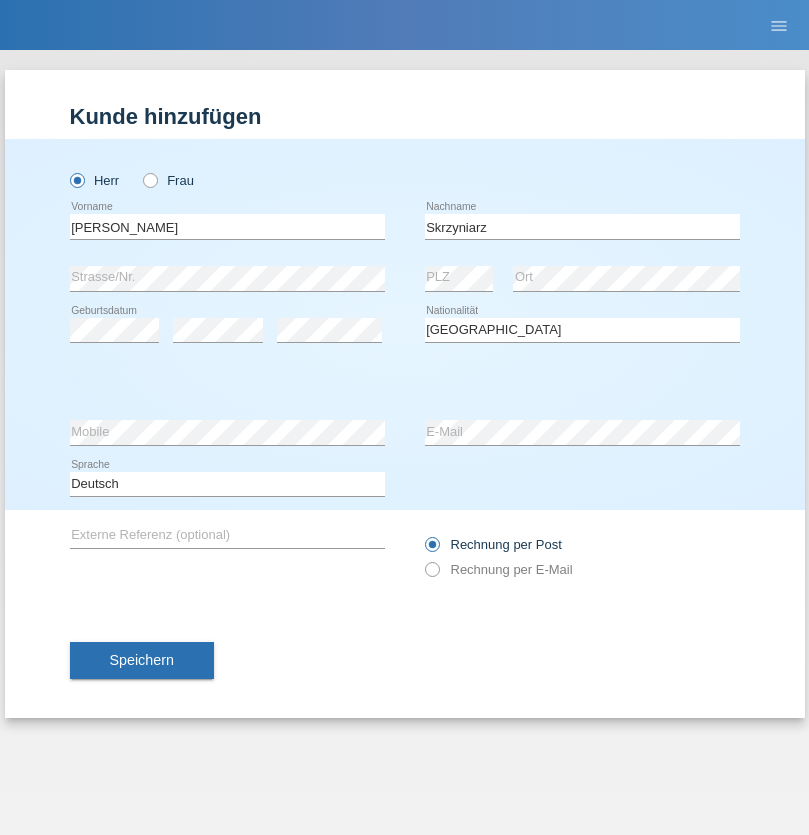select on "05" 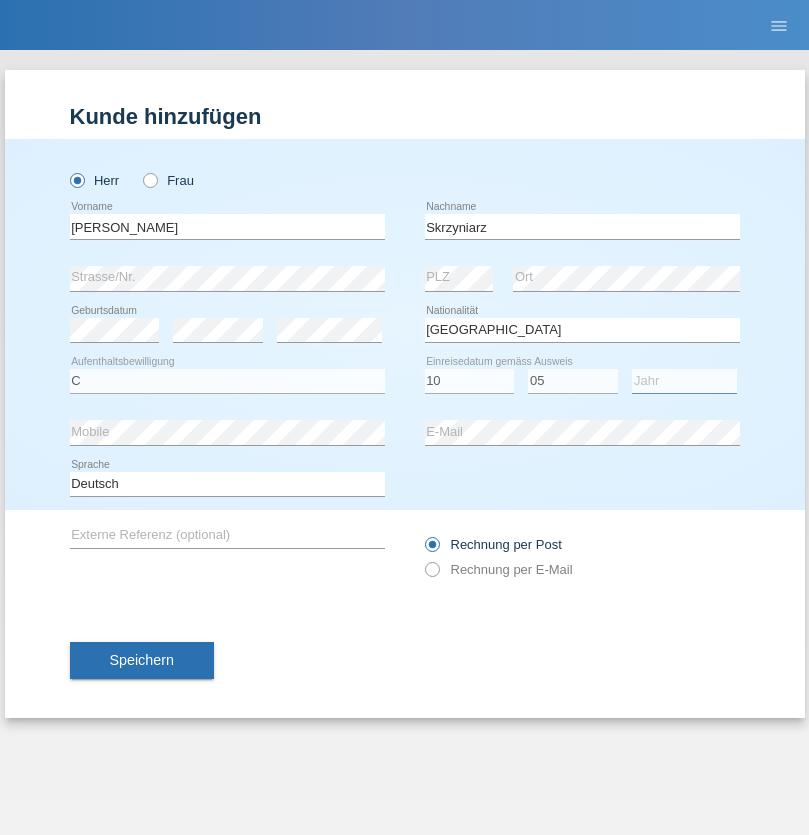 select on "1985" 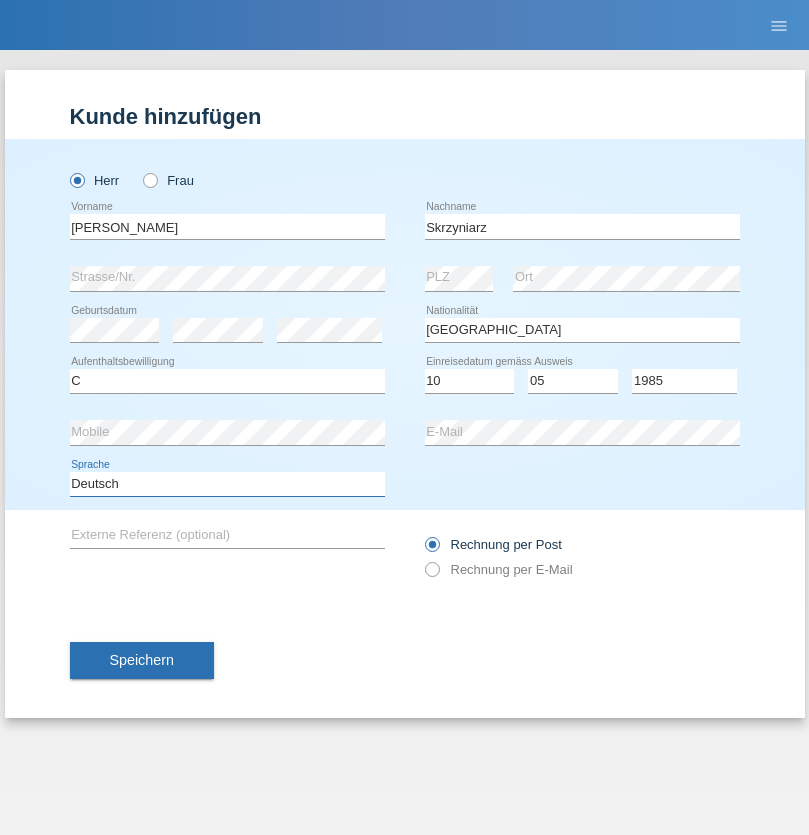 select on "en" 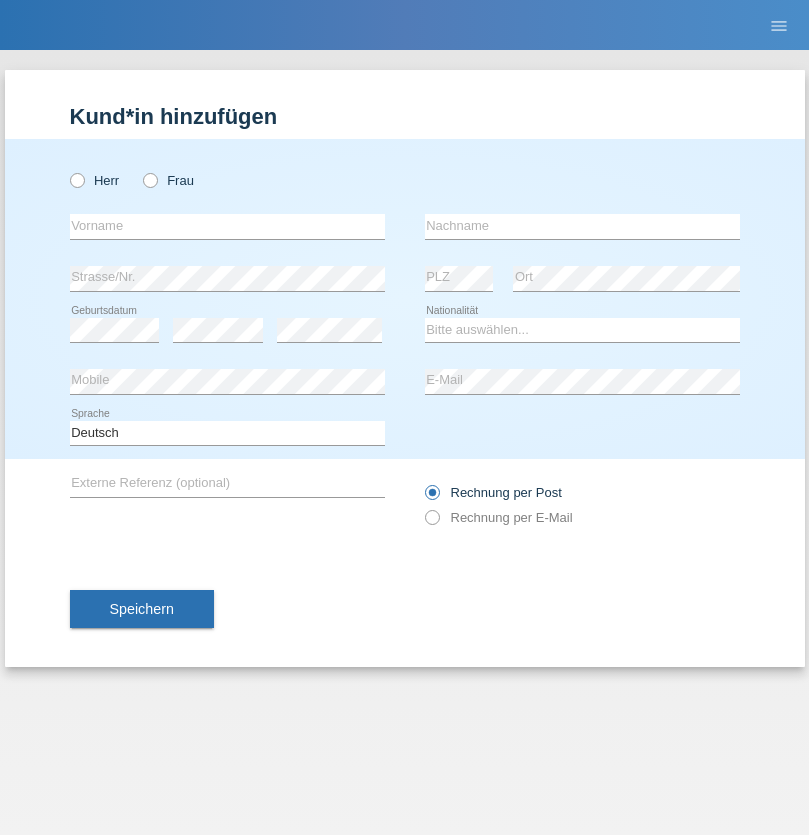 scroll, scrollTop: 0, scrollLeft: 0, axis: both 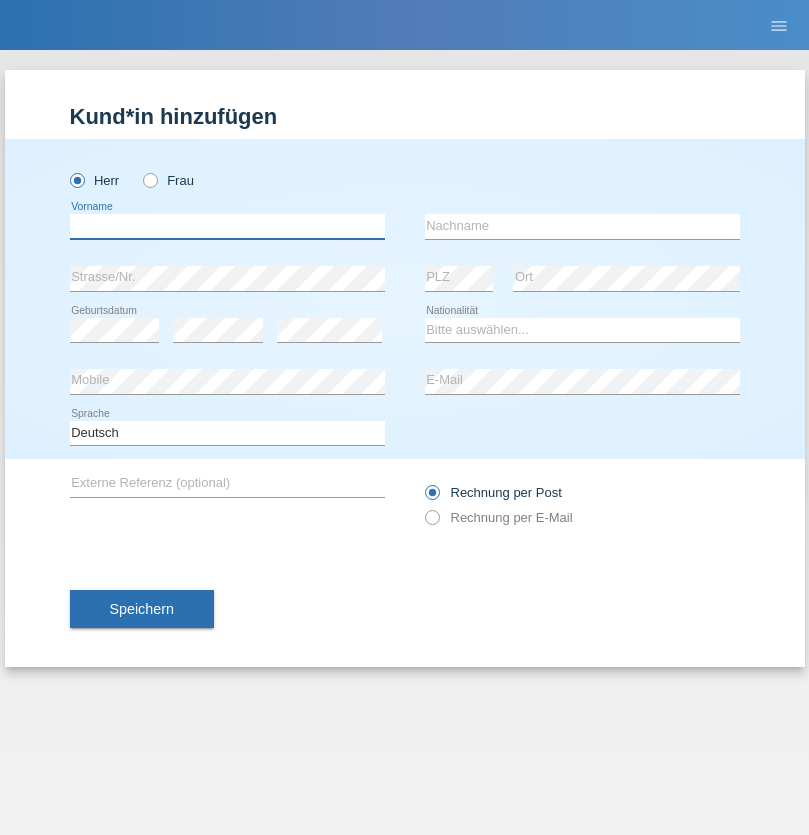 click at bounding box center (227, 226) 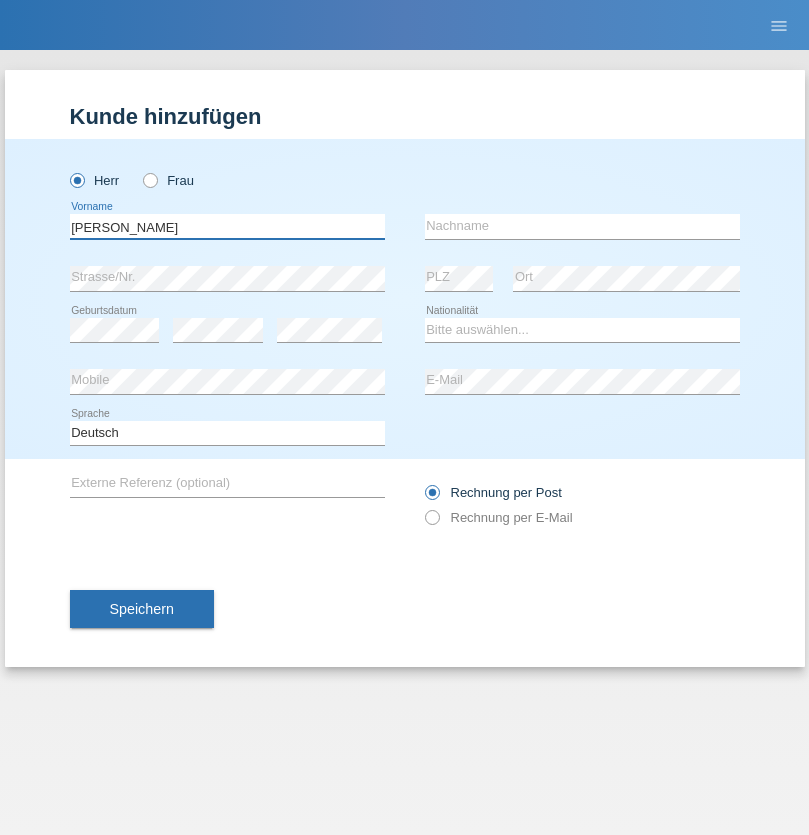 type on "[PERSON_NAME]" 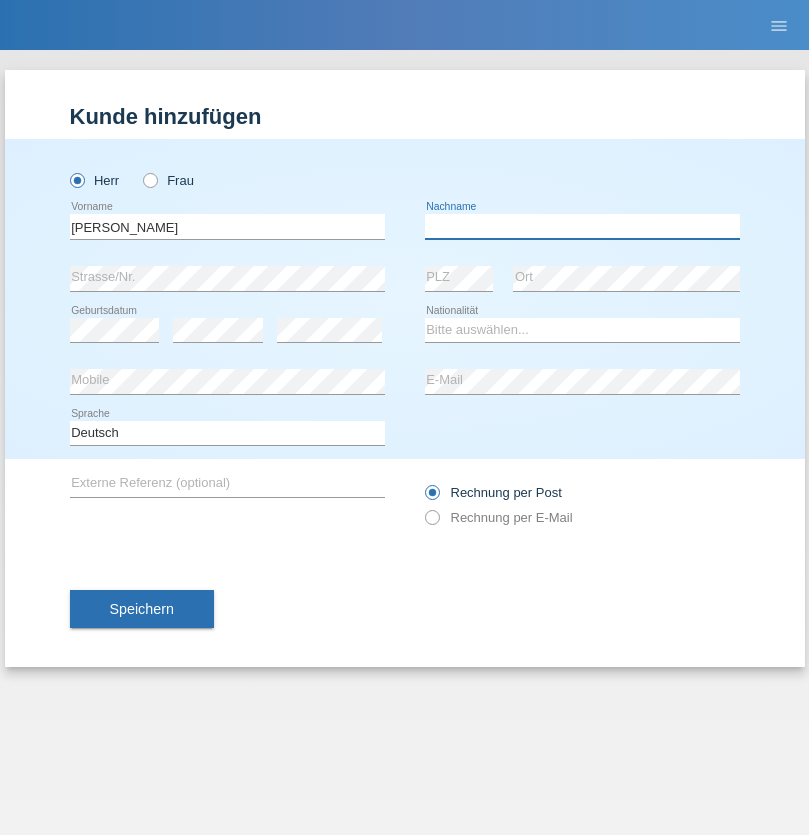 click at bounding box center (582, 226) 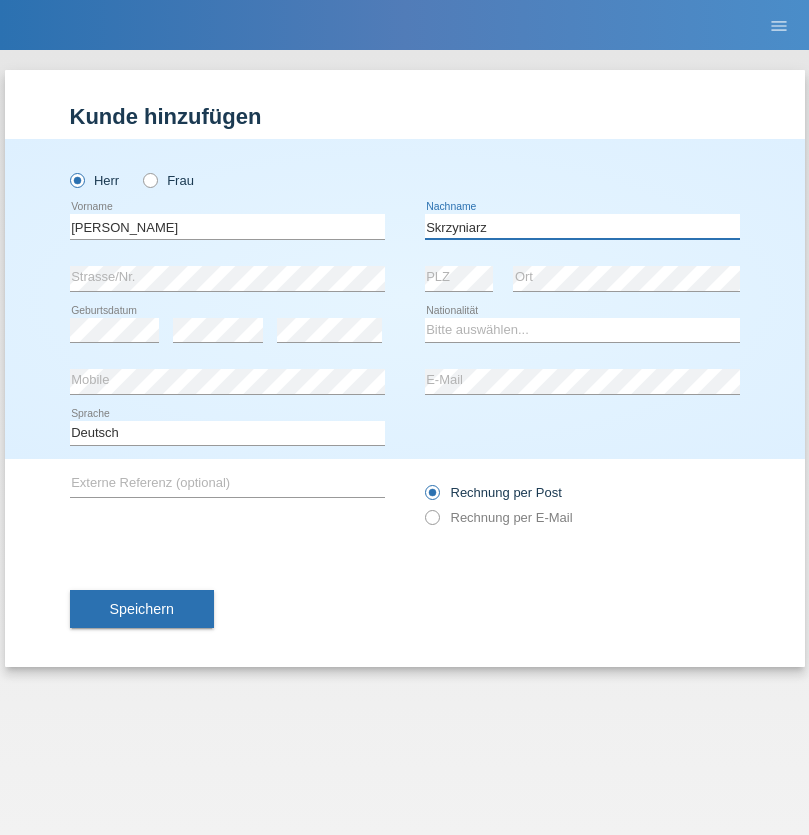 type on "Skrzyniarz" 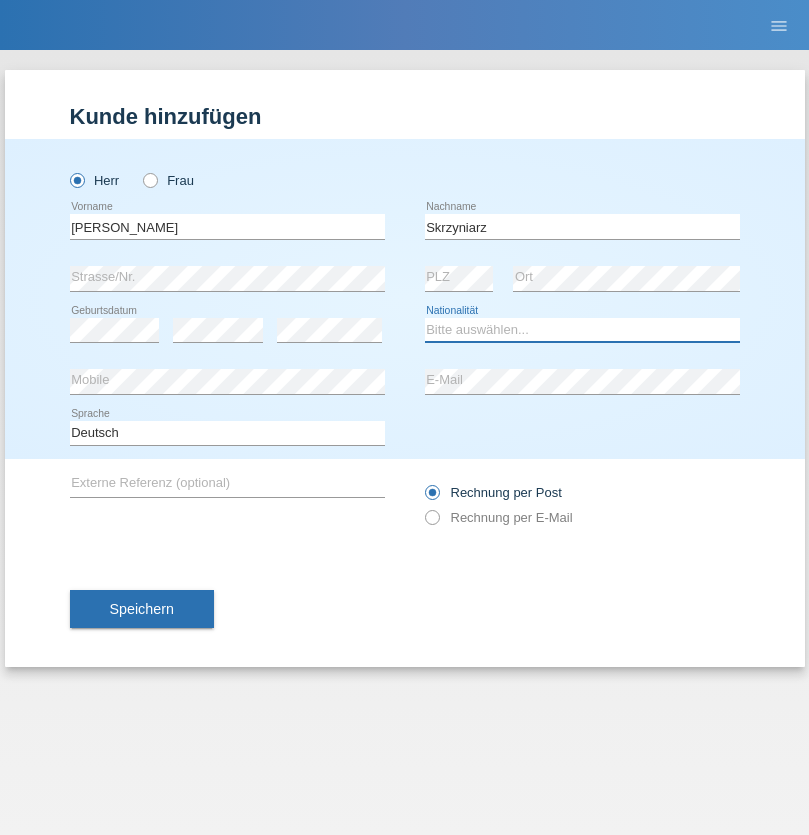 select on "PL" 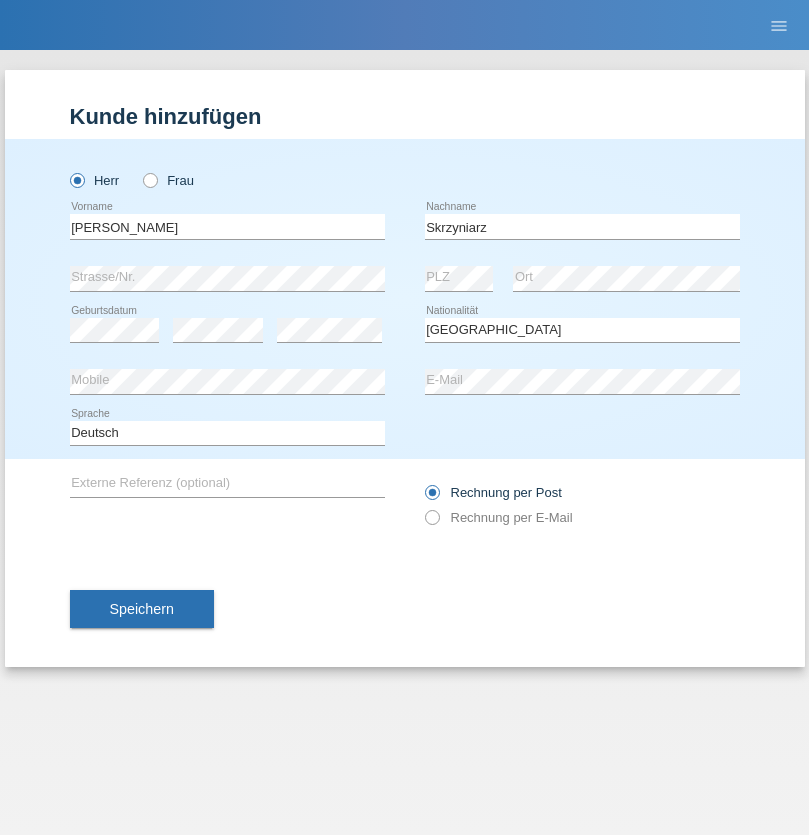 select on "C" 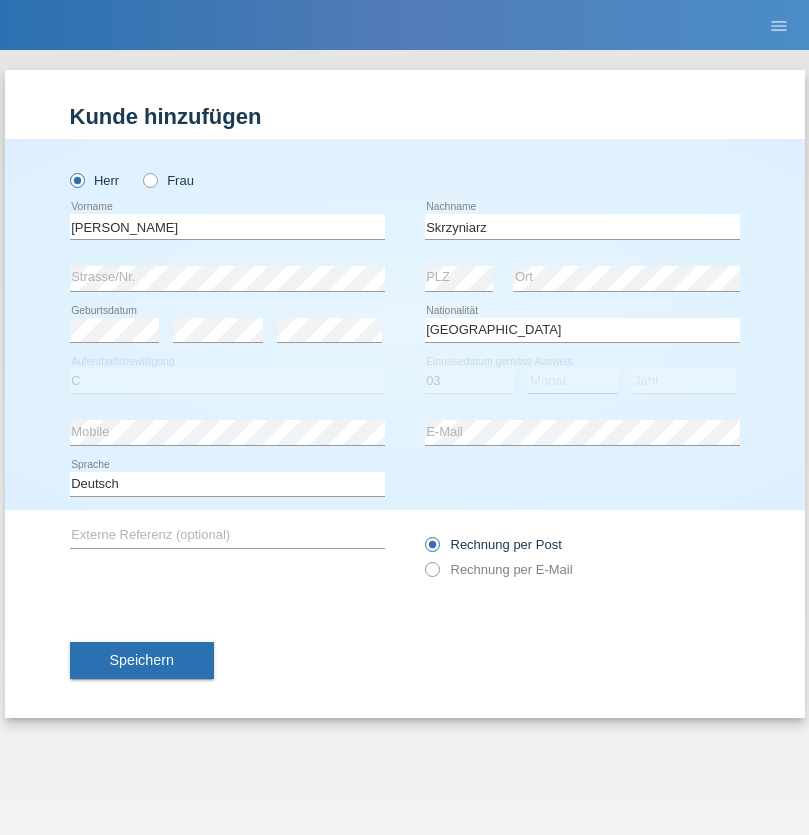 select on "02" 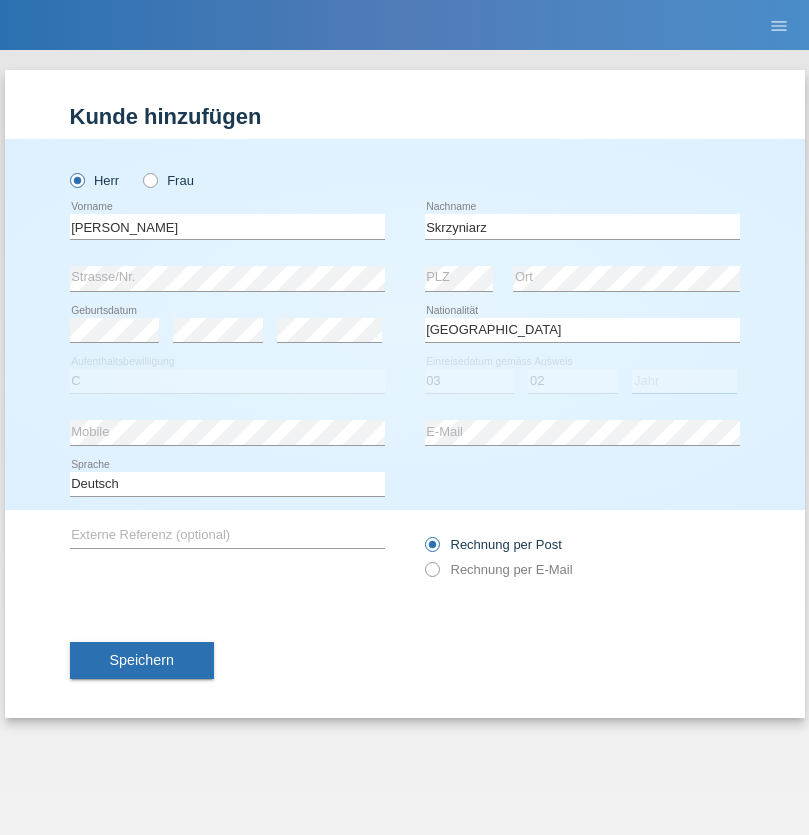 select on "2020" 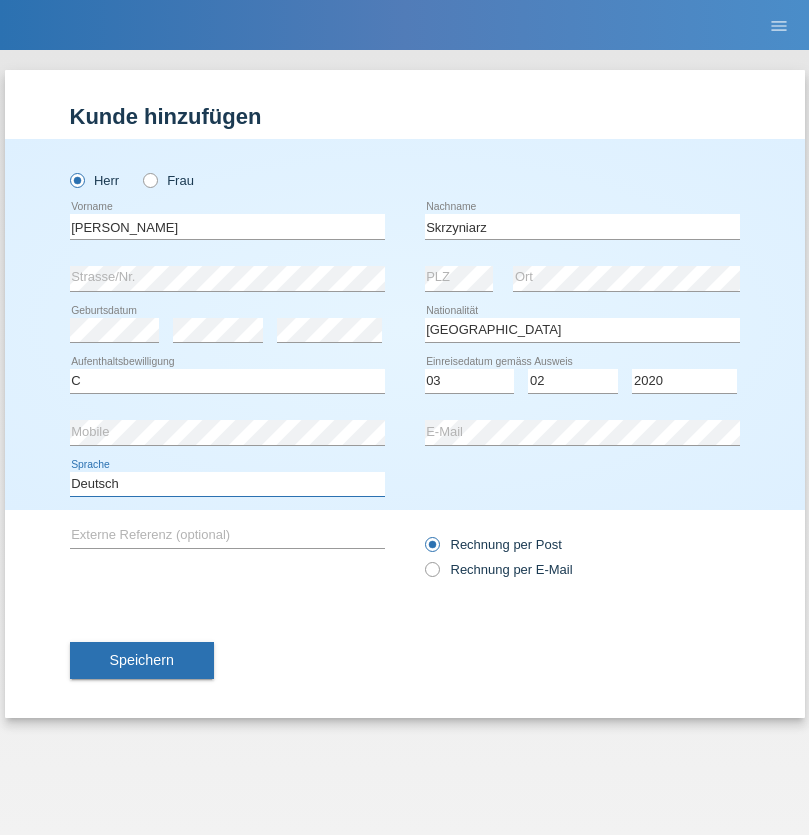 select on "en" 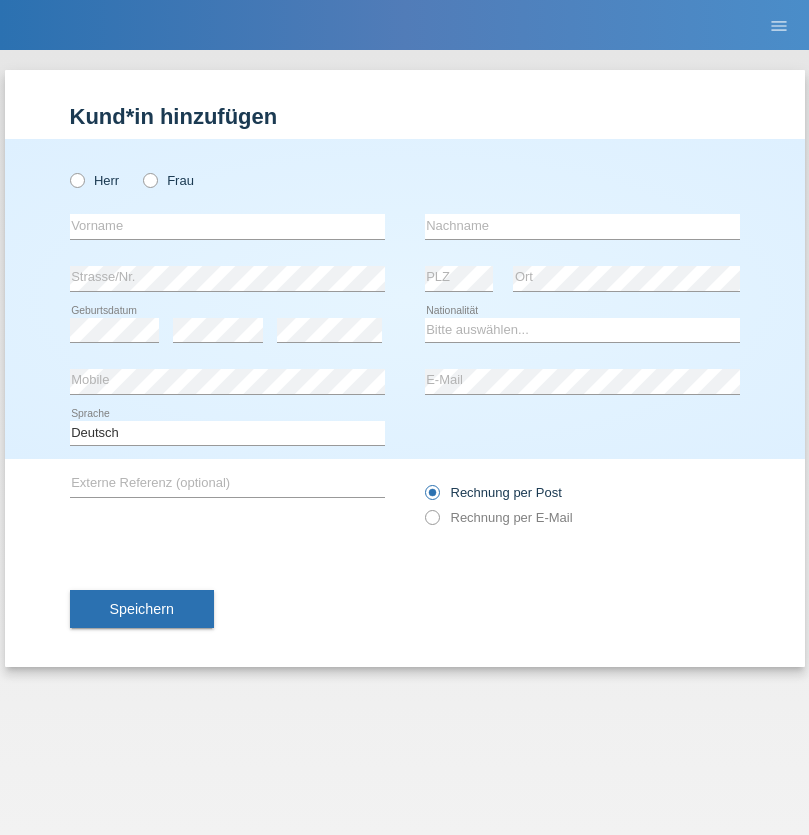 scroll, scrollTop: 0, scrollLeft: 0, axis: both 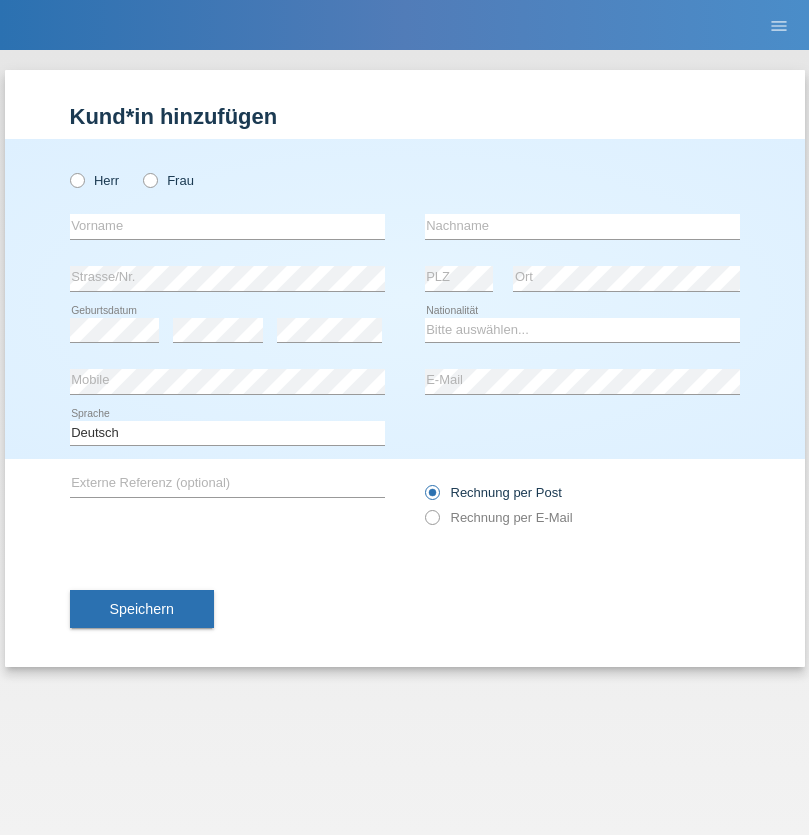 radio on "true" 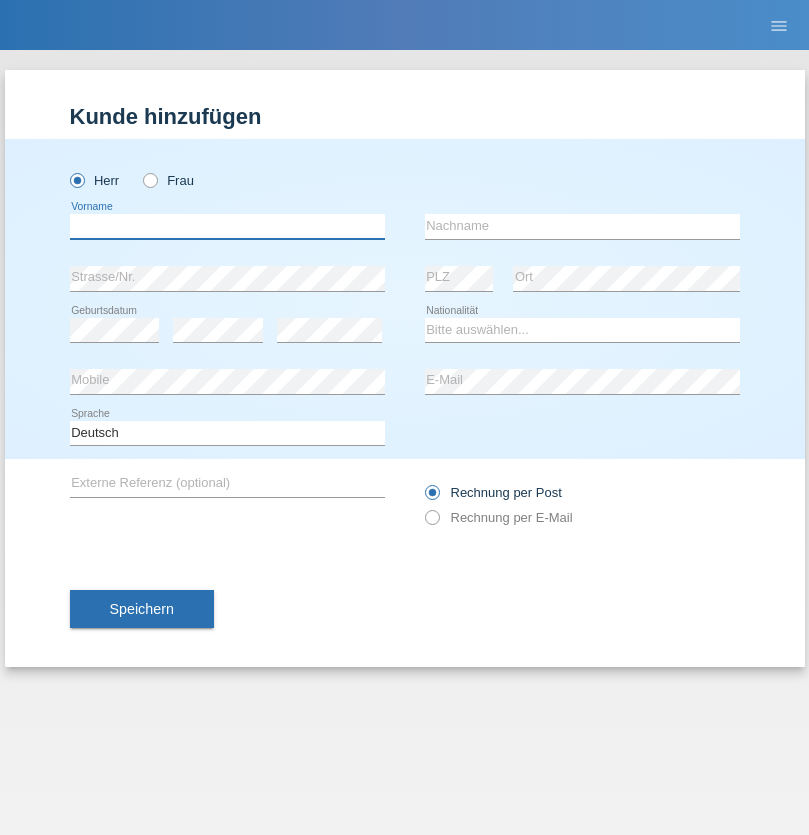 click at bounding box center [227, 226] 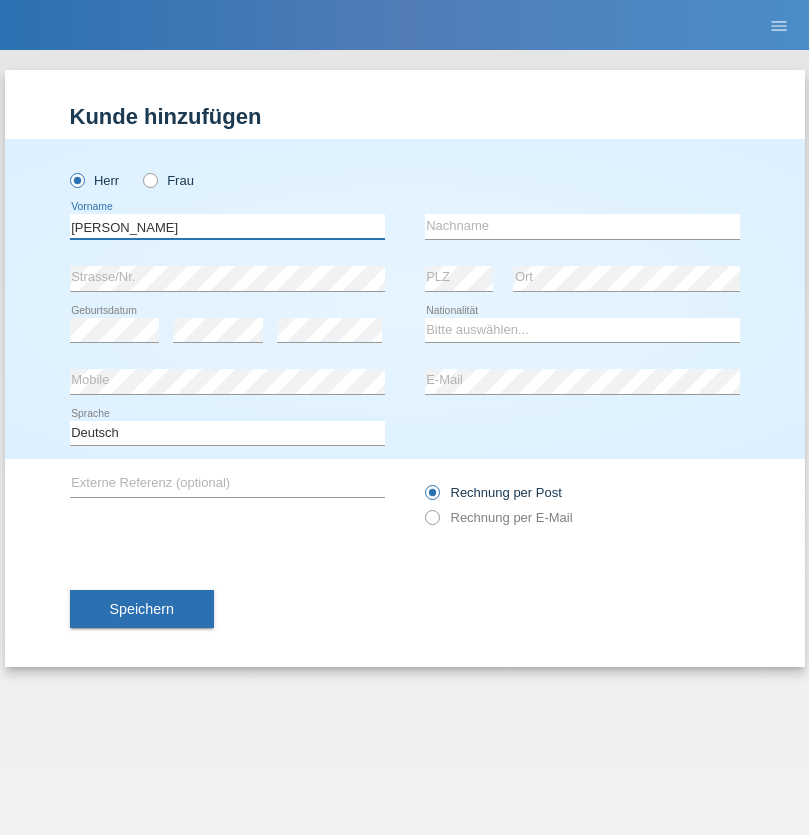 type on "Raffaele" 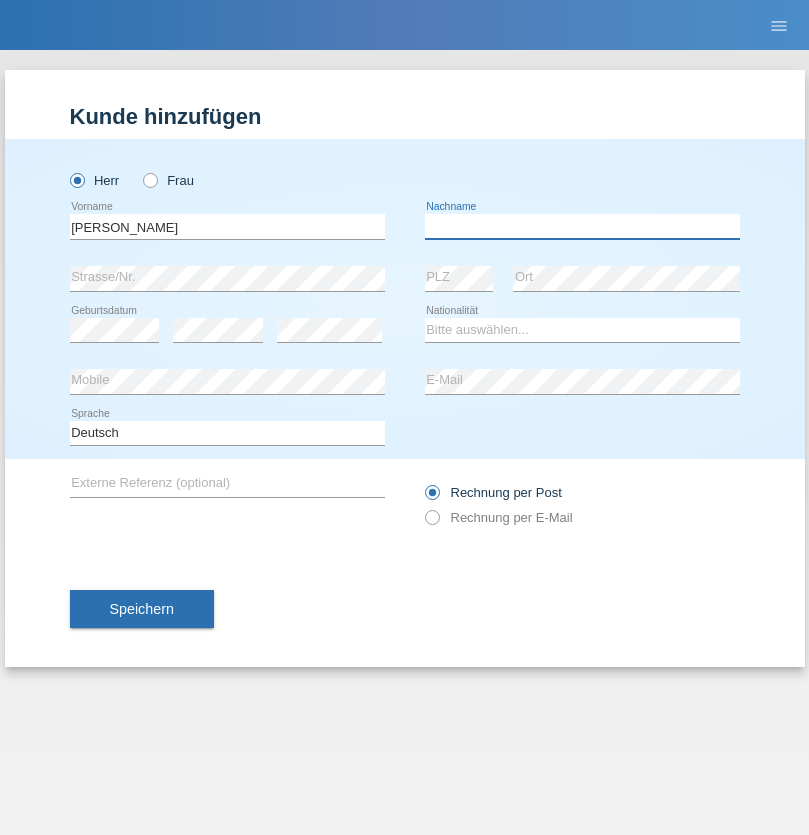 click at bounding box center [582, 226] 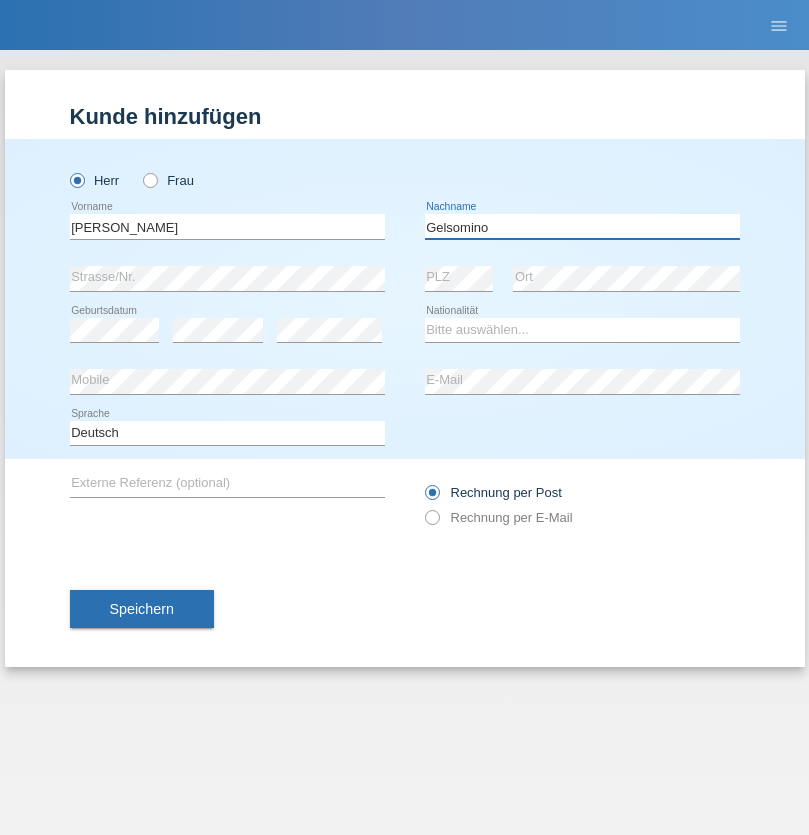 type on "Gelsomino" 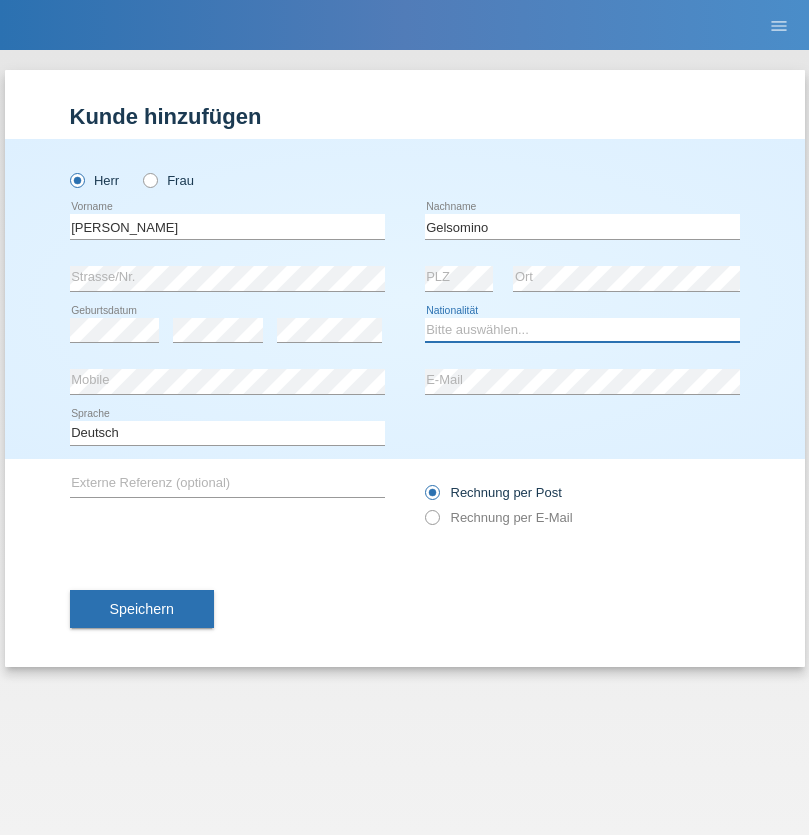 select on "IT" 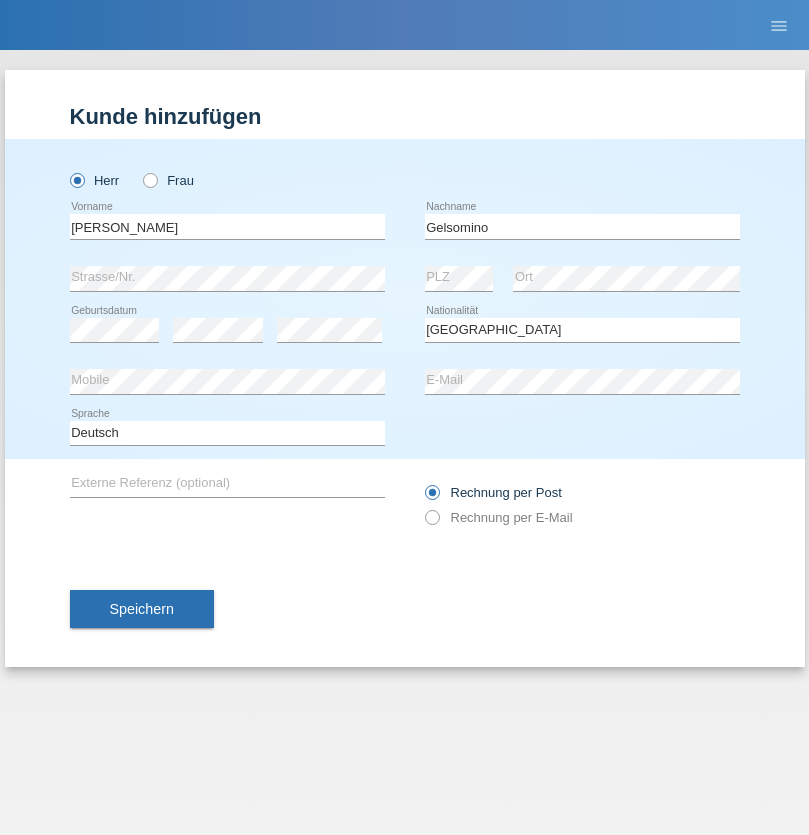 select on "C" 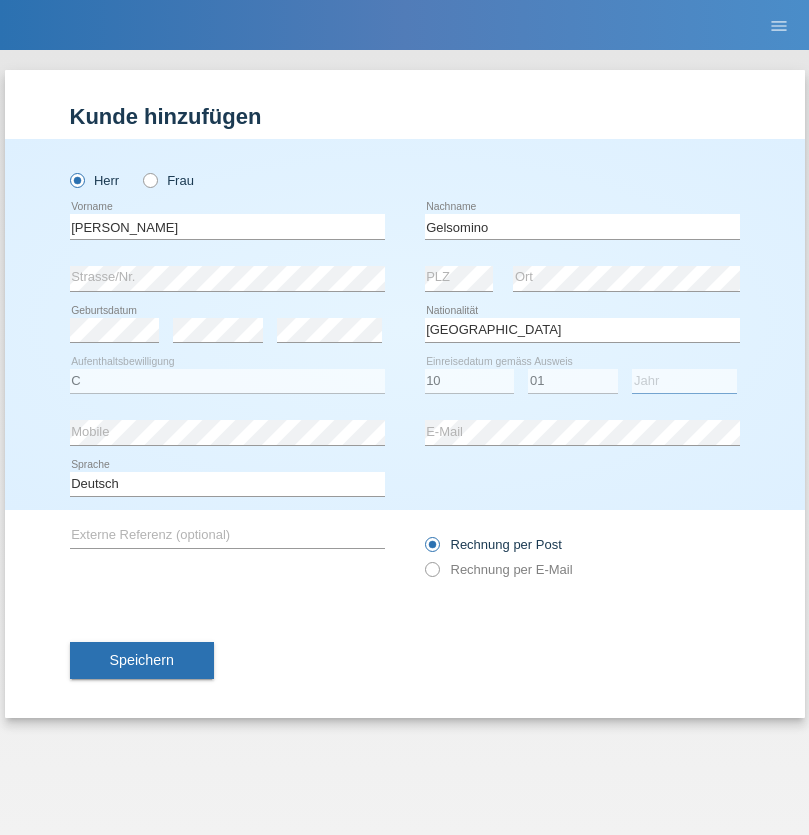 select on "2017" 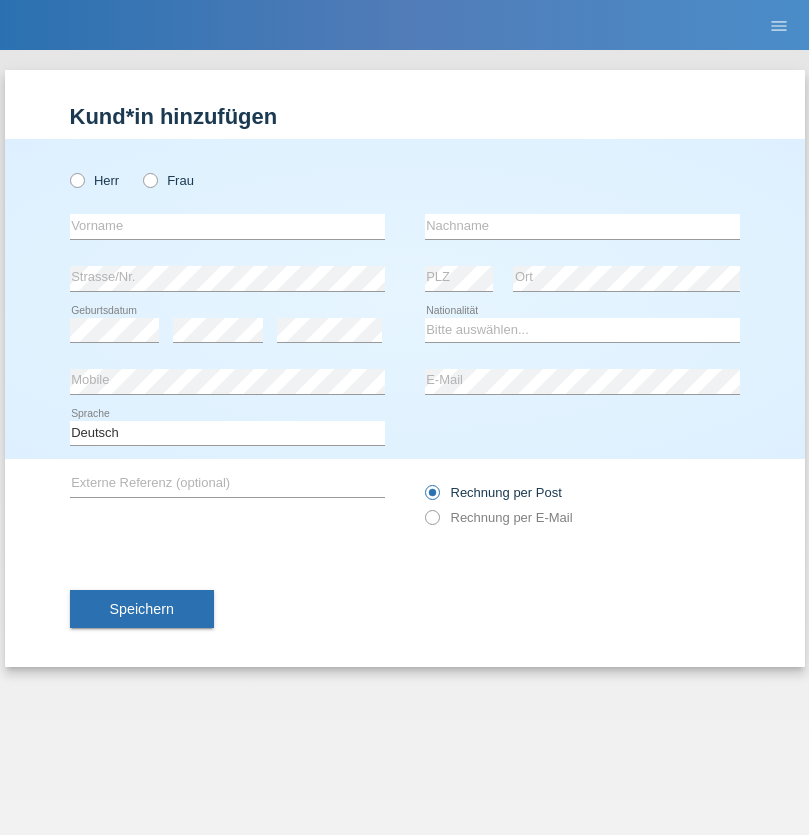 scroll, scrollTop: 0, scrollLeft: 0, axis: both 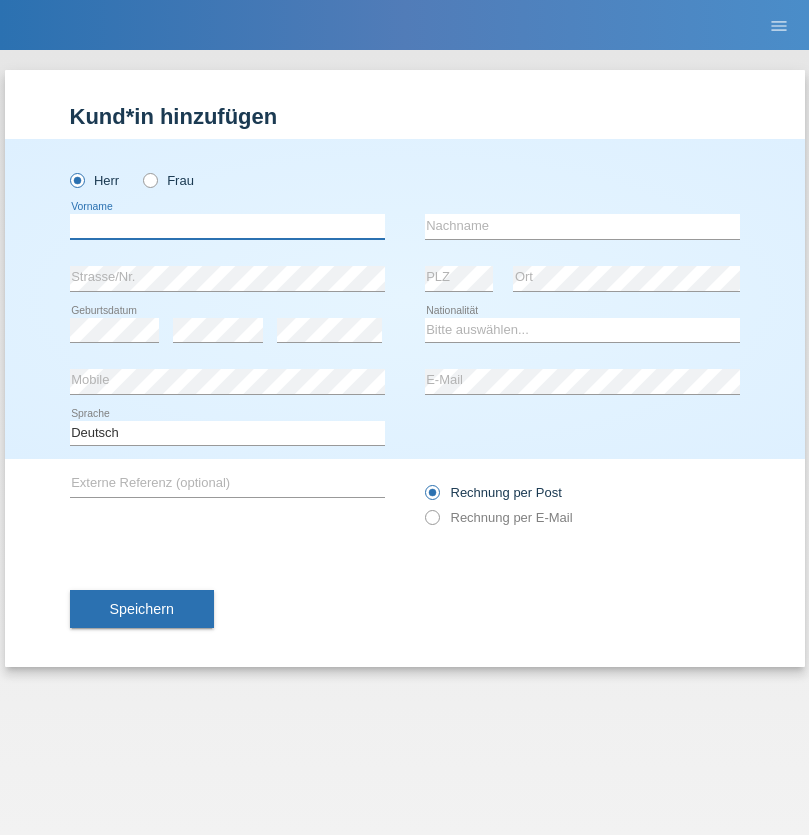 click at bounding box center (227, 226) 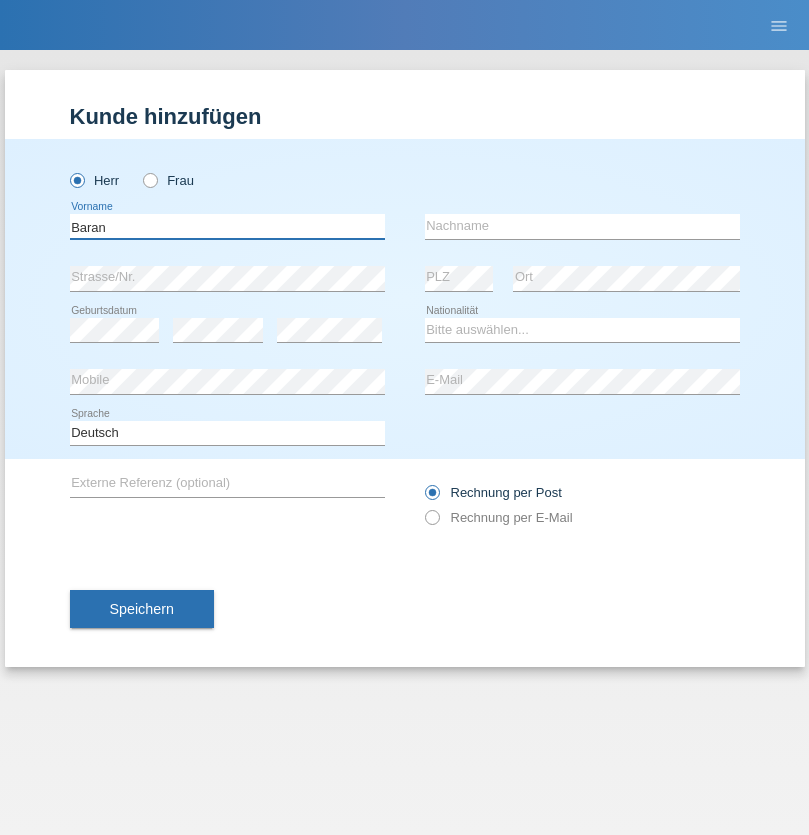 type on "Baran" 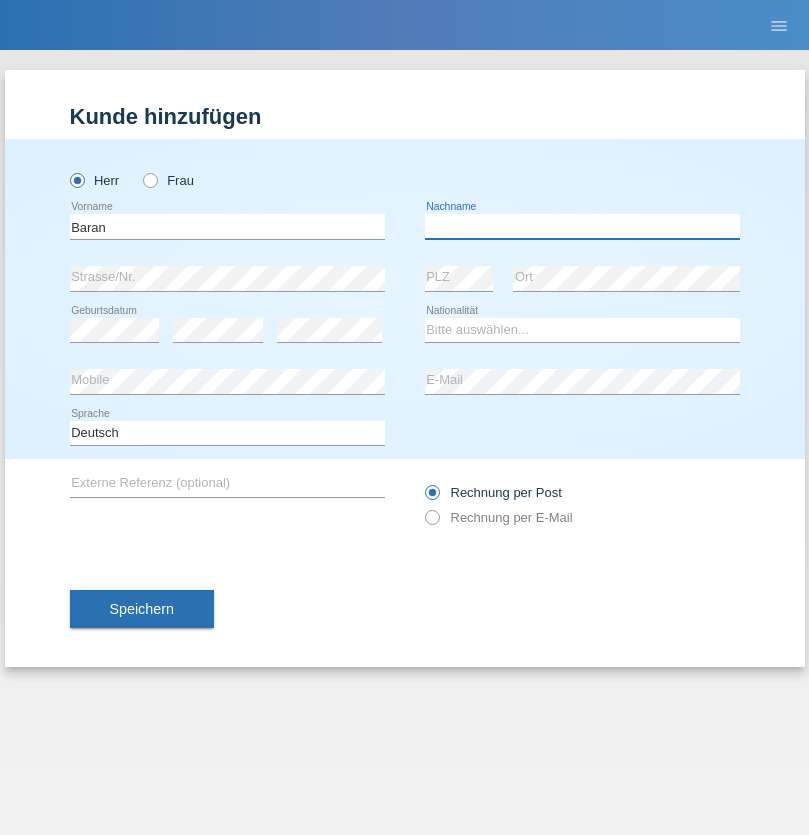 click at bounding box center (582, 226) 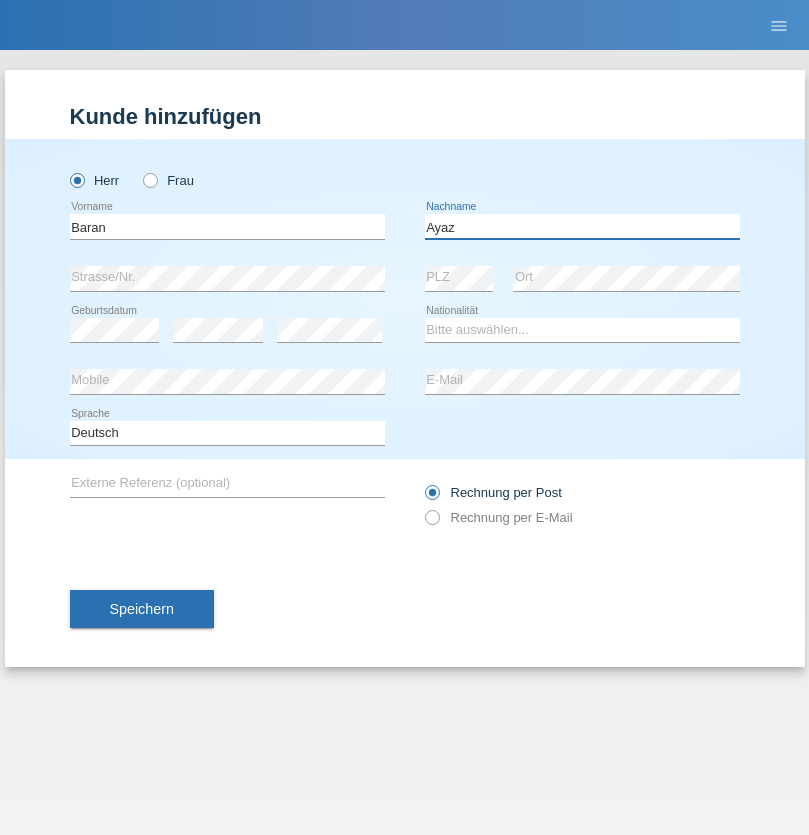 type on "Ayaz" 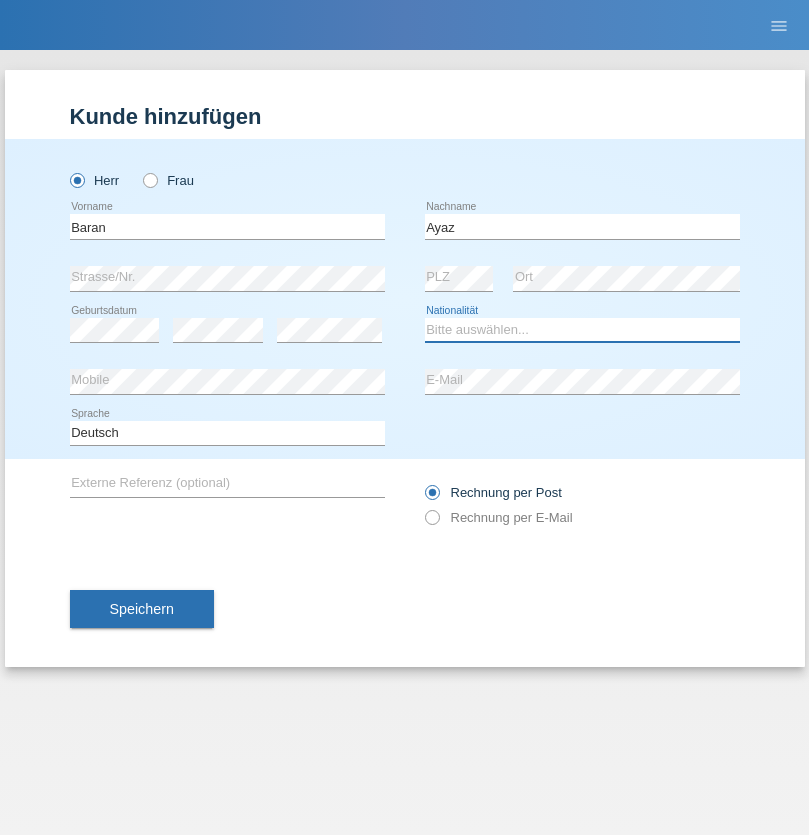 select on "TR" 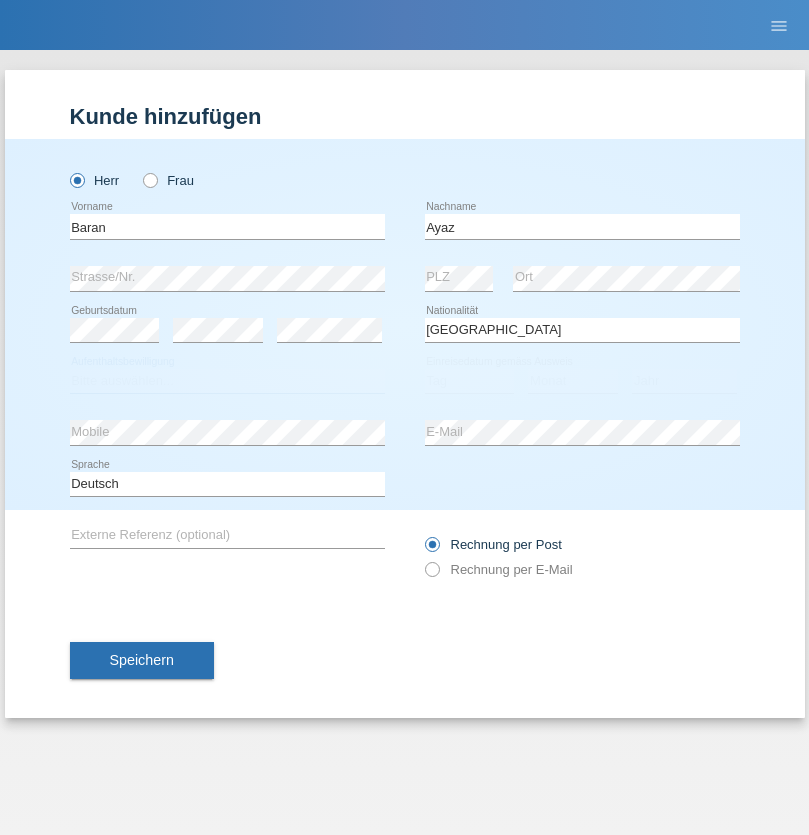 select on "C" 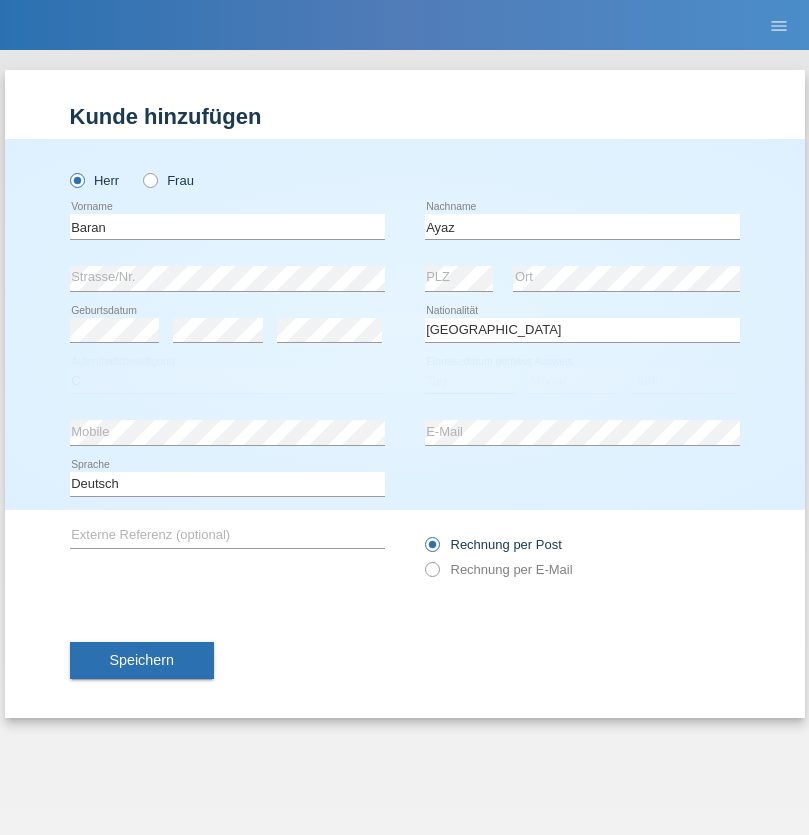 select on "29" 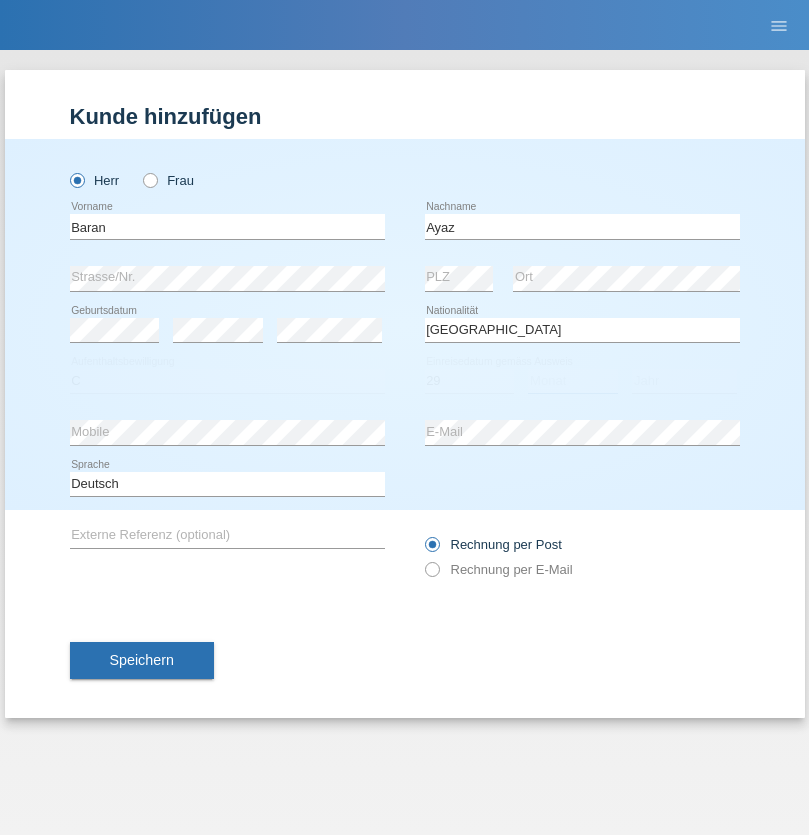 select on "12" 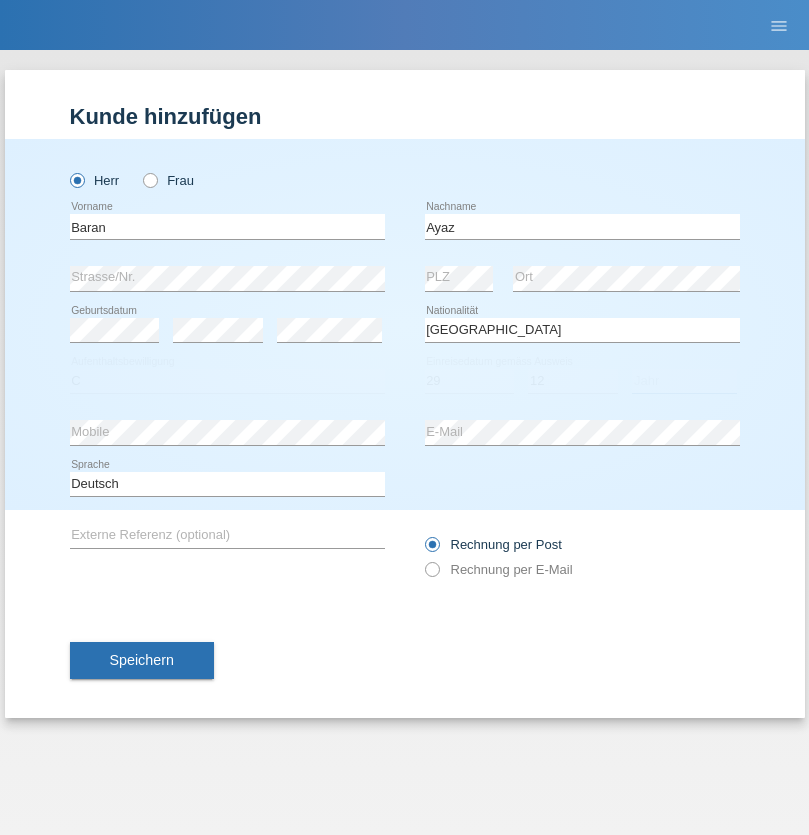 select on "2021" 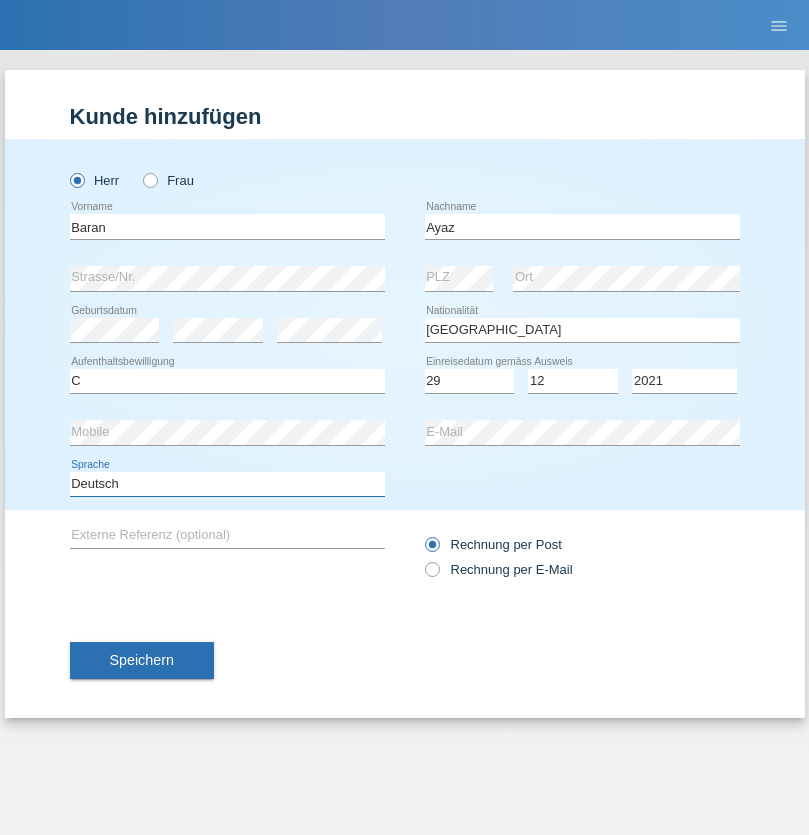 select on "en" 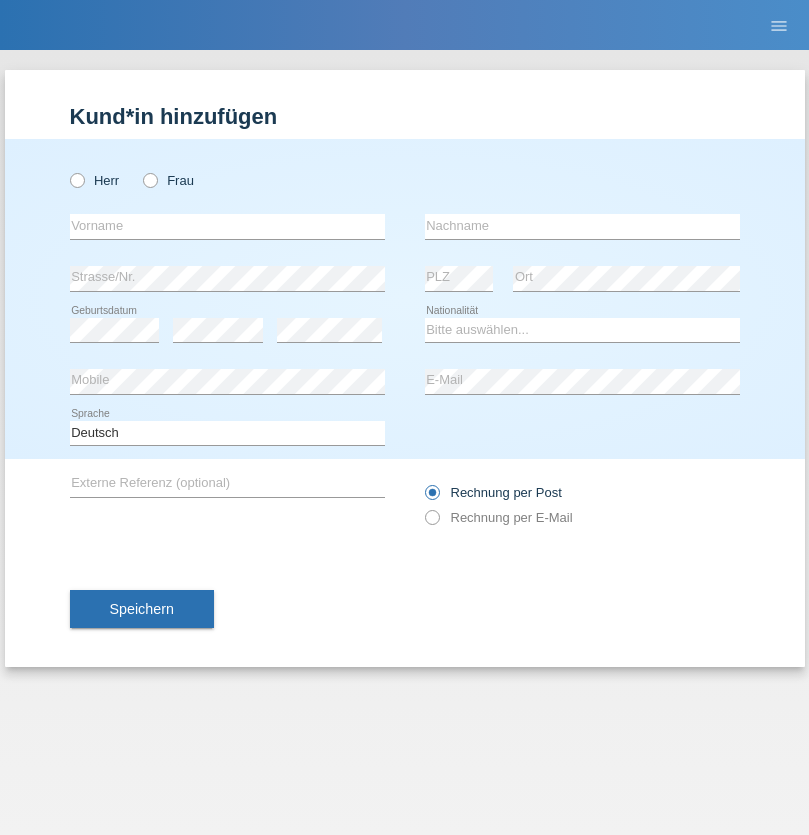 scroll, scrollTop: 0, scrollLeft: 0, axis: both 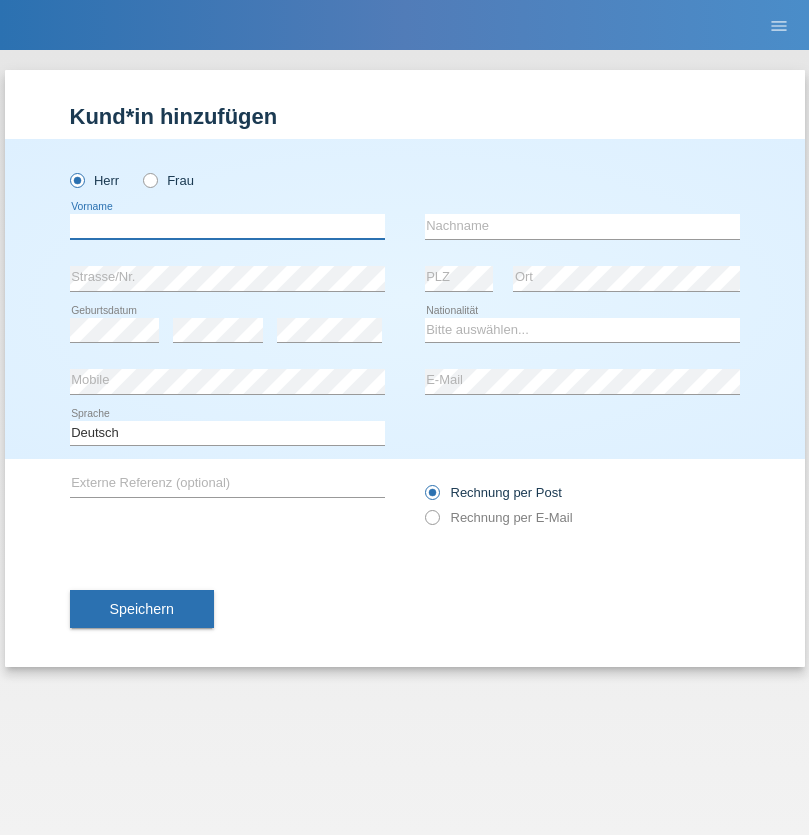 click at bounding box center (227, 226) 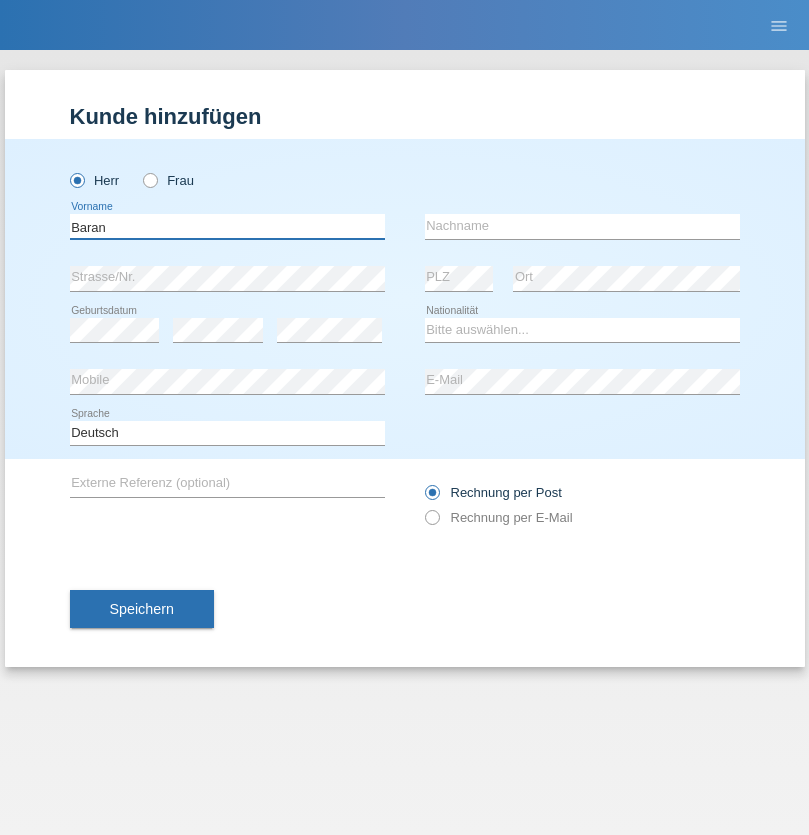 type on "Baran" 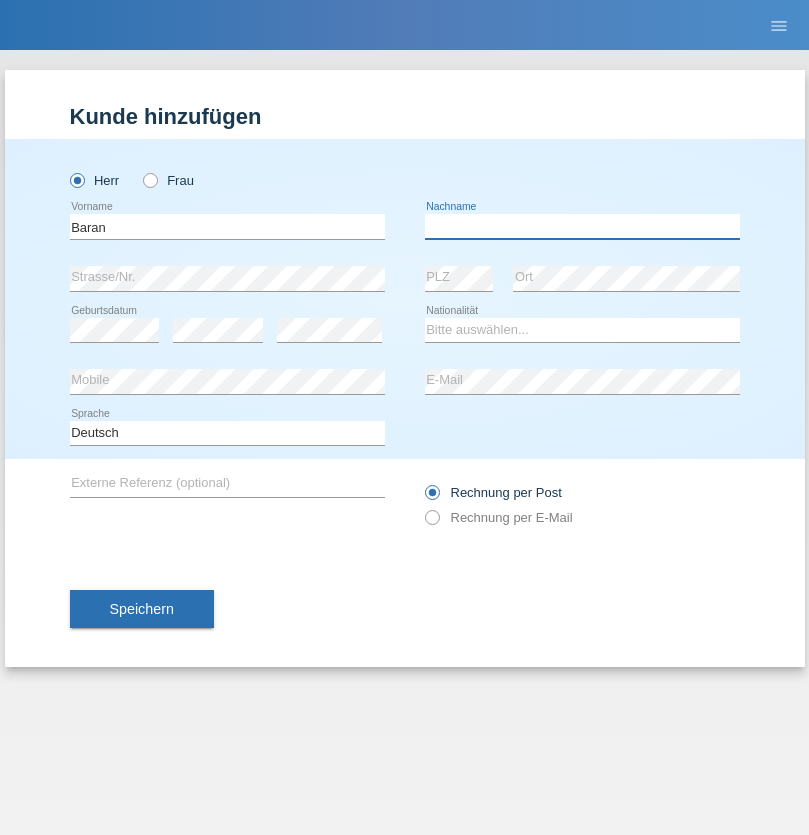 click at bounding box center [582, 226] 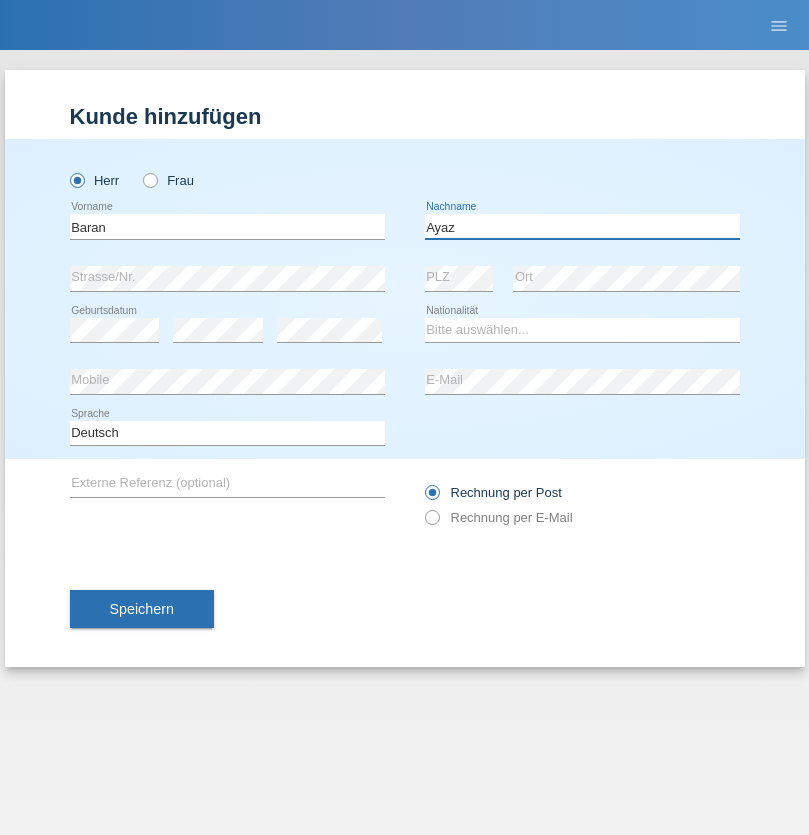 type on "Ayaz" 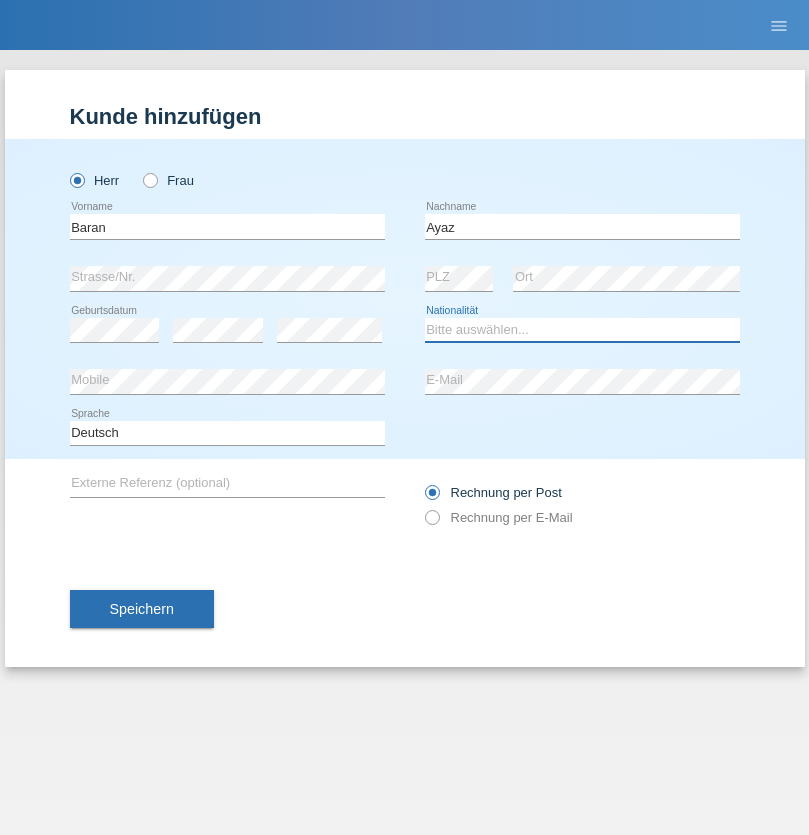 select on "TR" 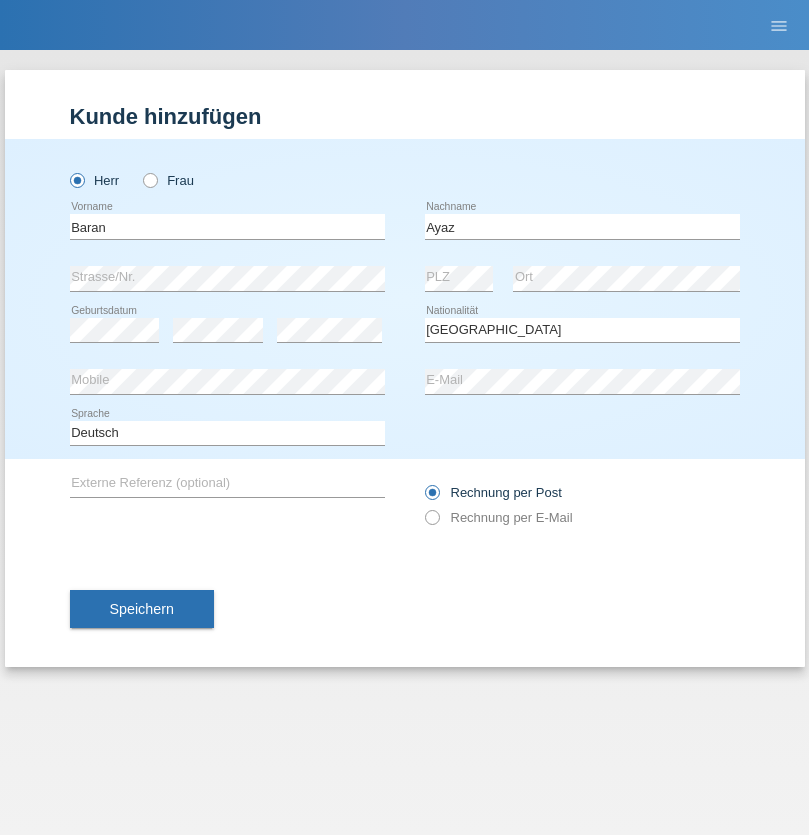 select on "C" 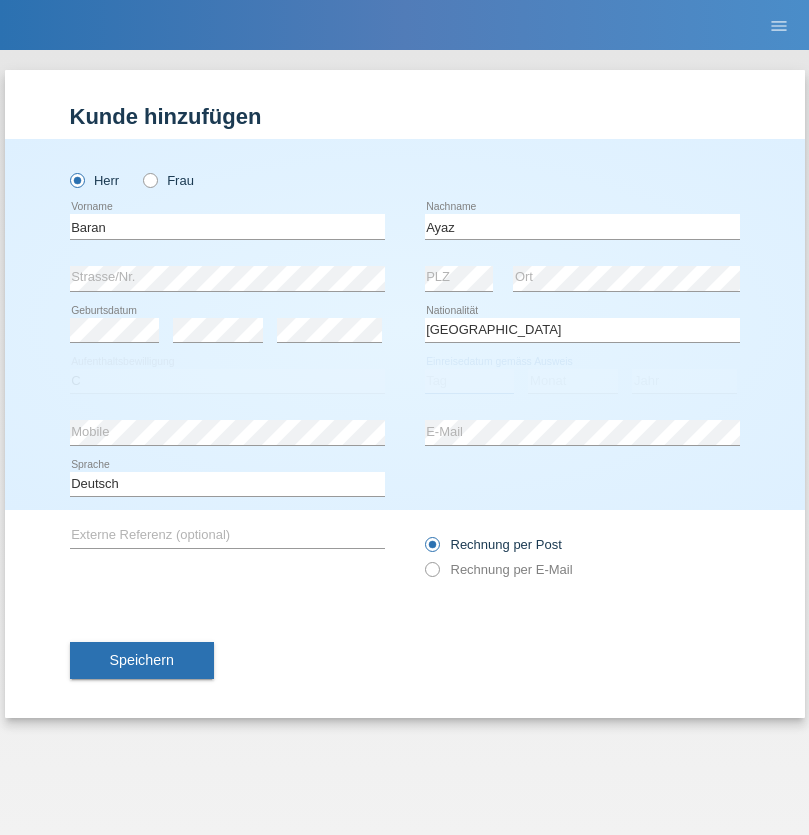 select on "29" 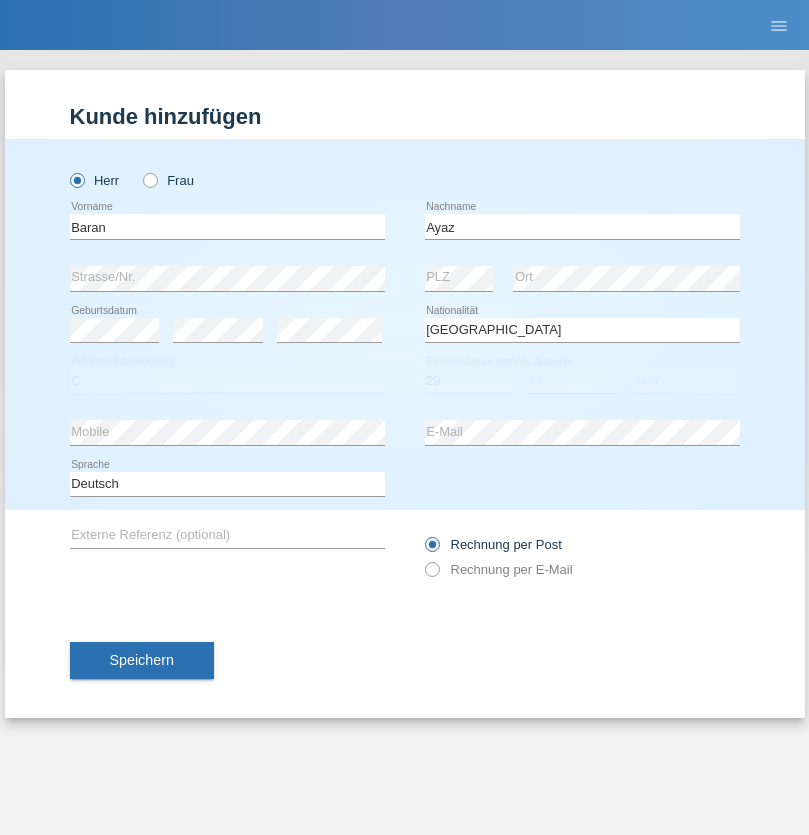 select on "12" 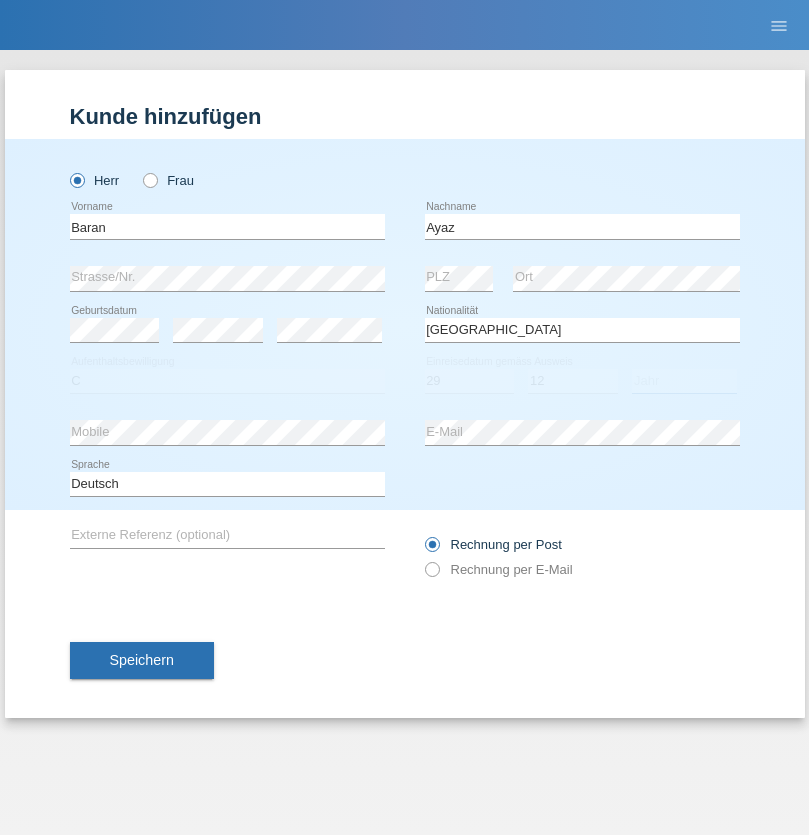 select on "2021" 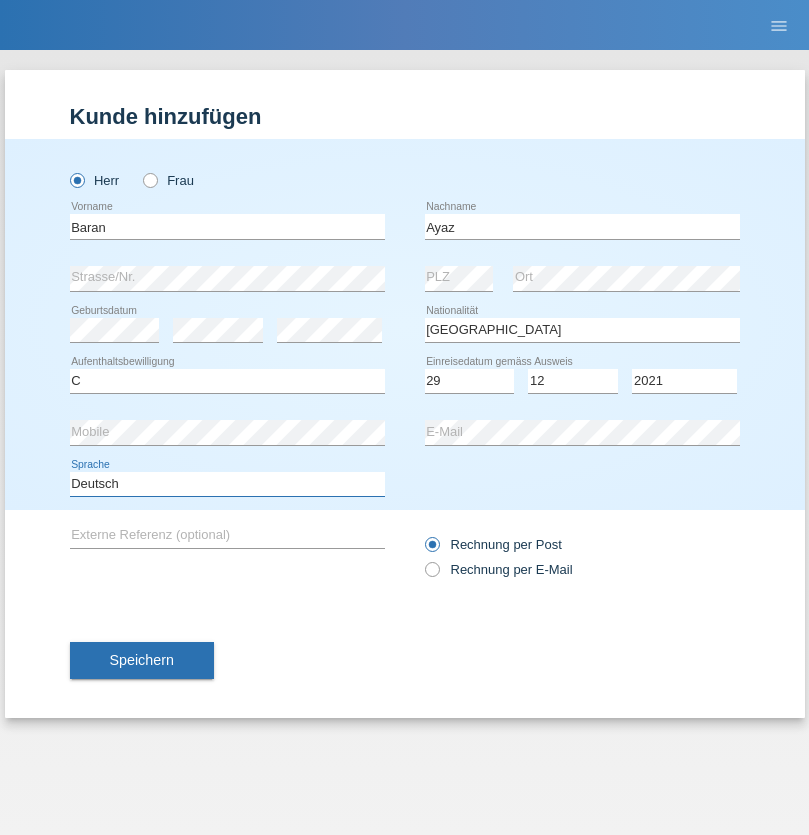 select on "en" 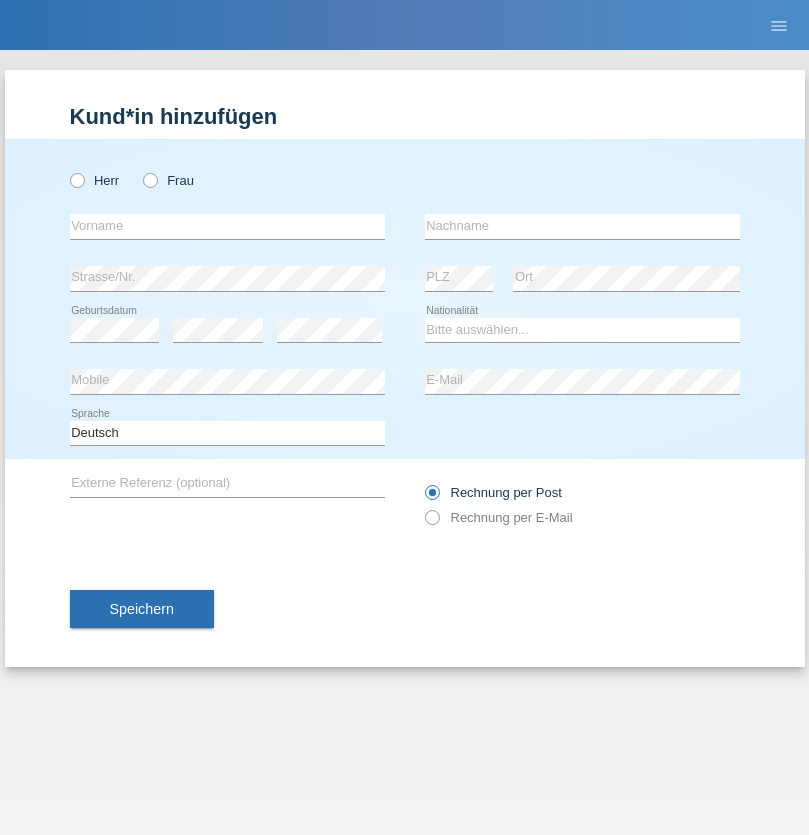 scroll, scrollTop: 0, scrollLeft: 0, axis: both 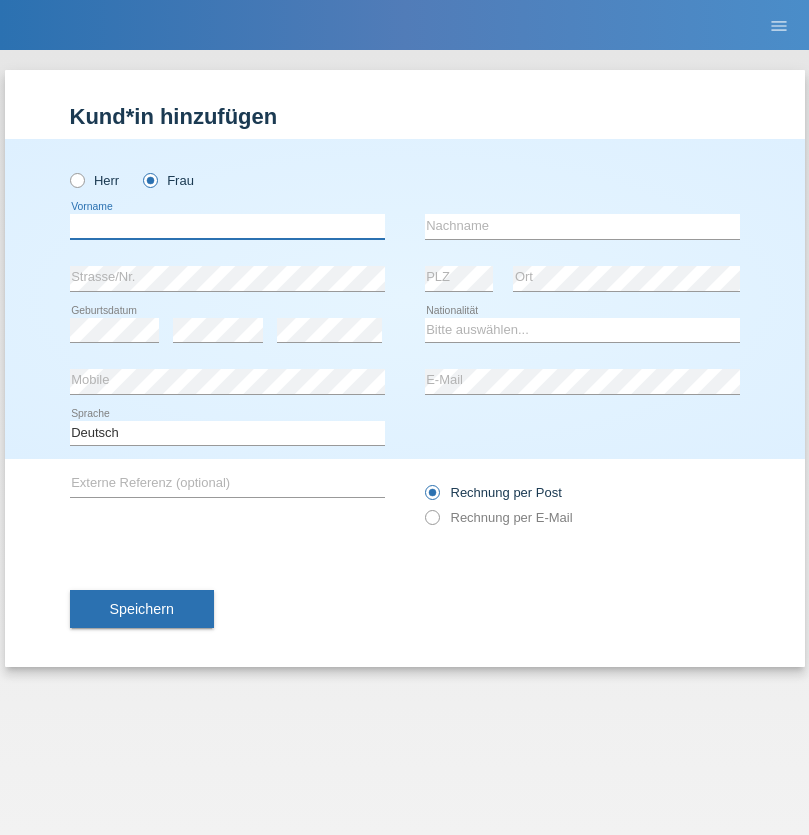 click at bounding box center (227, 226) 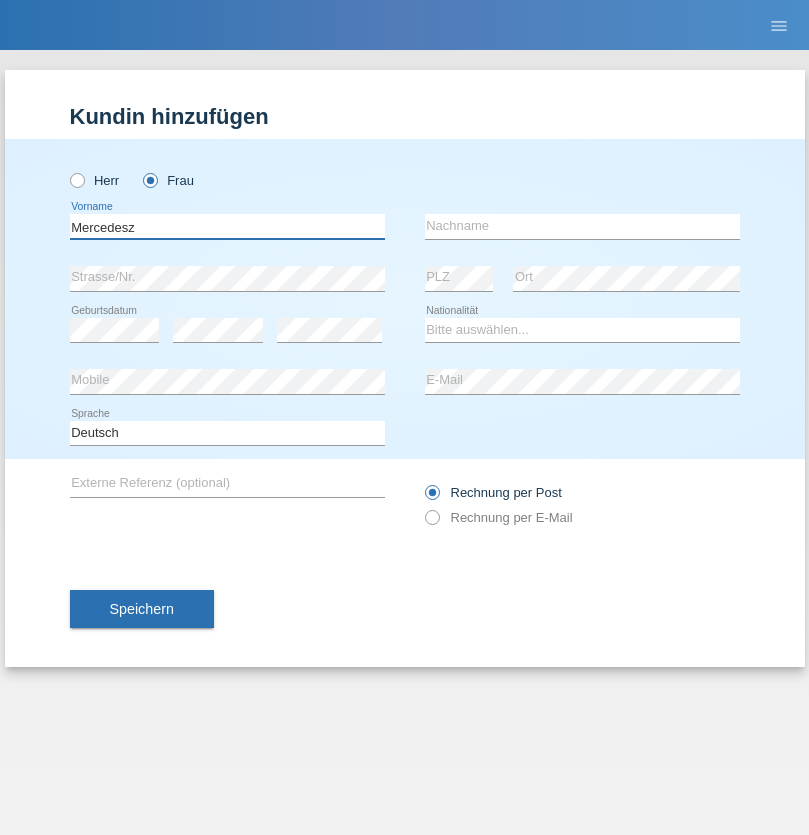 type on "Mercedesz" 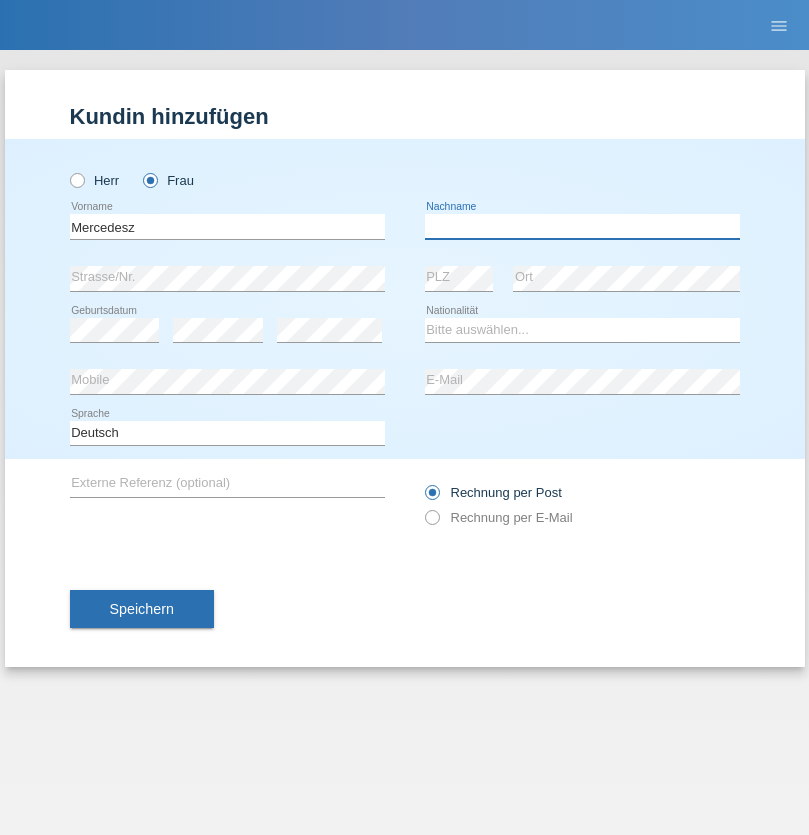 click at bounding box center (582, 226) 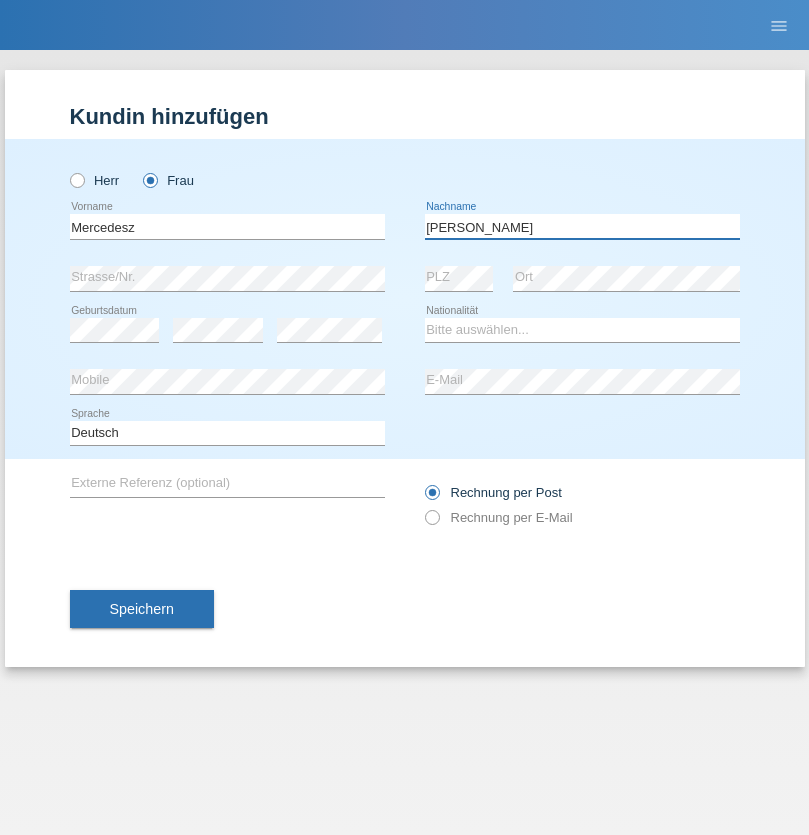 type on "Maria" 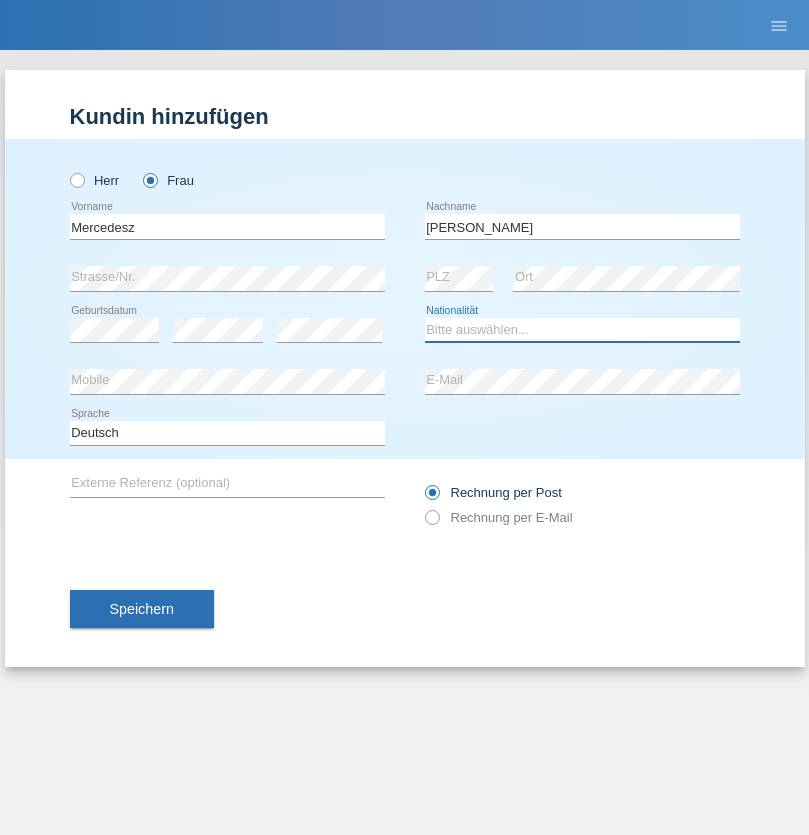 select on "OM" 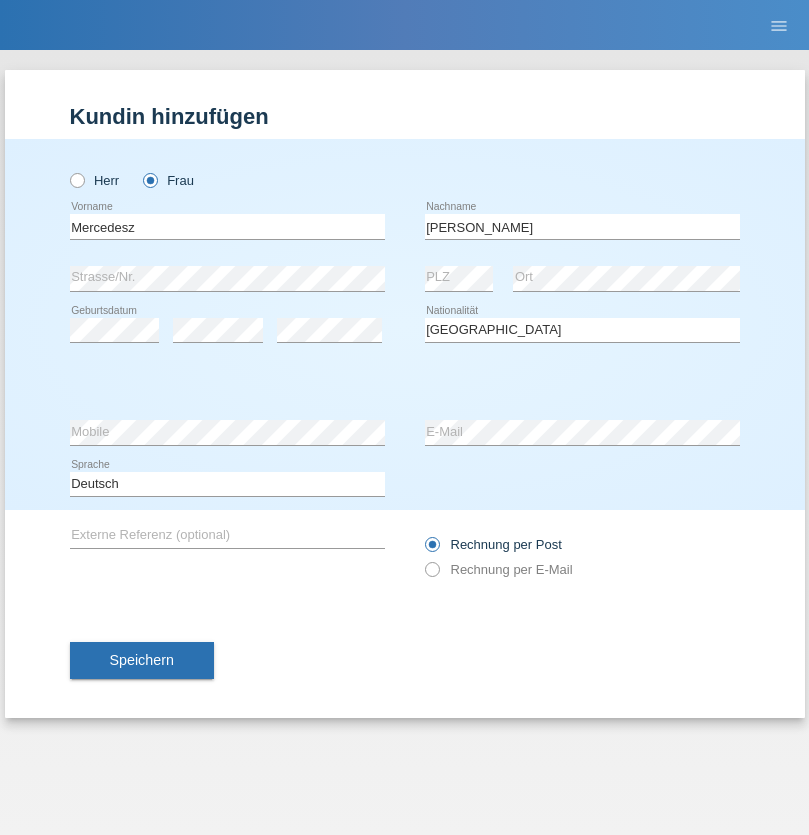 select on "C" 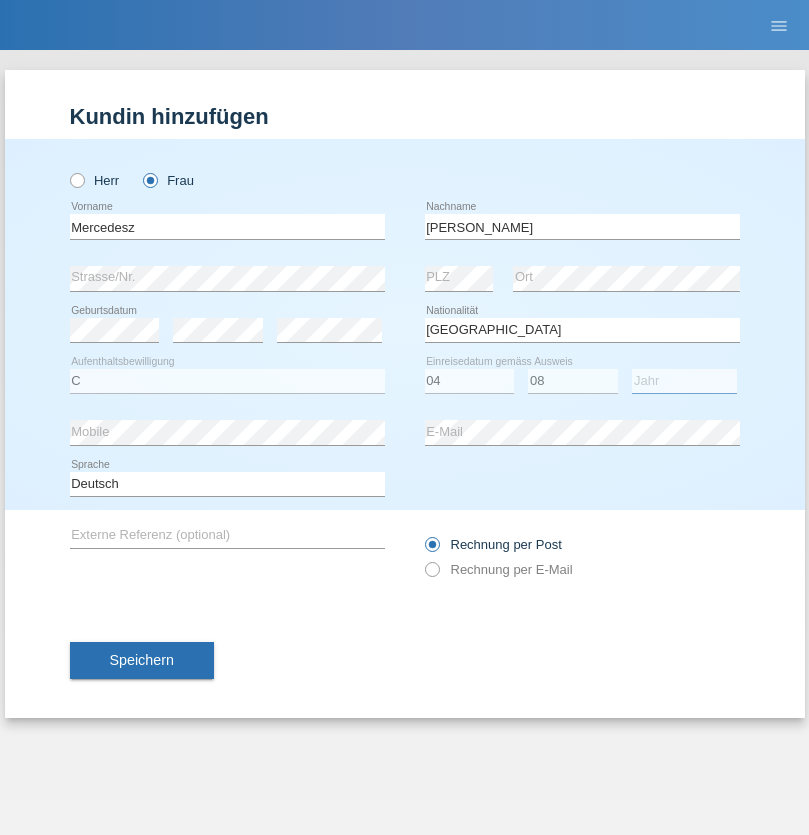 select on "2021" 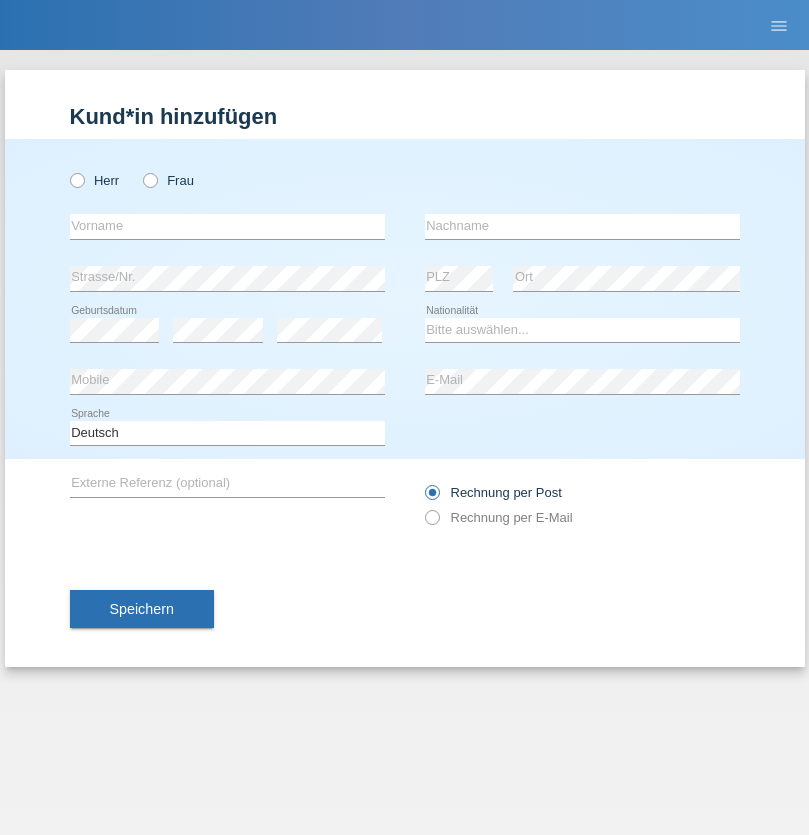 scroll, scrollTop: 0, scrollLeft: 0, axis: both 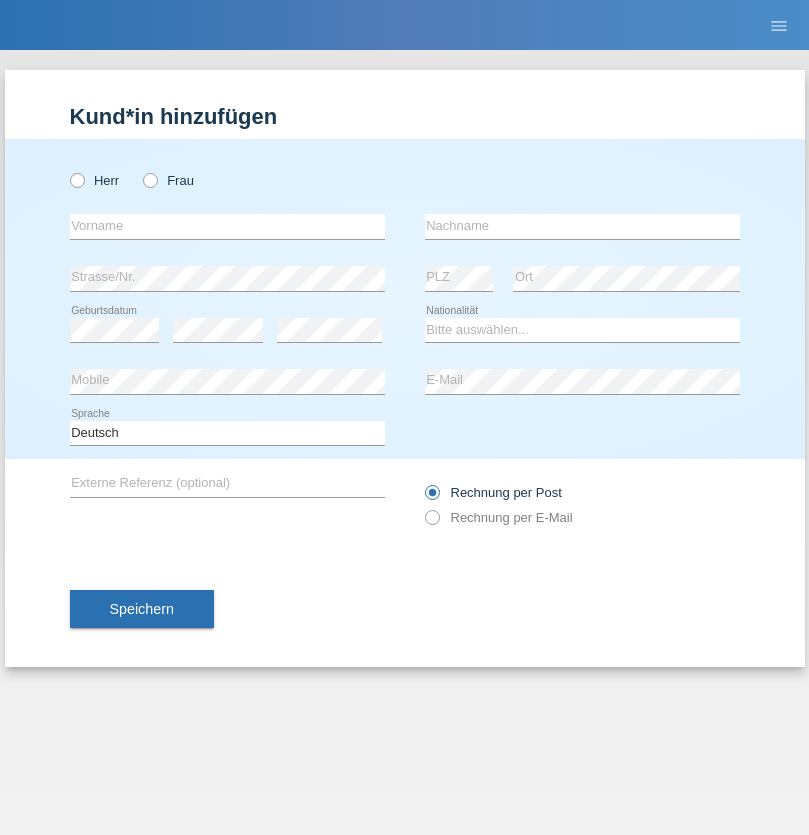 radio on "true" 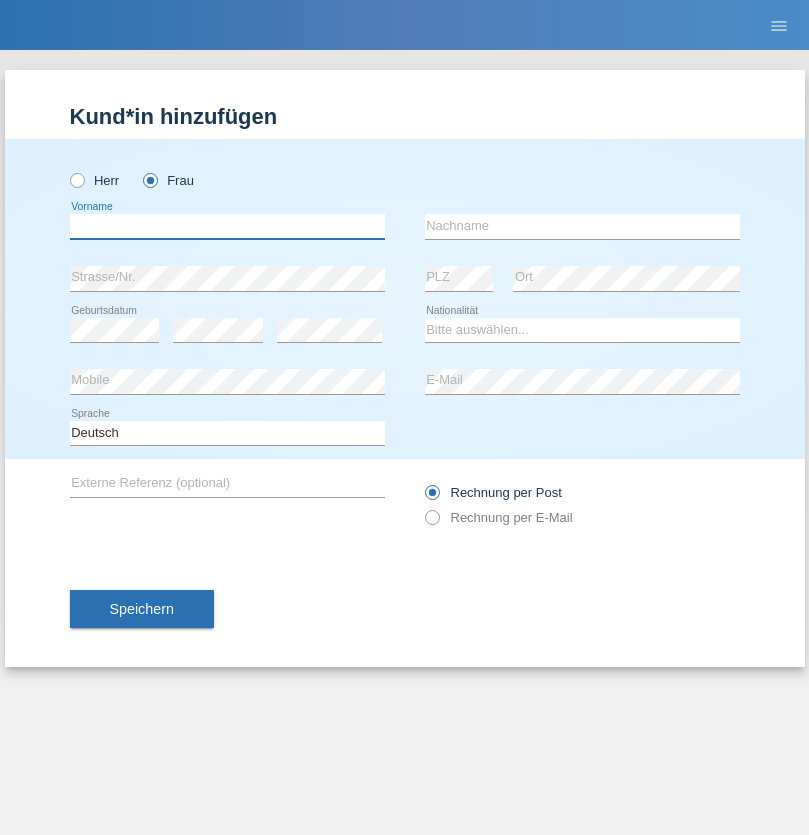 click at bounding box center [227, 226] 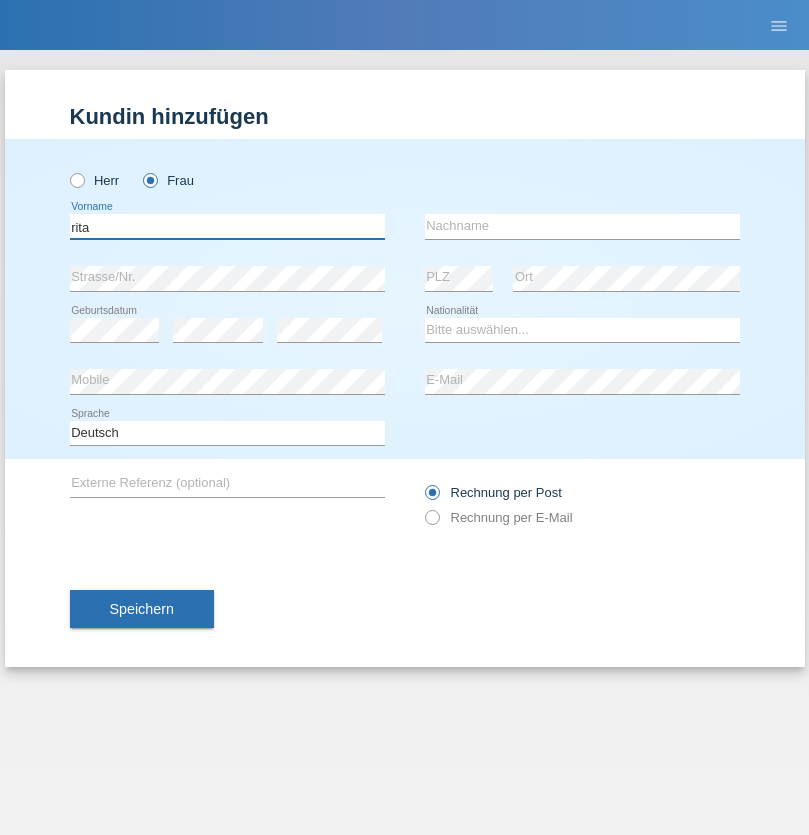 type on "rita" 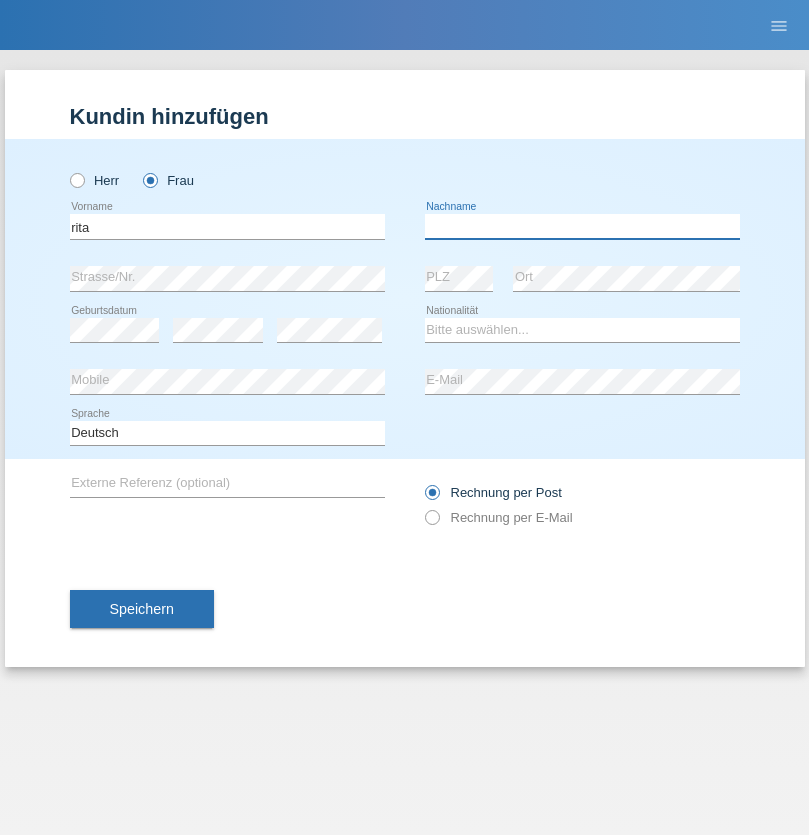 click at bounding box center (582, 226) 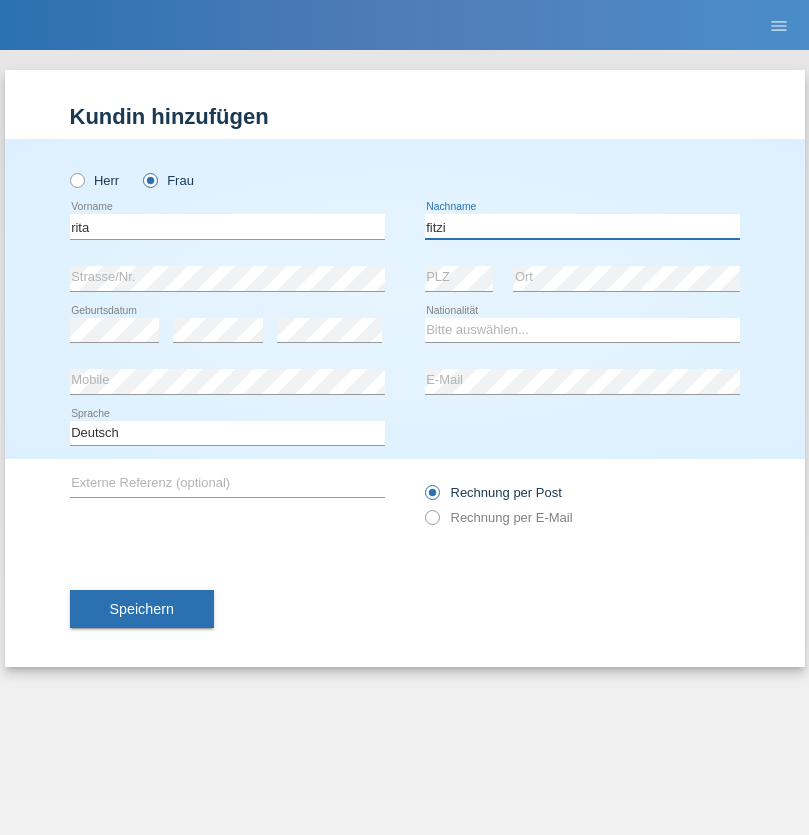type on "fitzi" 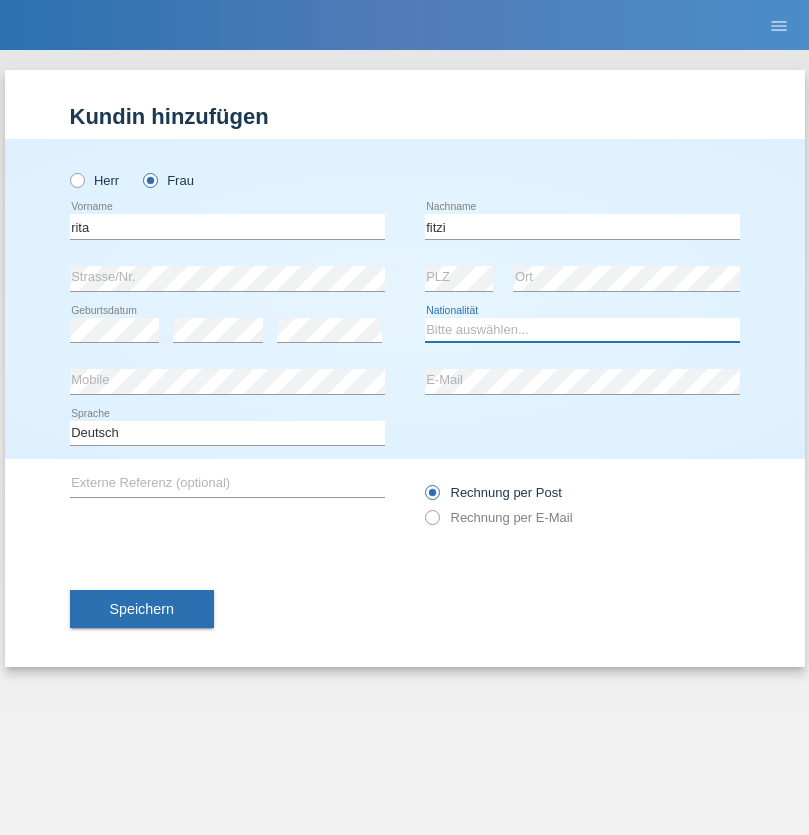 select on "CH" 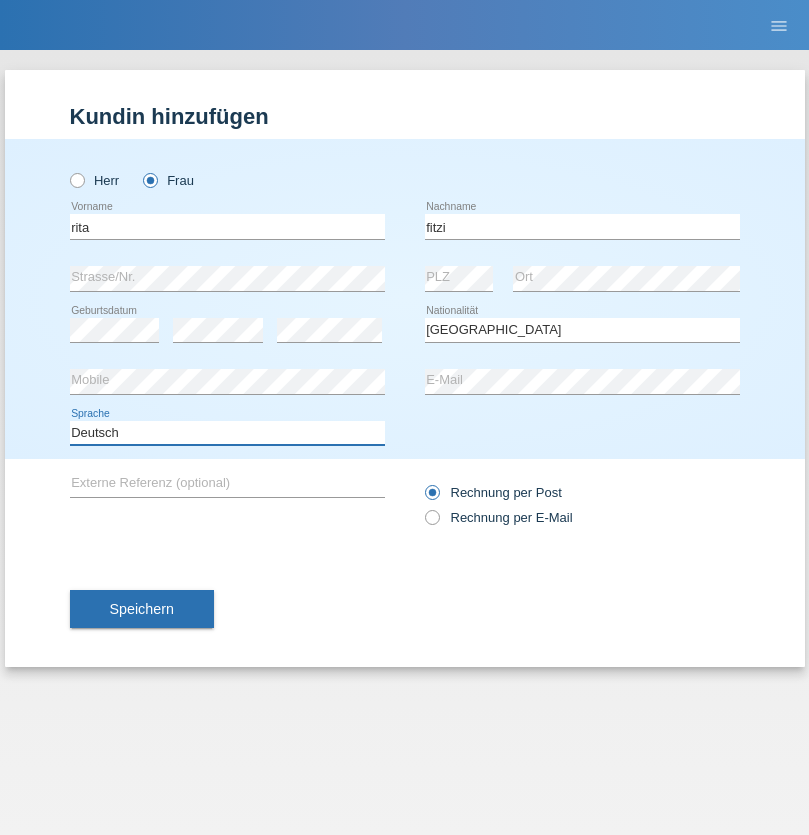 select on "en" 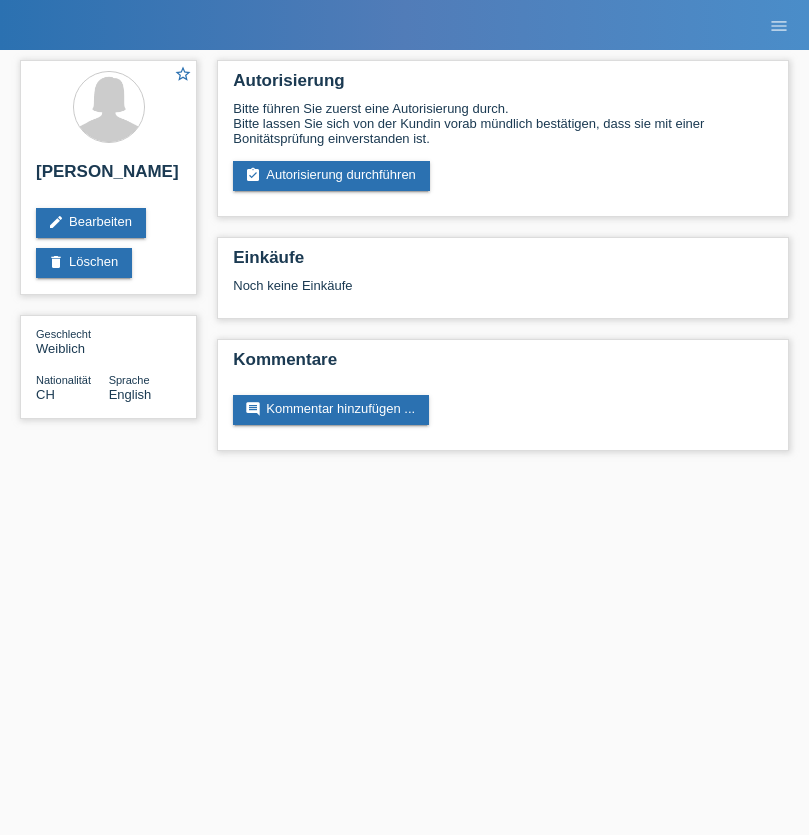 scroll, scrollTop: 0, scrollLeft: 0, axis: both 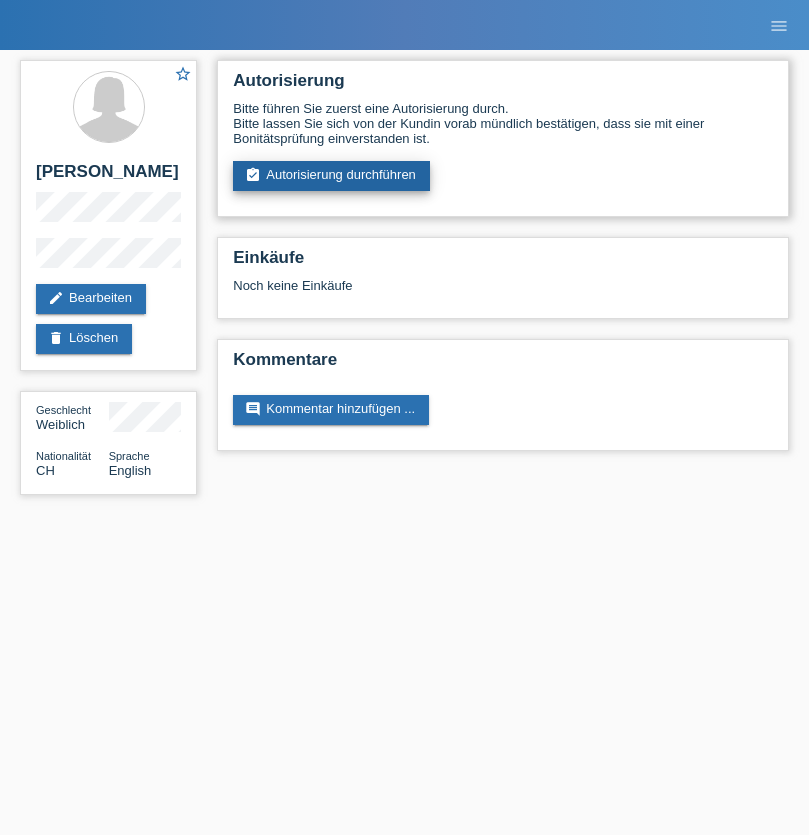 click on "assignment_turned_in  Autorisierung durchführen" at bounding box center [331, 176] 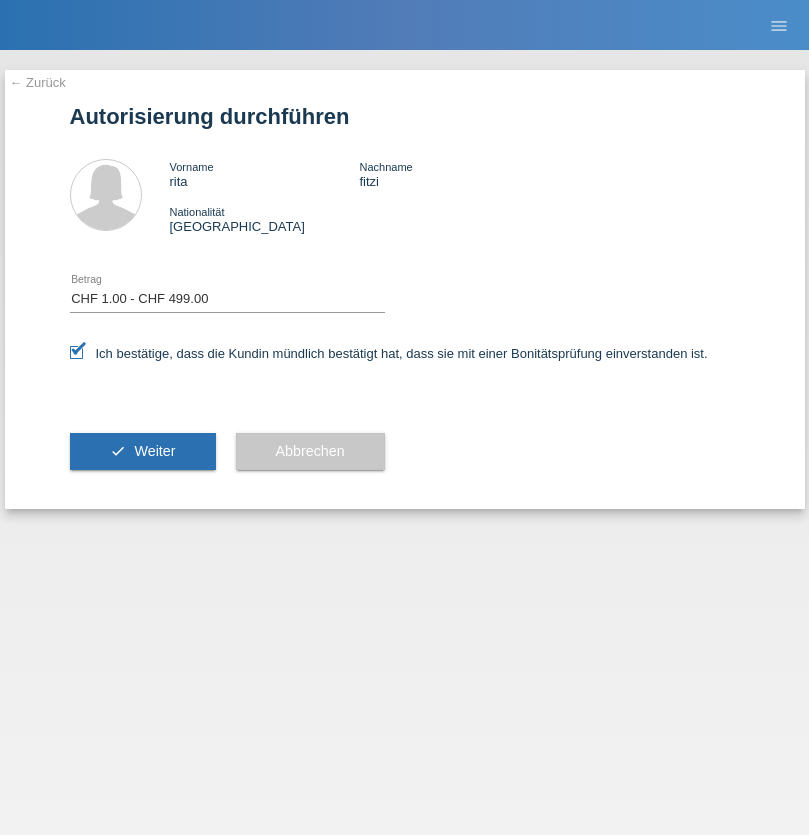 select on "1" 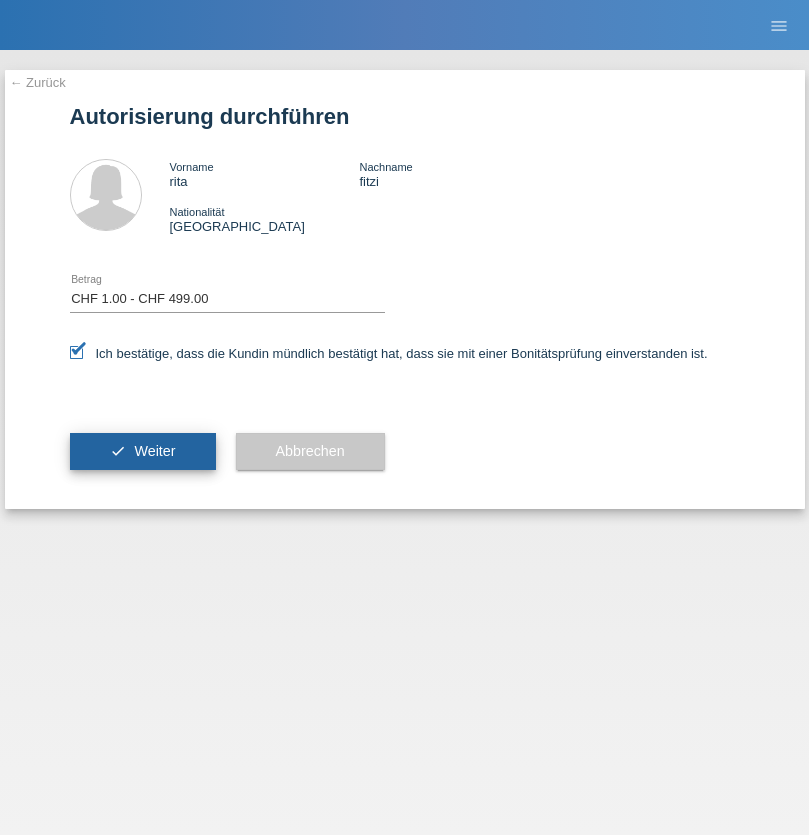 click on "Weiter" at bounding box center (154, 451) 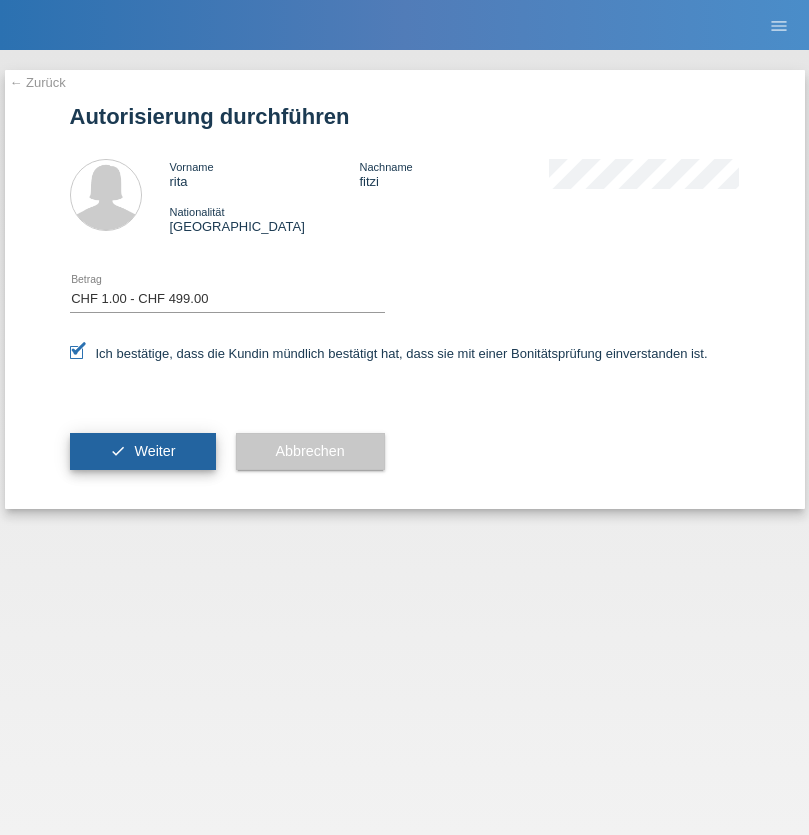 scroll, scrollTop: 0, scrollLeft: 0, axis: both 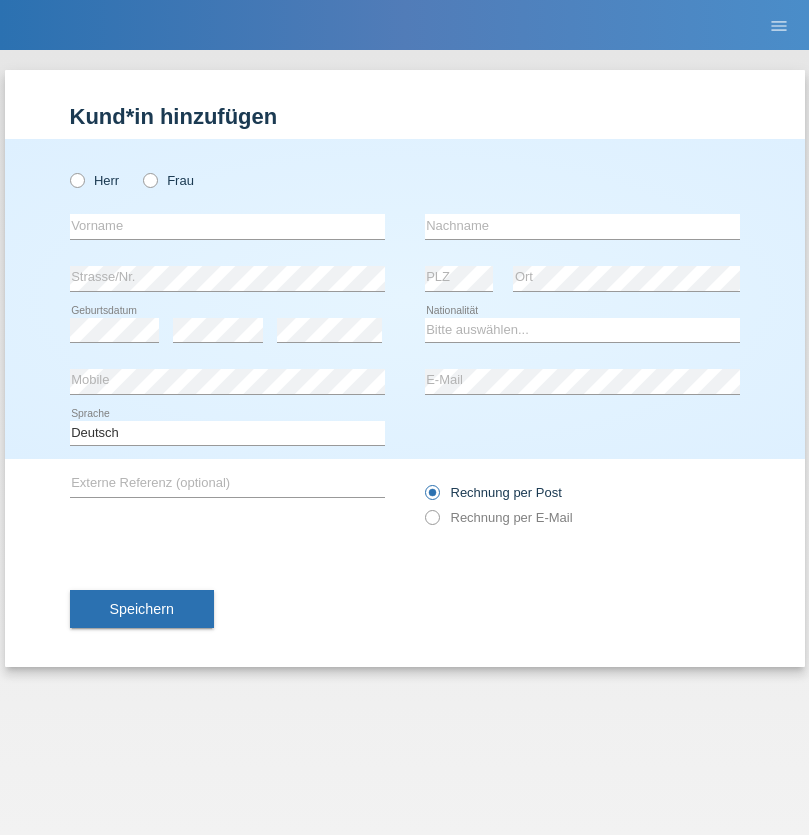 radio on "true" 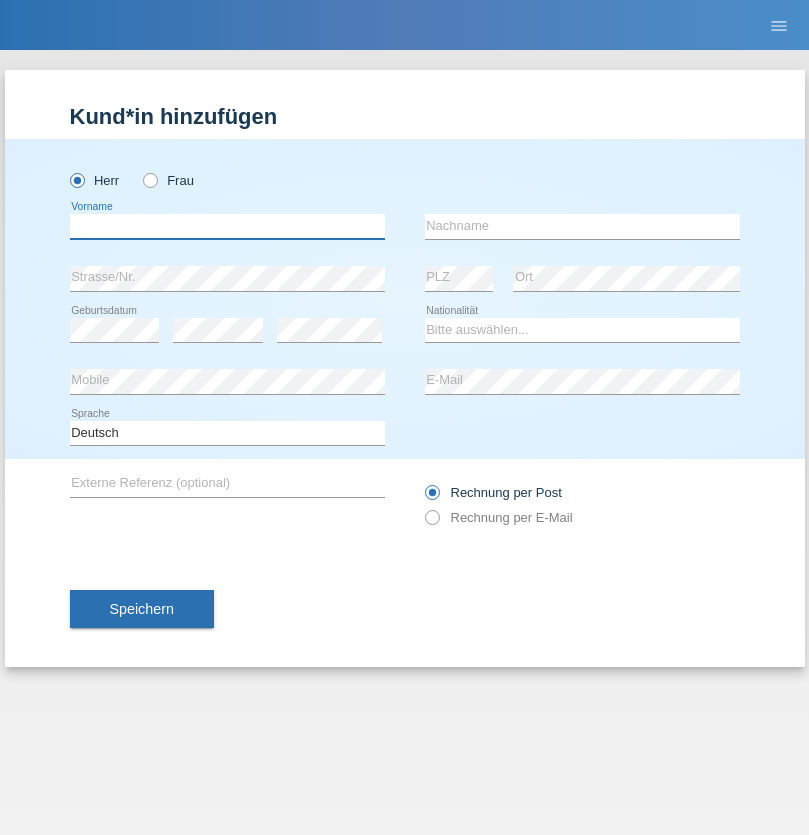 click at bounding box center [227, 226] 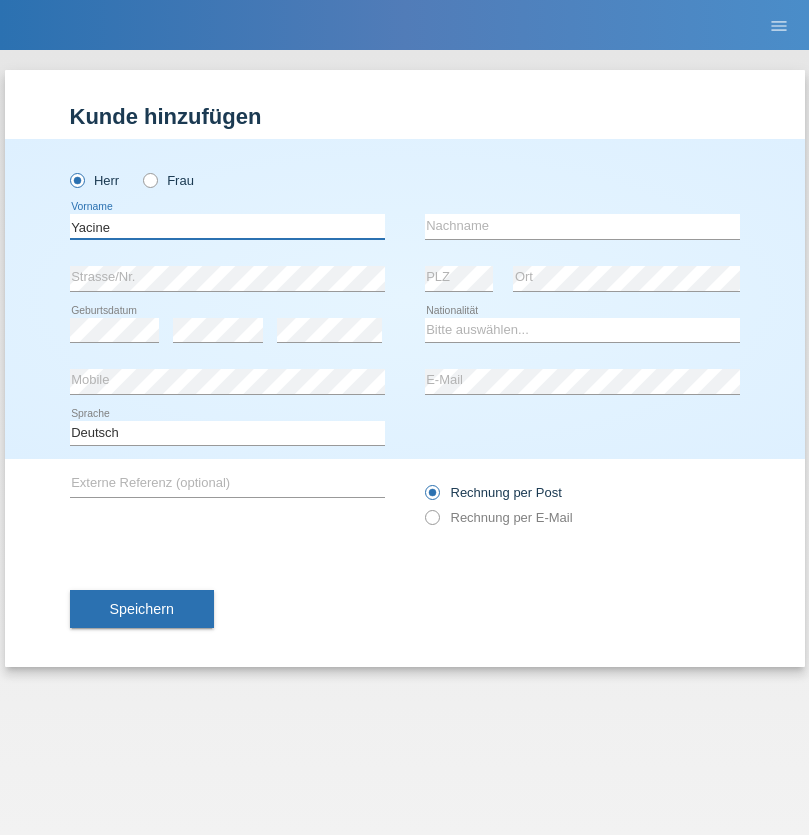 type on "Yacine" 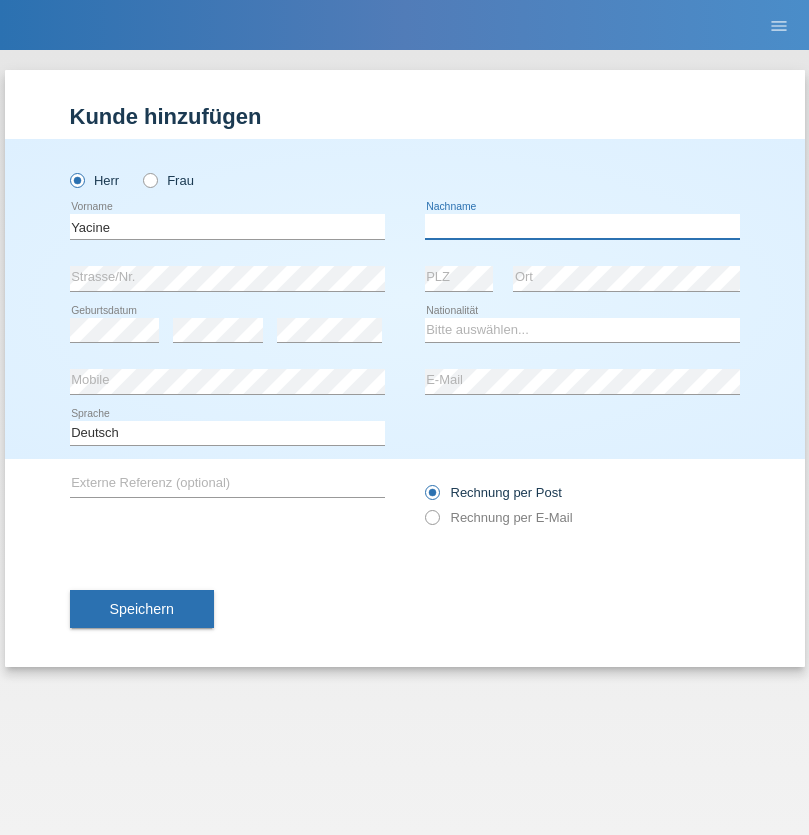 click at bounding box center (582, 226) 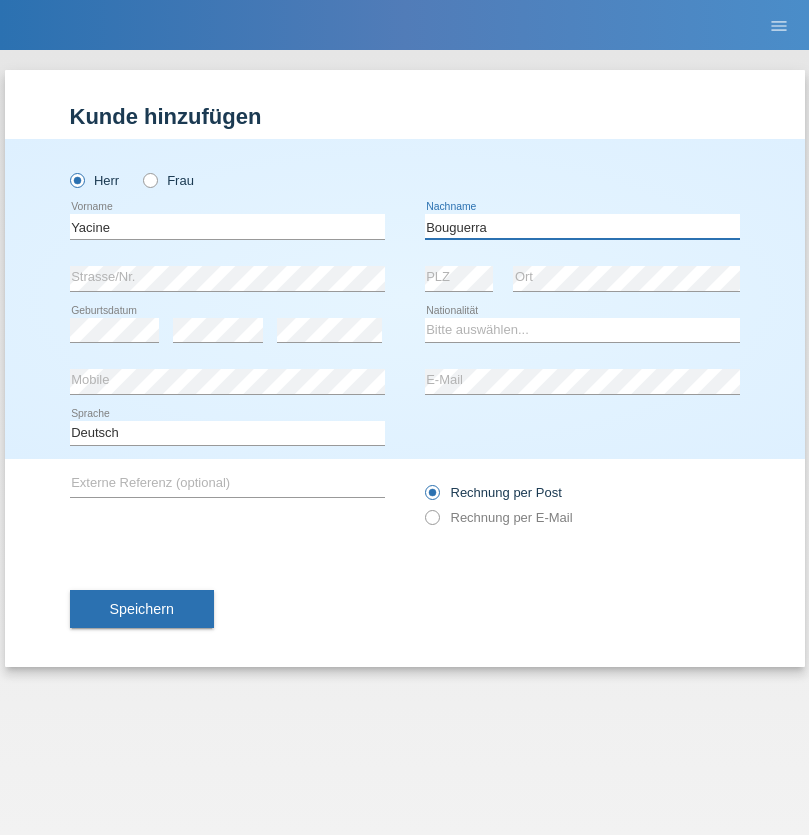 type on "Bouguerra" 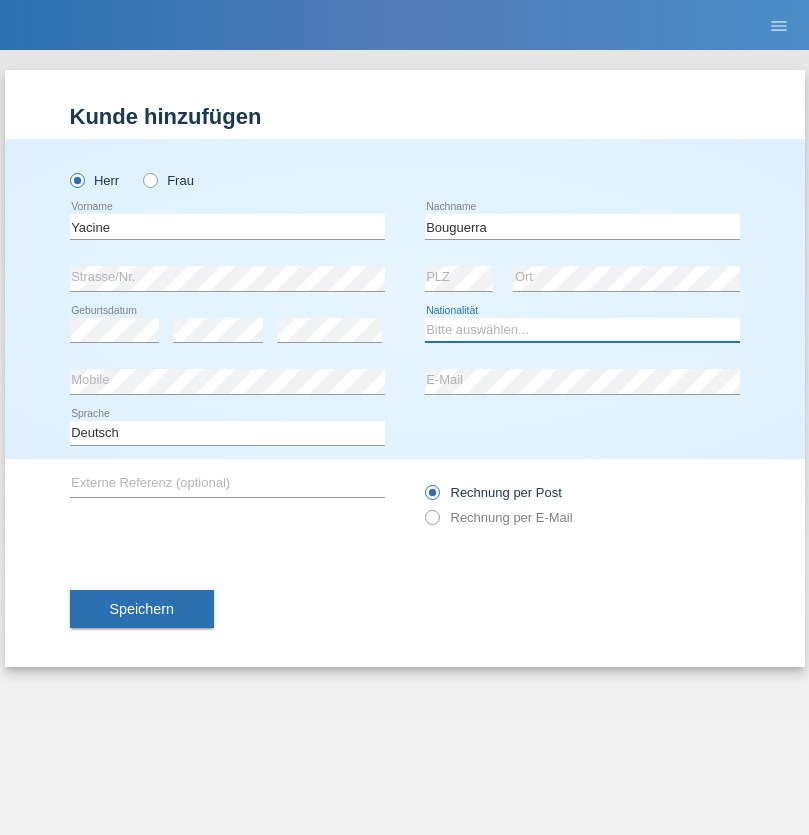 select on "CH" 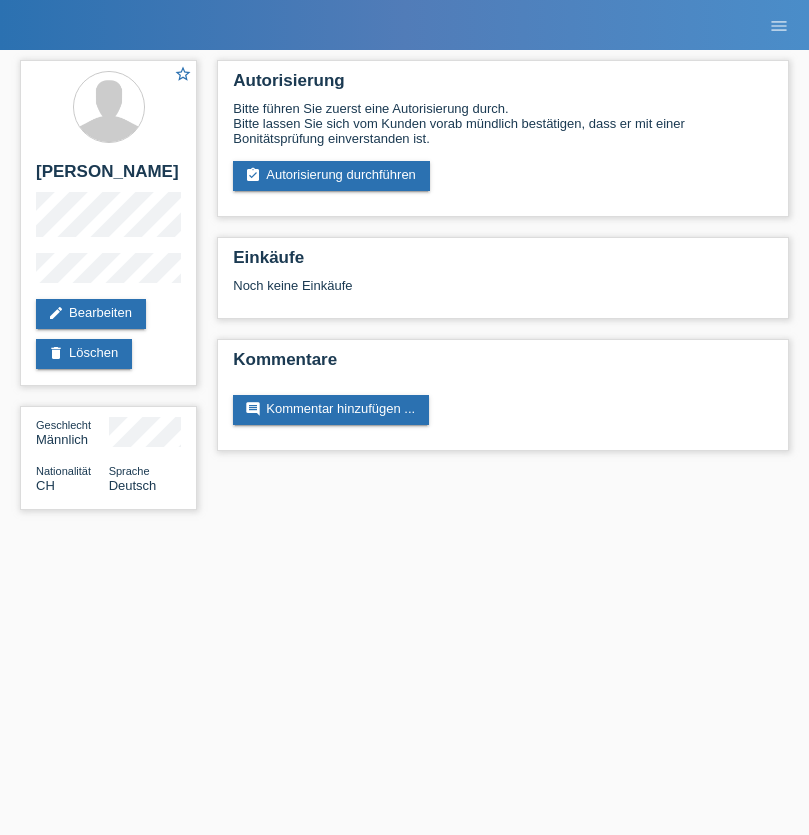 scroll, scrollTop: 0, scrollLeft: 0, axis: both 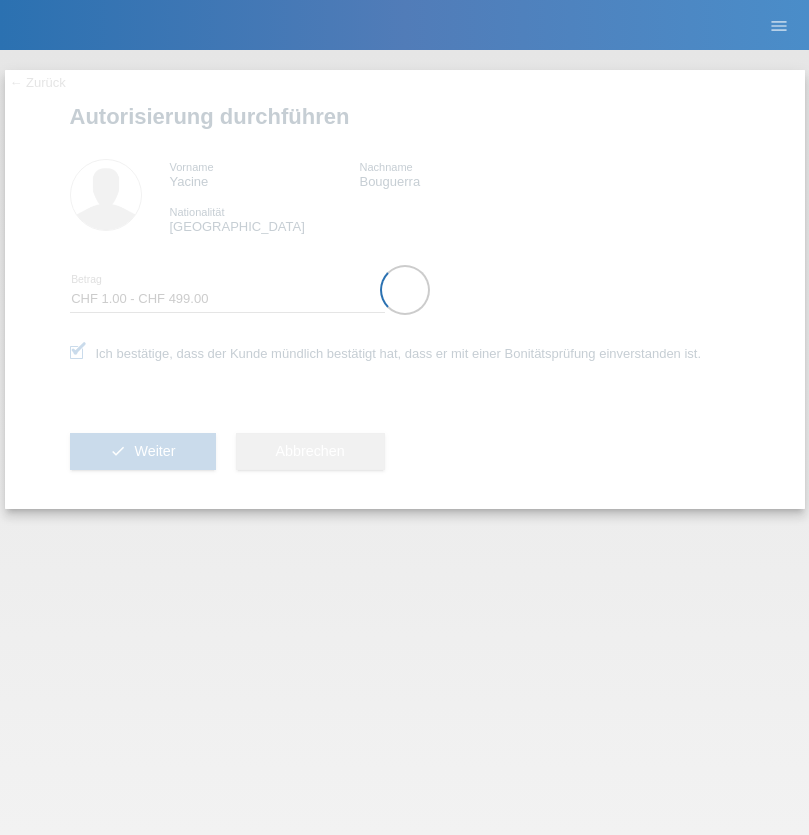select on "1" 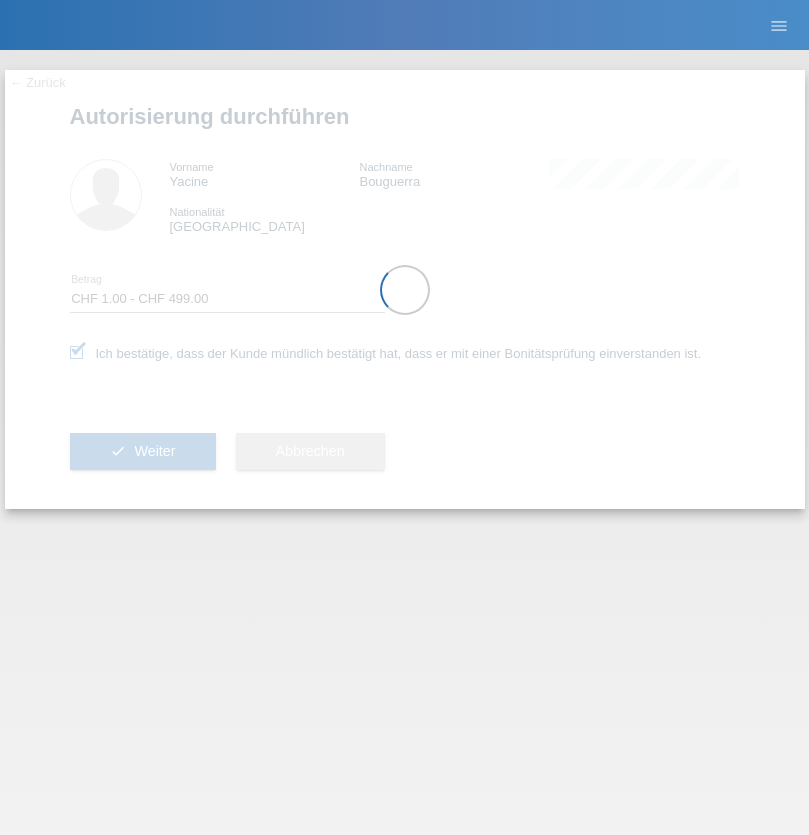 scroll, scrollTop: 0, scrollLeft: 0, axis: both 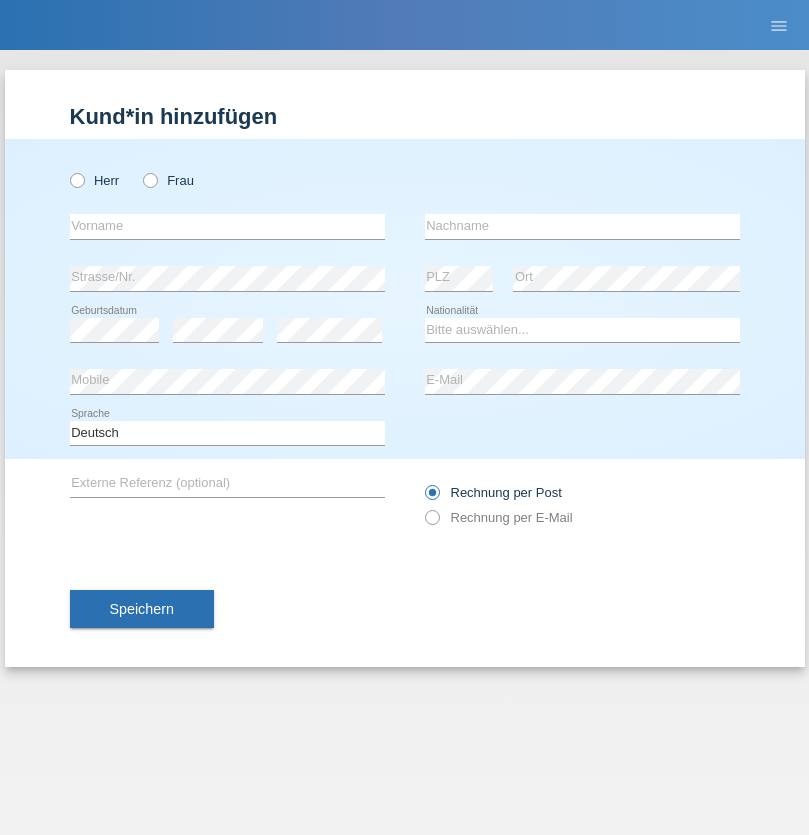 radio on "true" 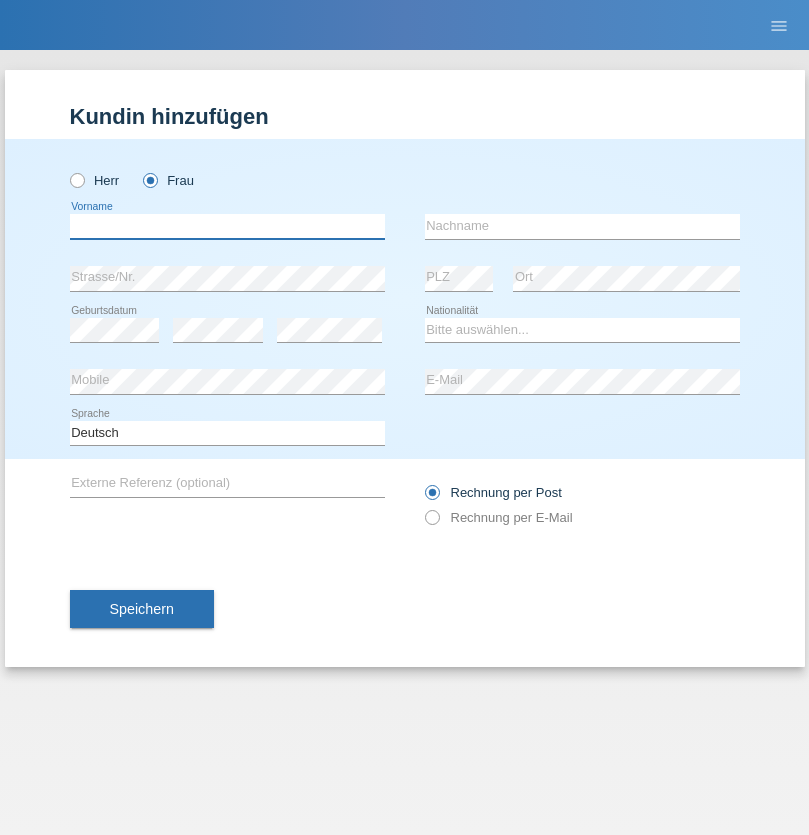 click at bounding box center [227, 226] 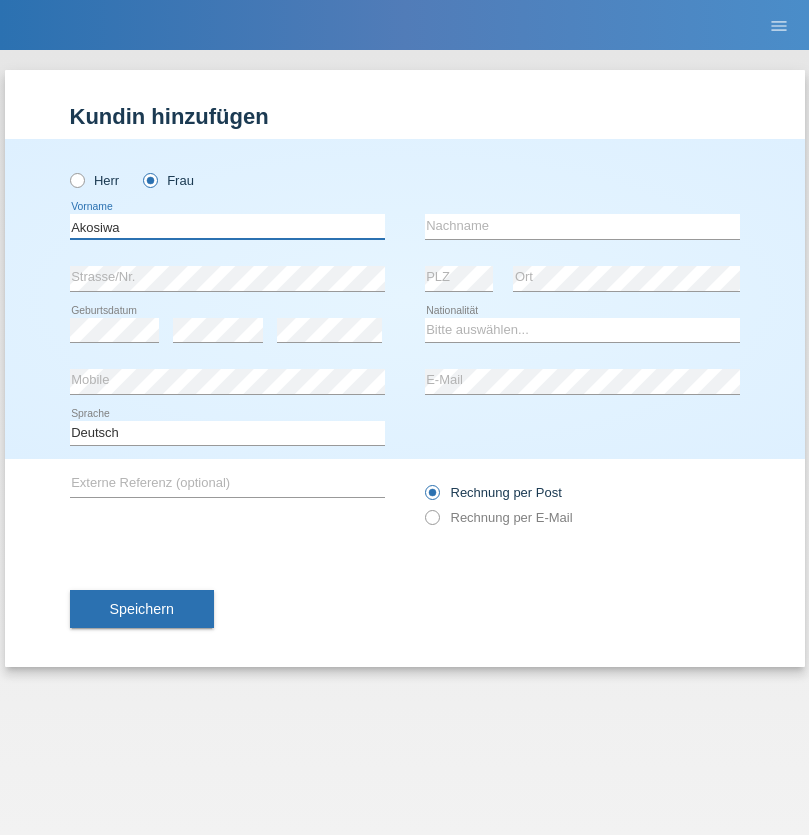 type on "Akosiwa" 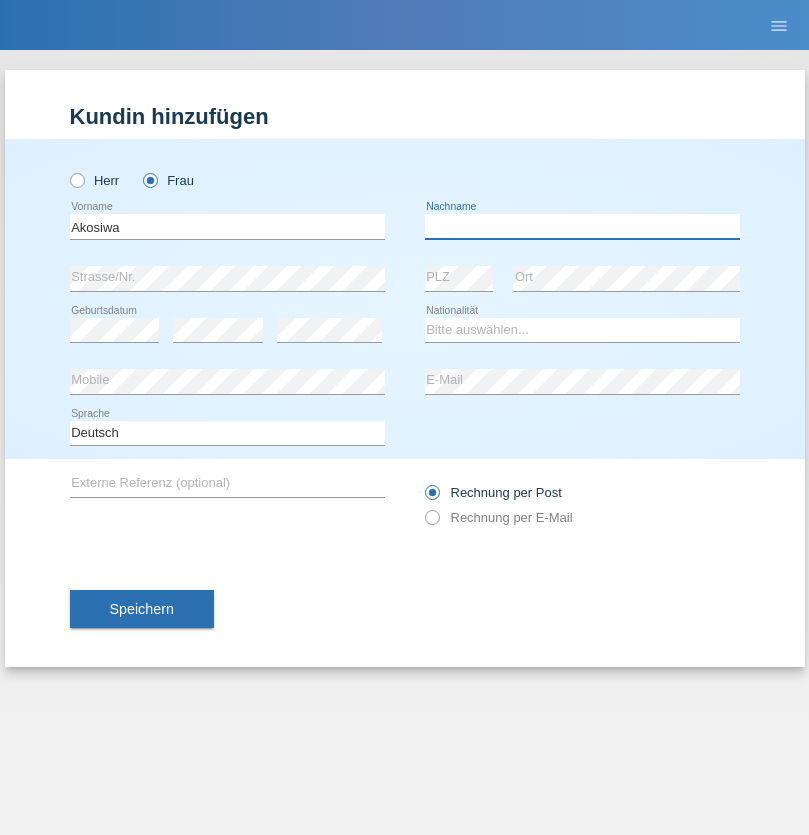 click at bounding box center [582, 226] 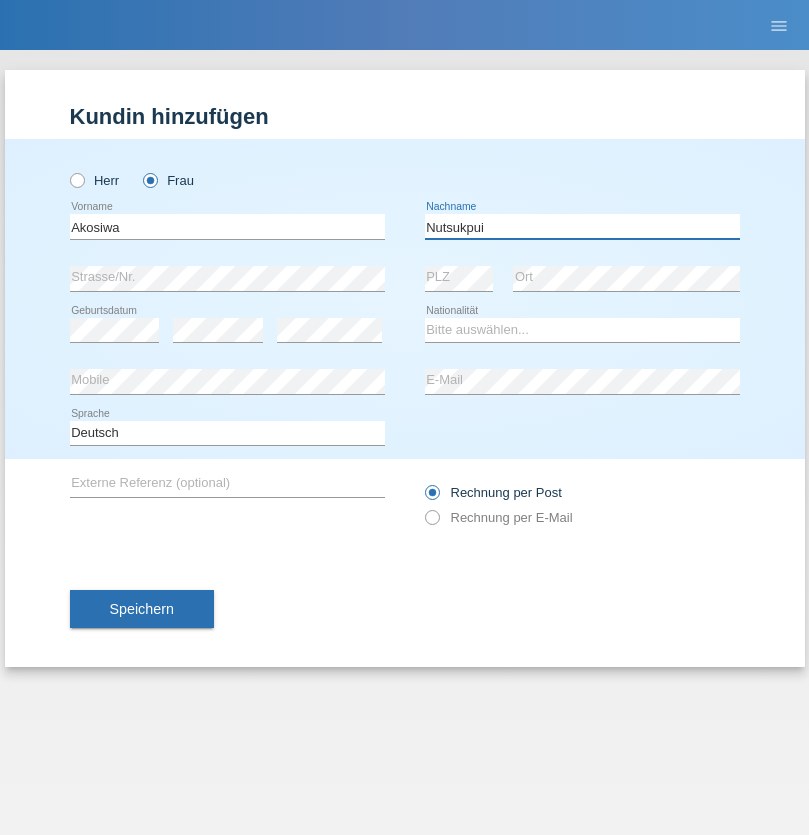 type on "Nutsukpui" 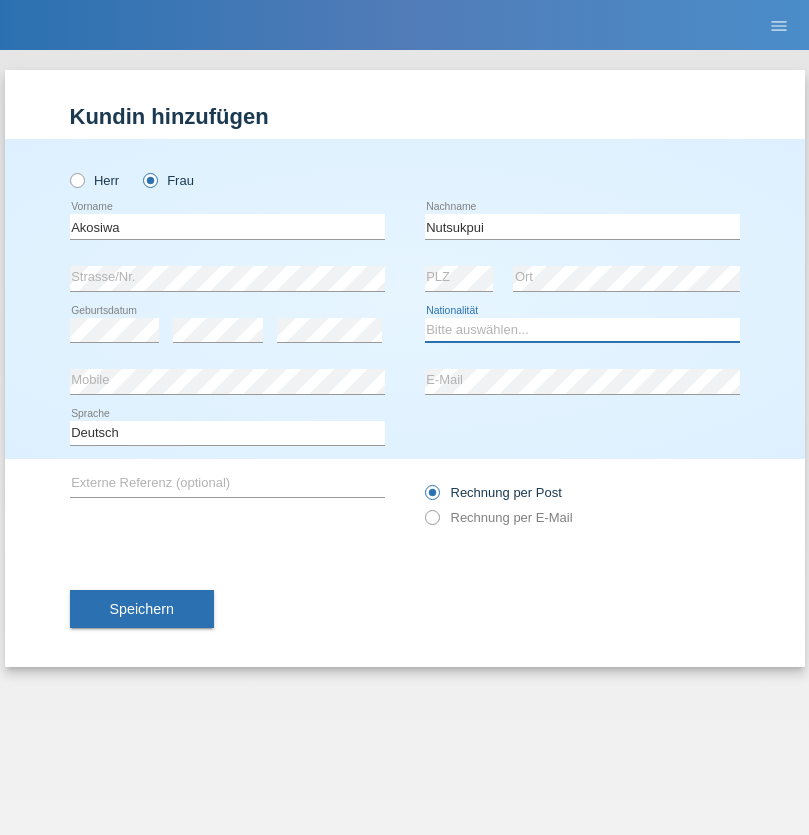 select on "TG" 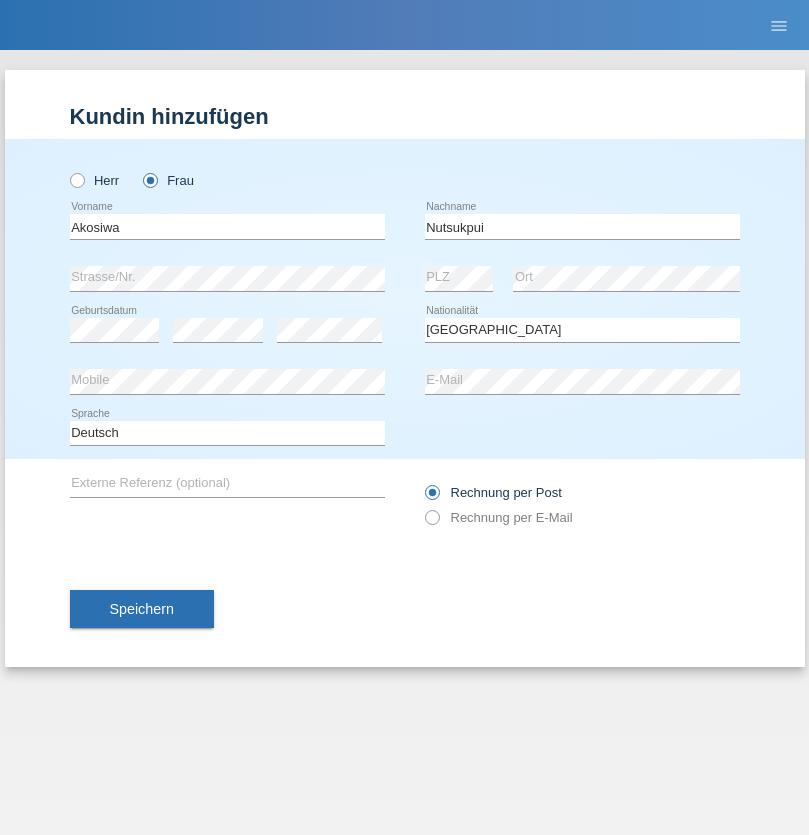 select on "C" 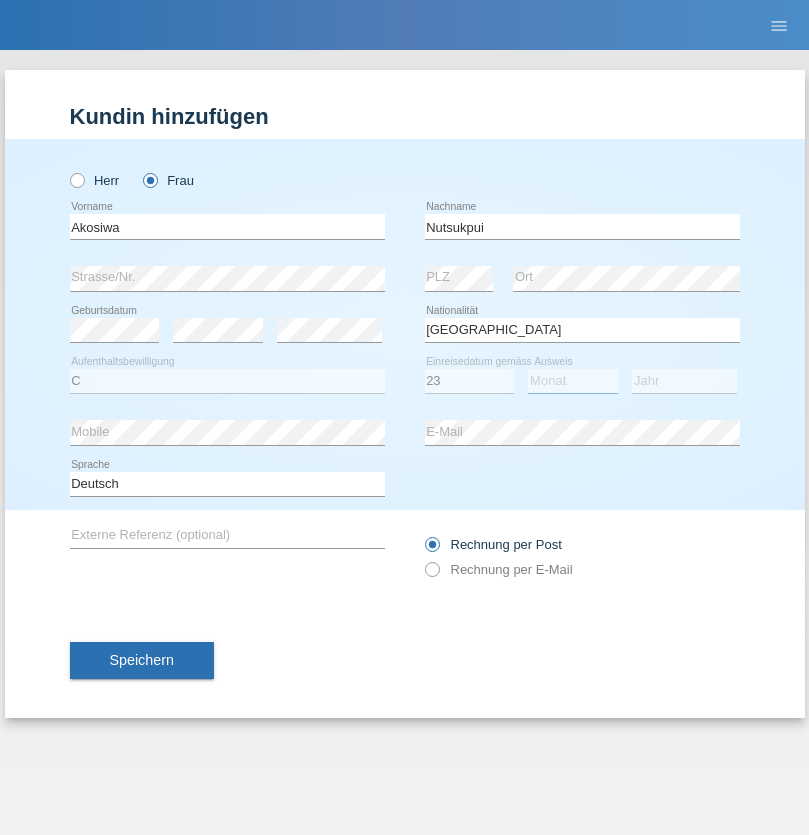 select on "09" 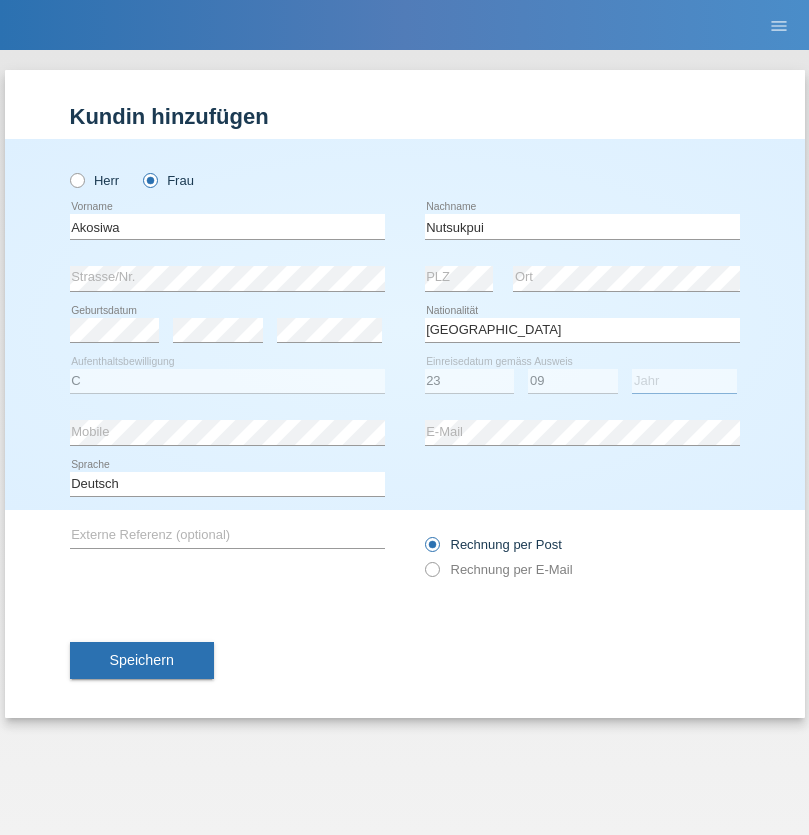 select on "2011" 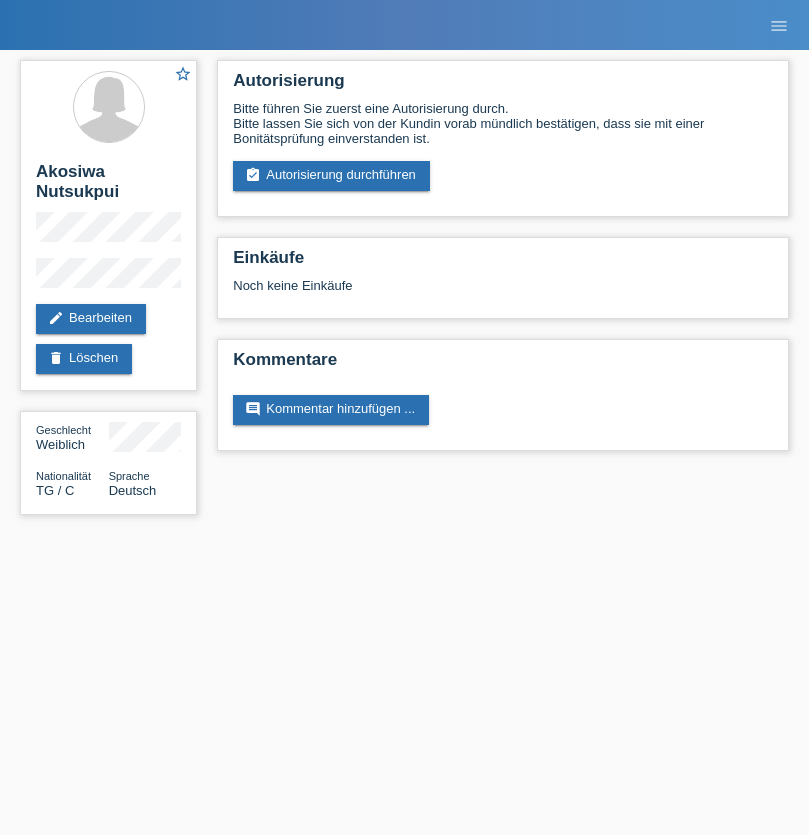 scroll, scrollTop: 0, scrollLeft: 0, axis: both 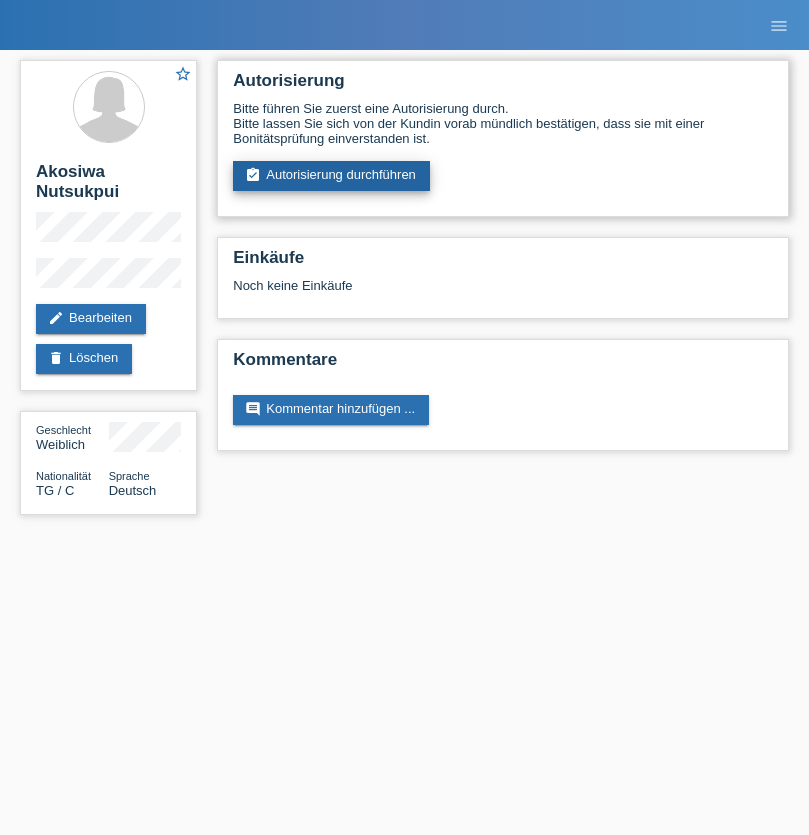 click on "assignment_turned_in  Autorisierung durchführen" at bounding box center (331, 176) 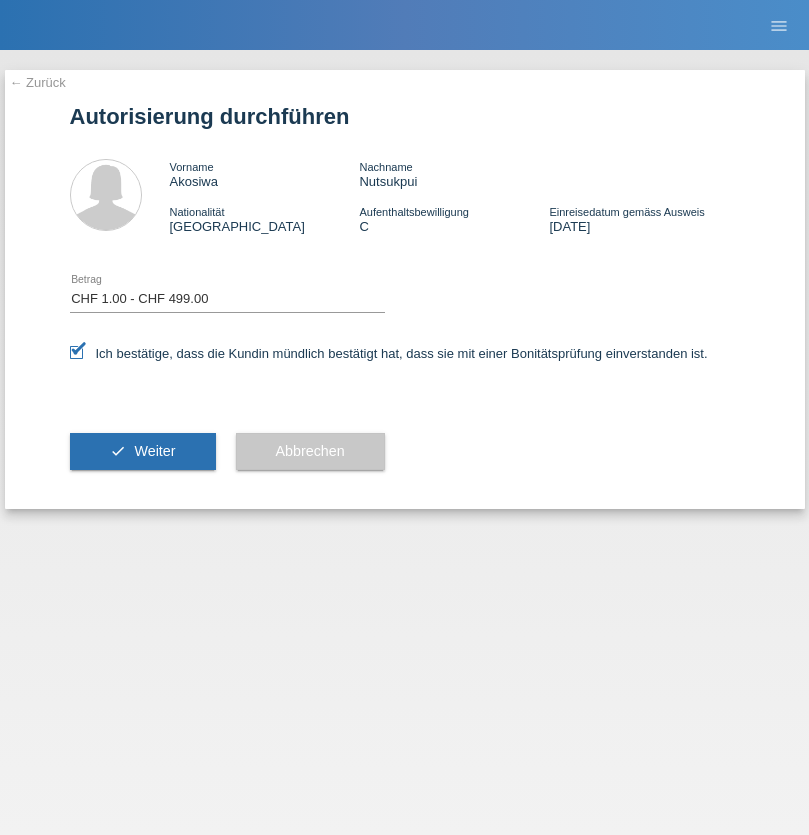 select on "1" 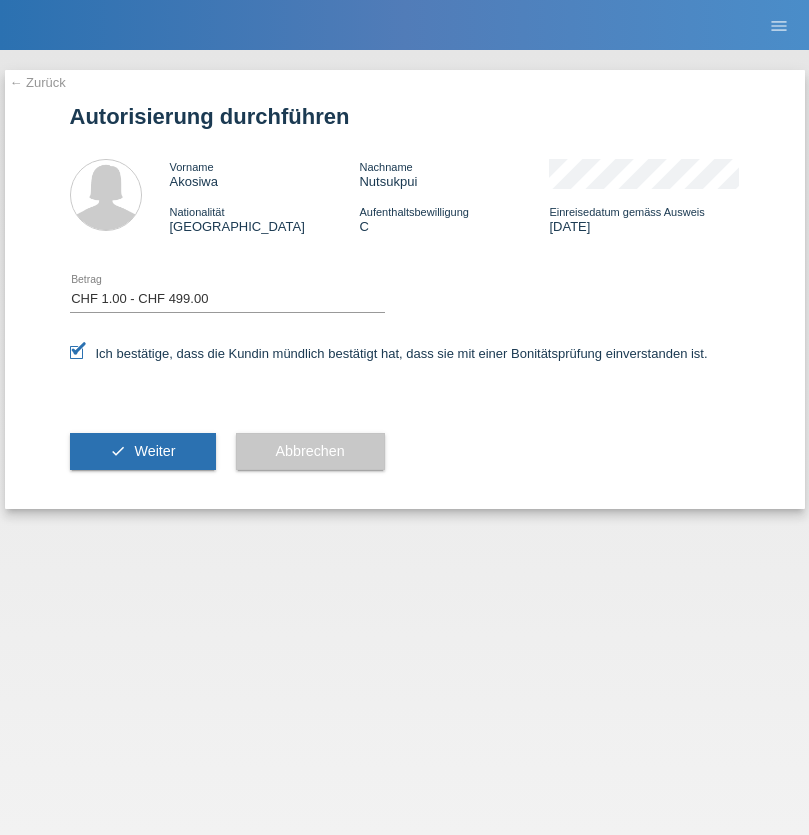 scroll, scrollTop: 0, scrollLeft: 0, axis: both 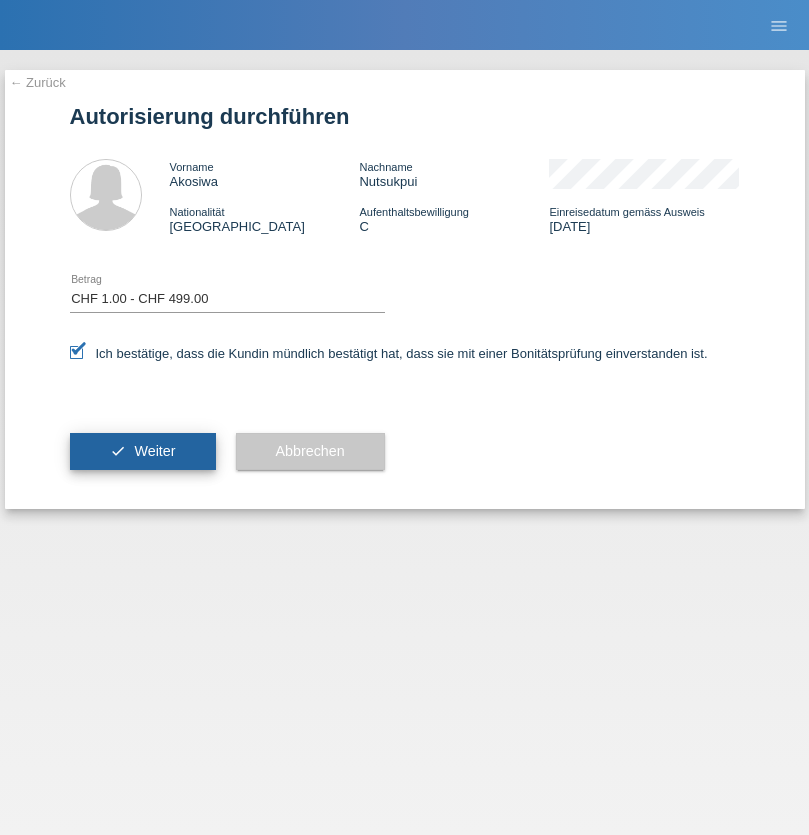 click on "Weiter" at bounding box center (154, 451) 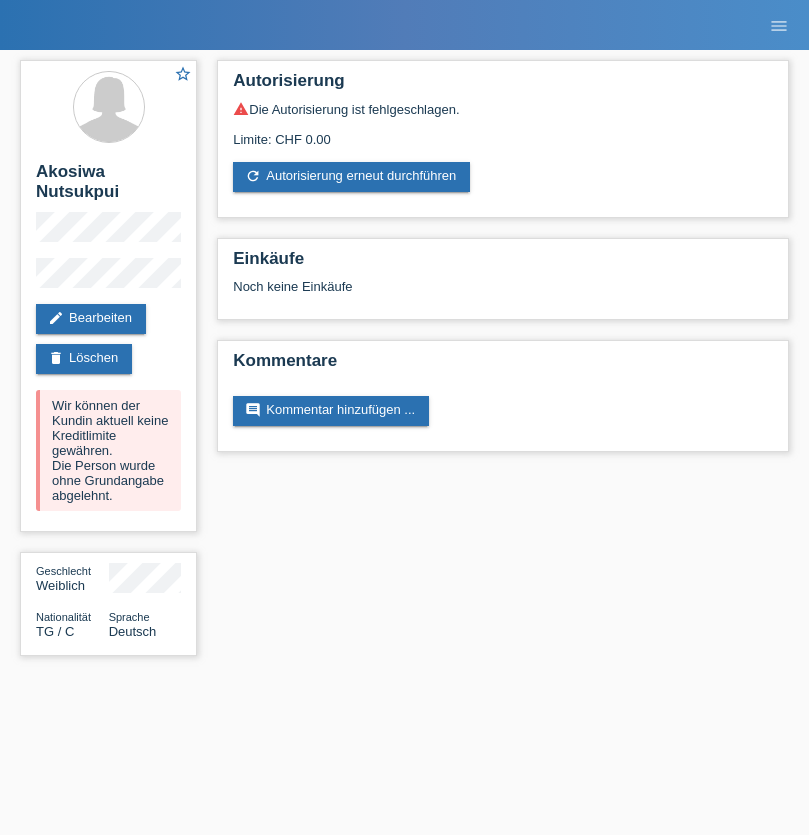 scroll, scrollTop: 0, scrollLeft: 0, axis: both 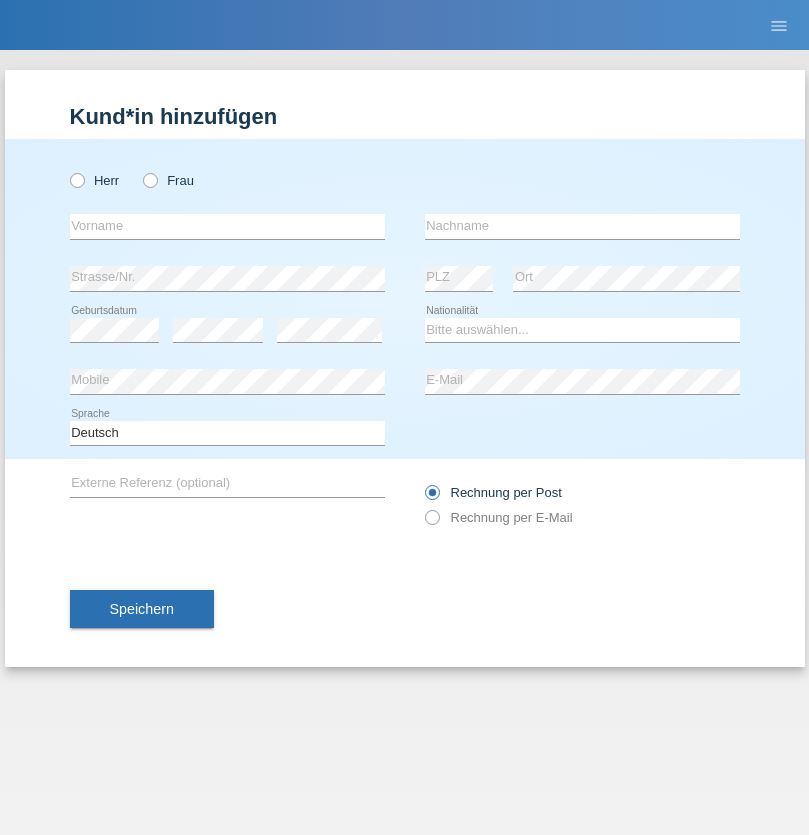 radio on "true" 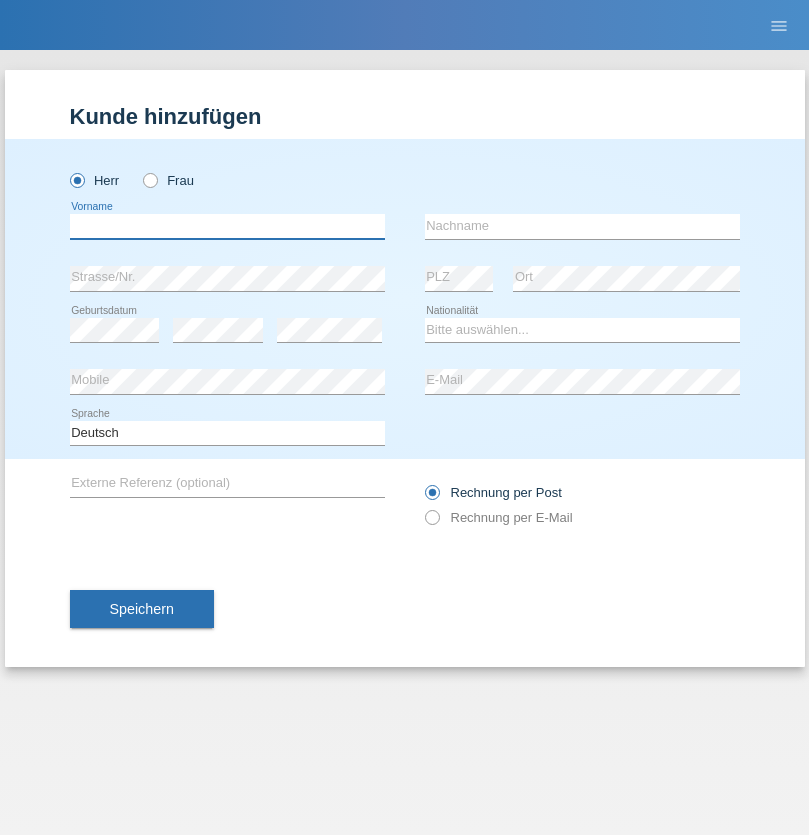 click at bounding box center [227, 226] 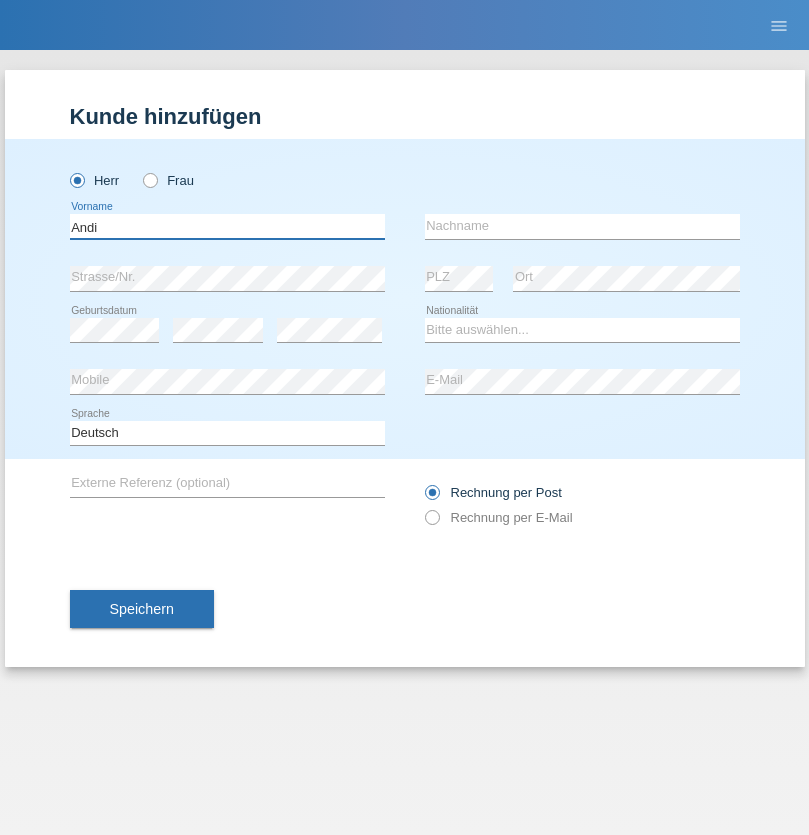 type on "Andi" 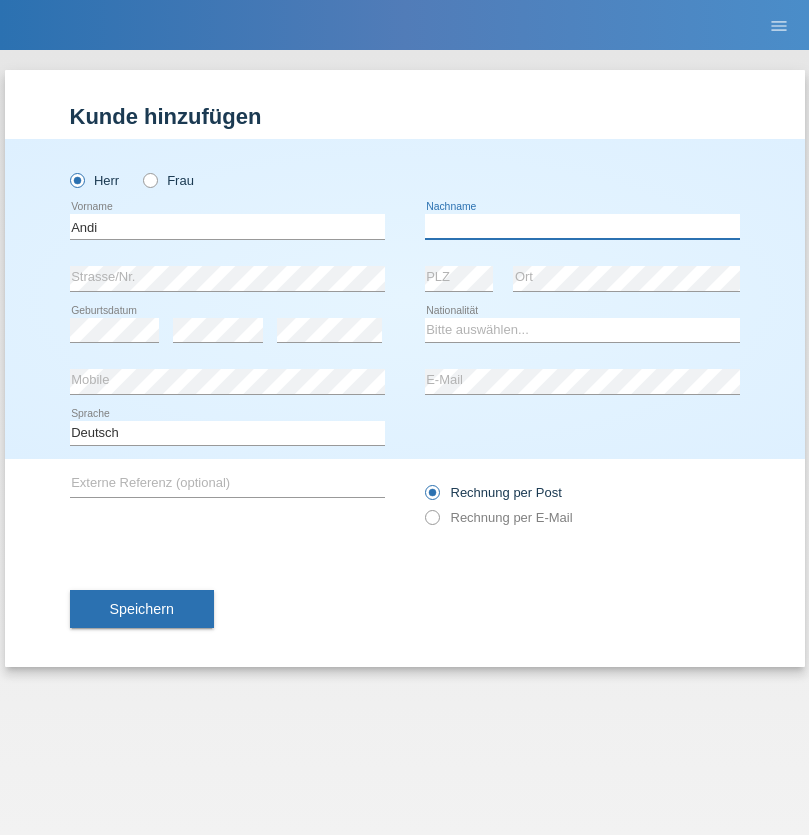 click at bounding box center [582, 226] 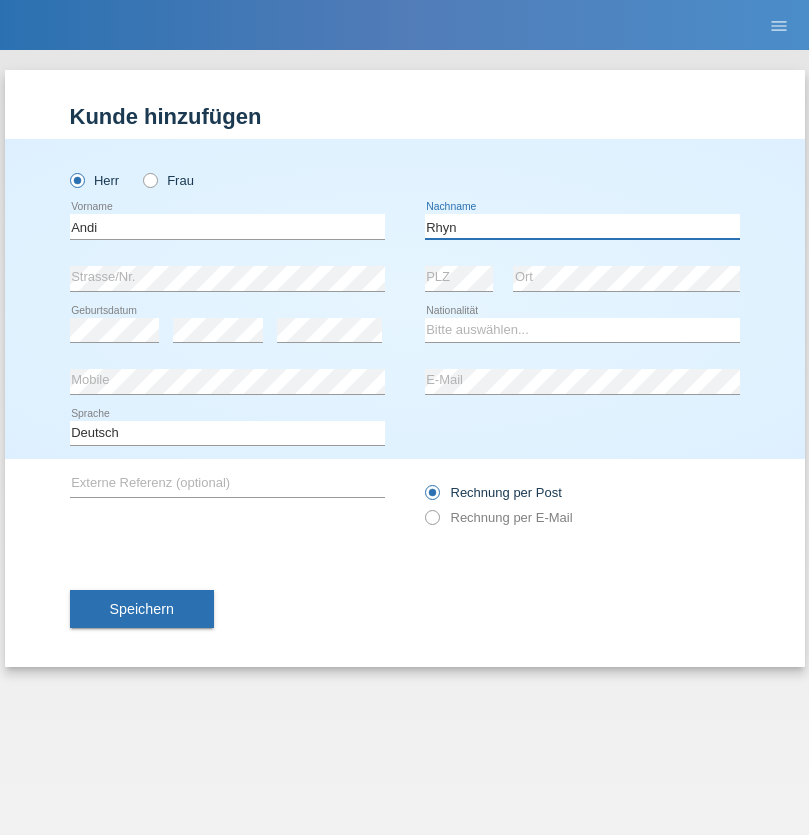 type on "Rhyn" 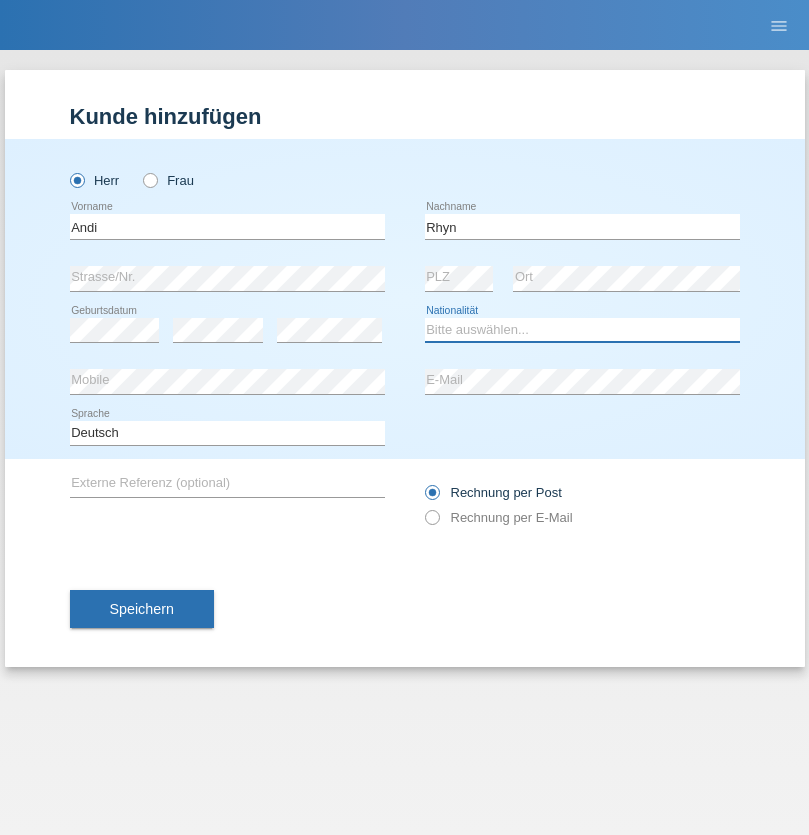 select on "CH" 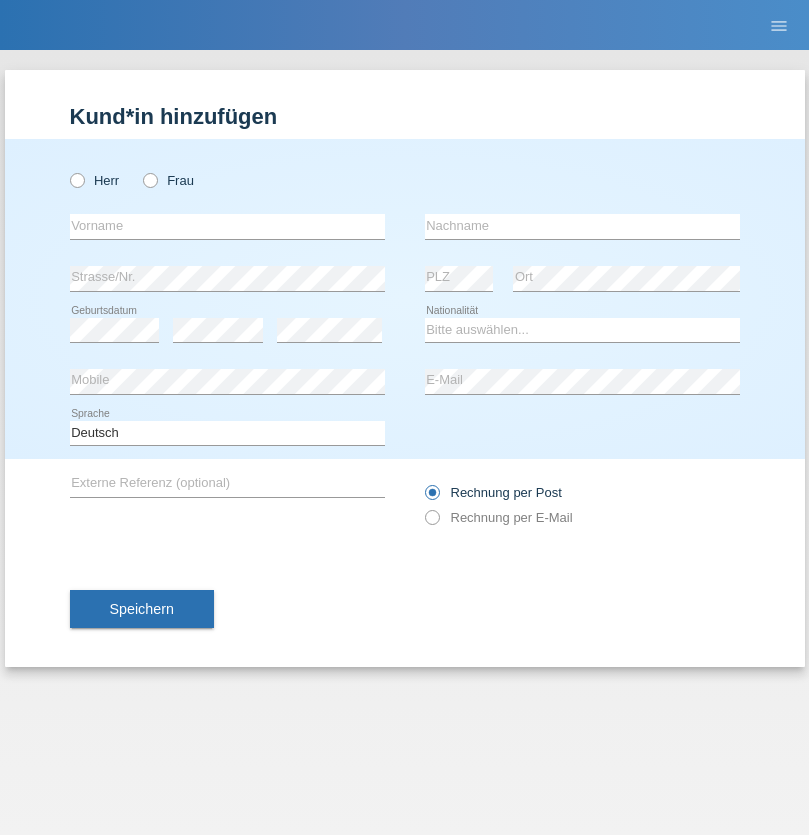 scroll, scrollTop: 0, scrollLeft: 0, axis: both 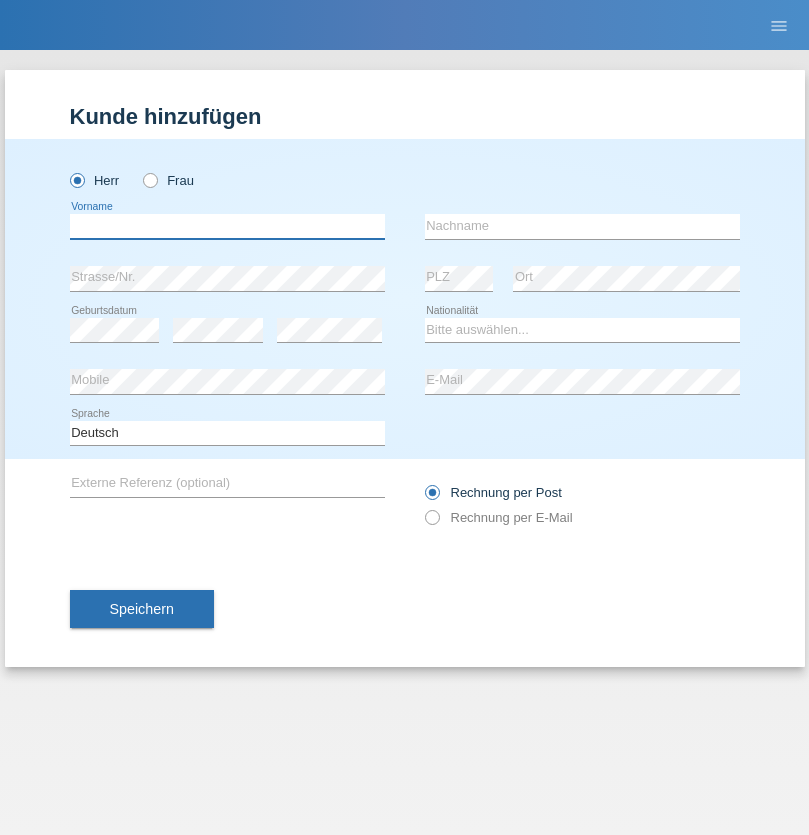 click at bounding box center [227, 226] 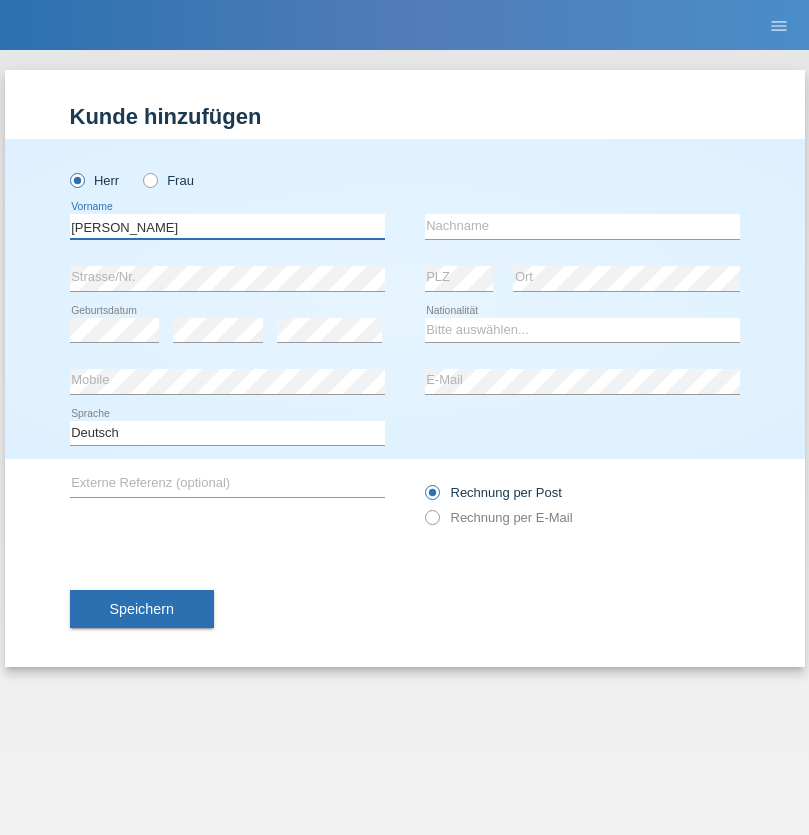 type on "[PERSON_NAME]" 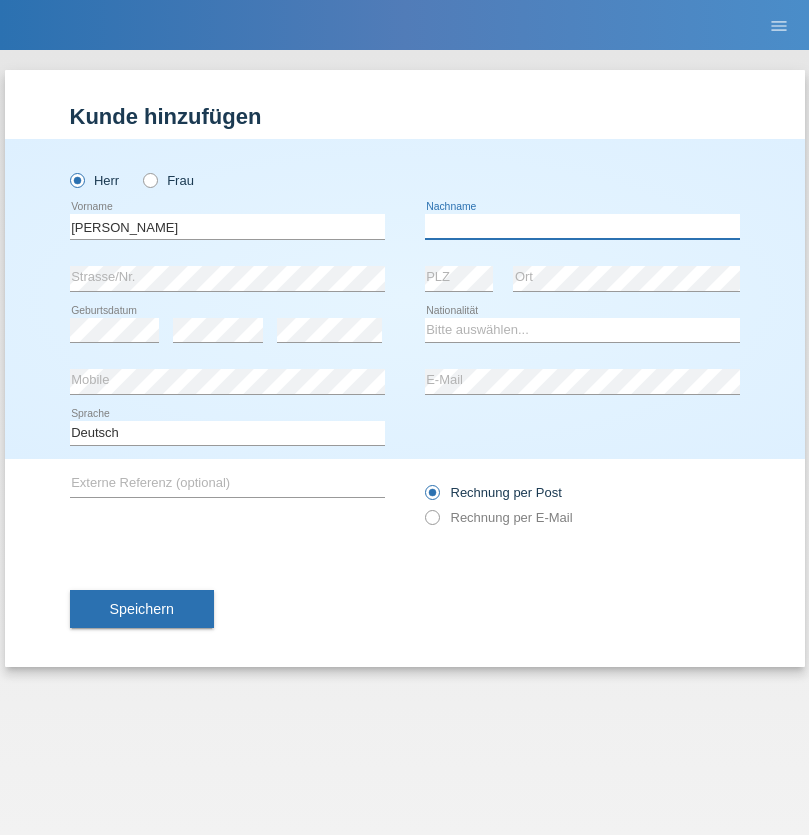 click at bounding box center (582, 226) 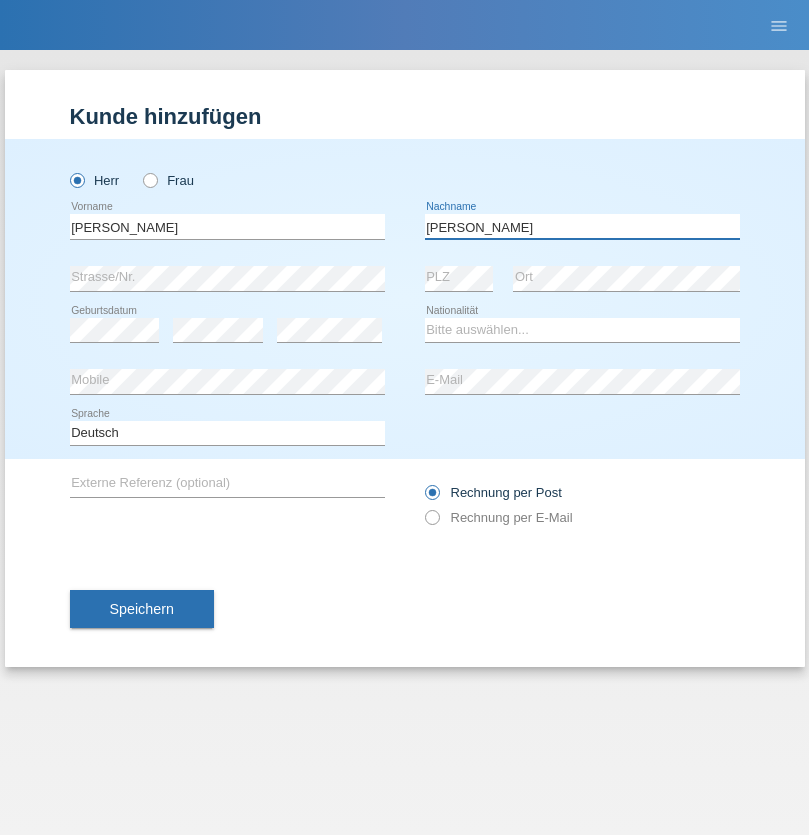 type on "[PERSON_NAME]" 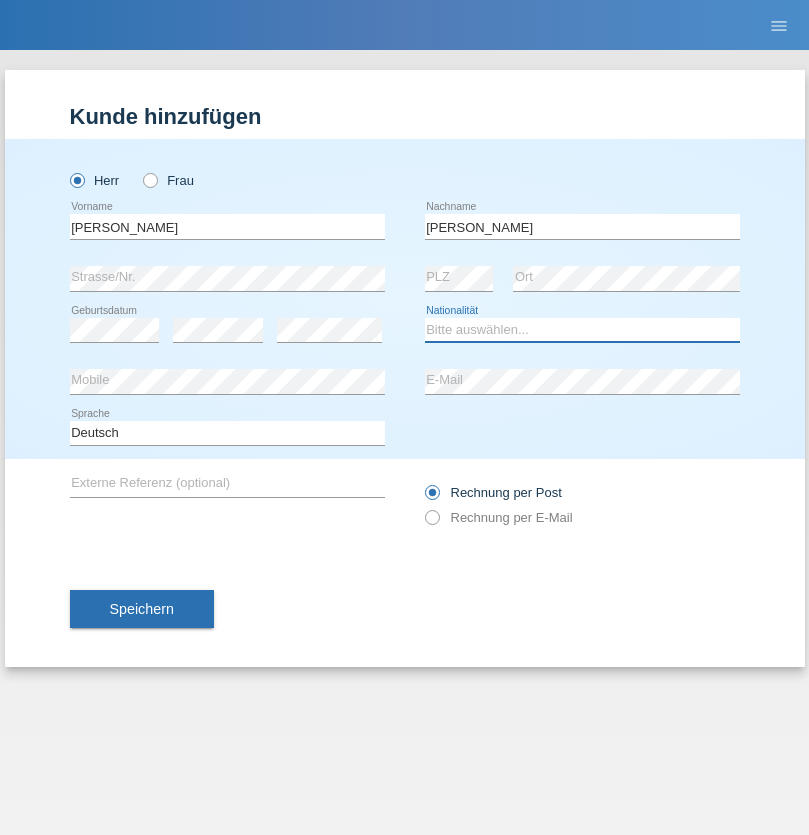 select on "BG" 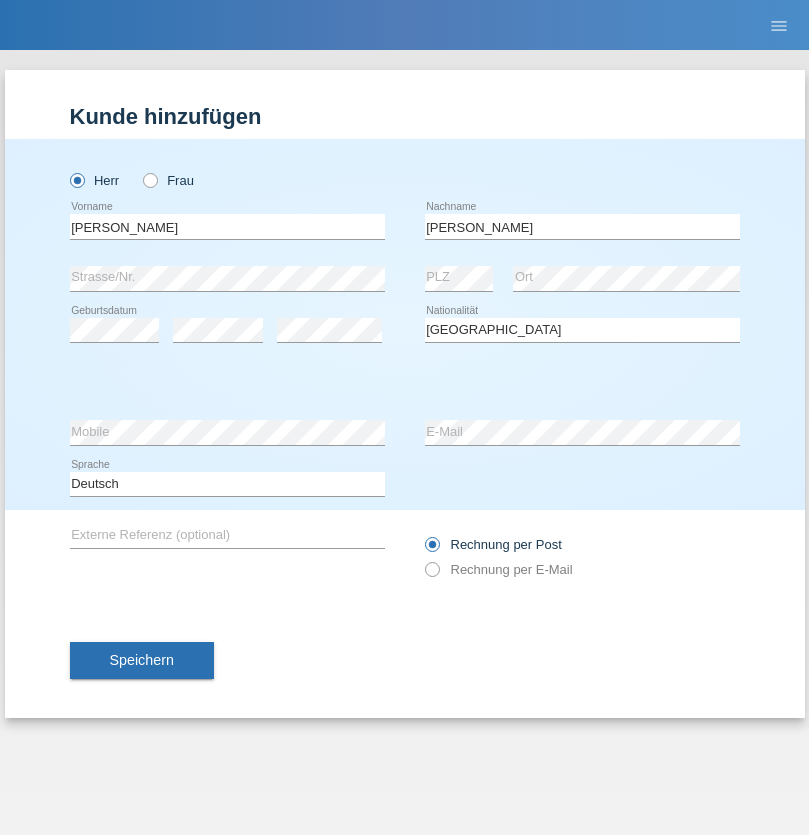 select on "C" 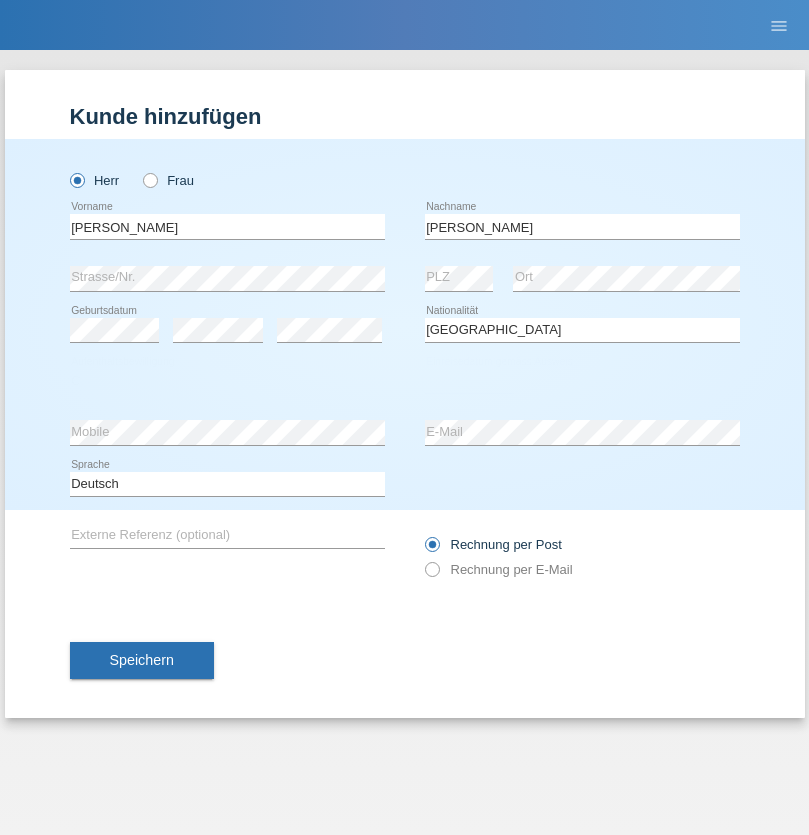 select on "06" 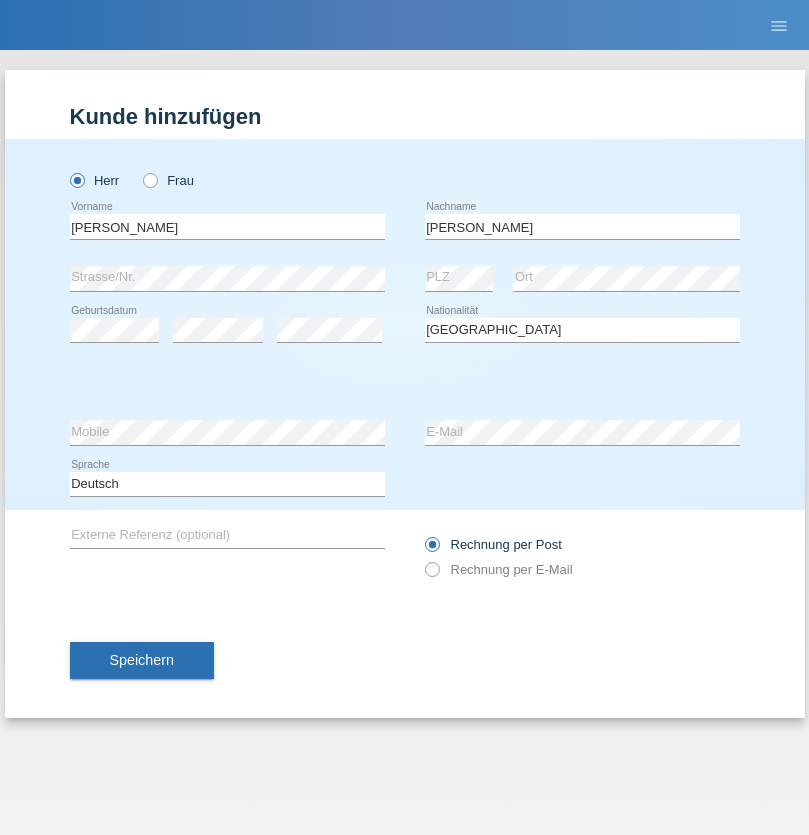 select on "07" 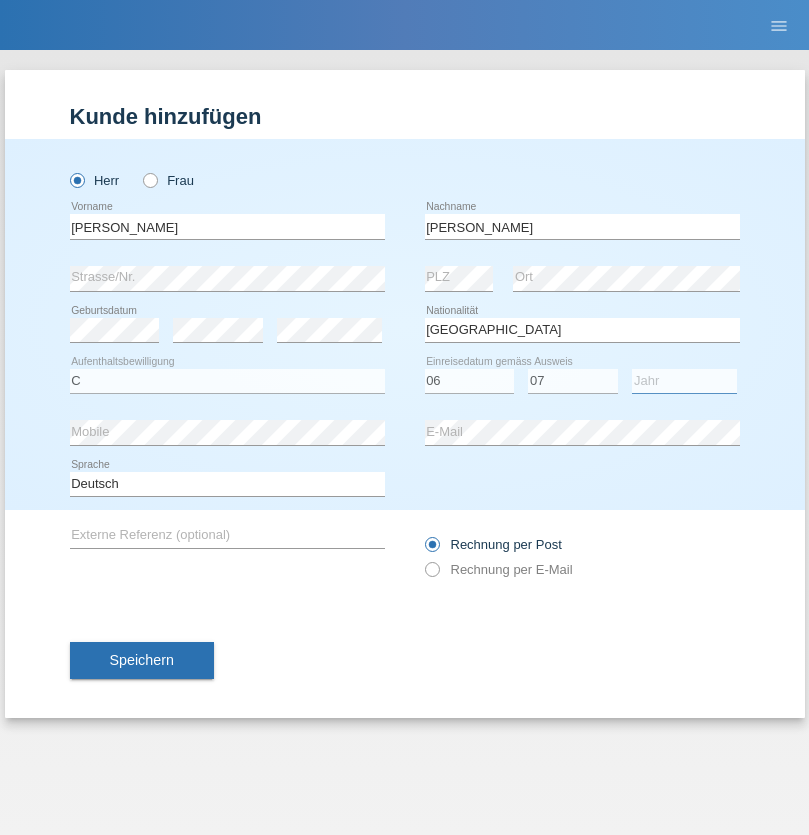 select on "2021" 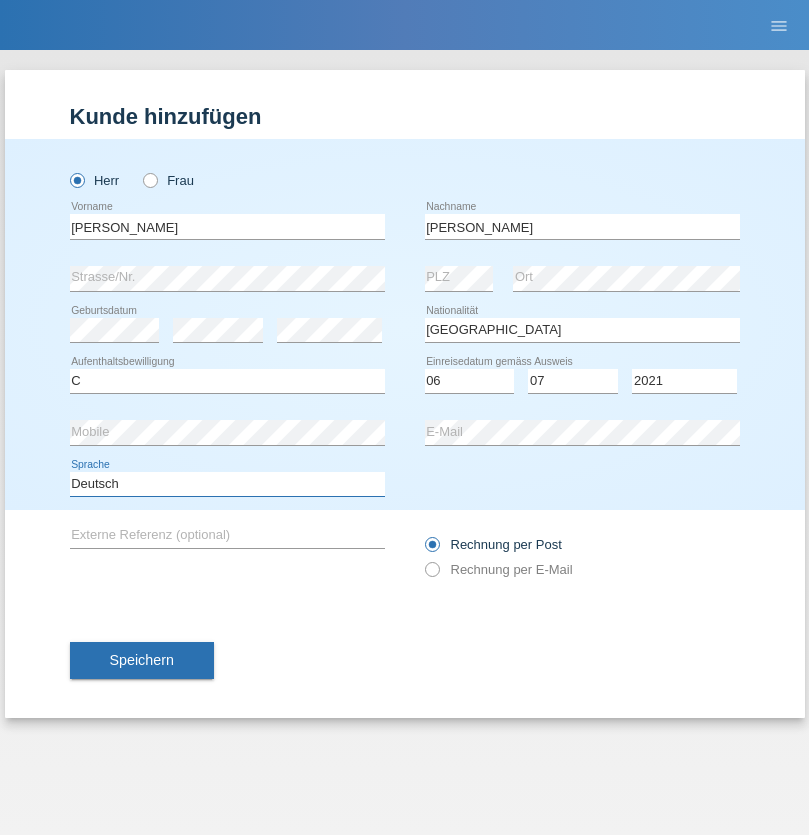 select on "en" 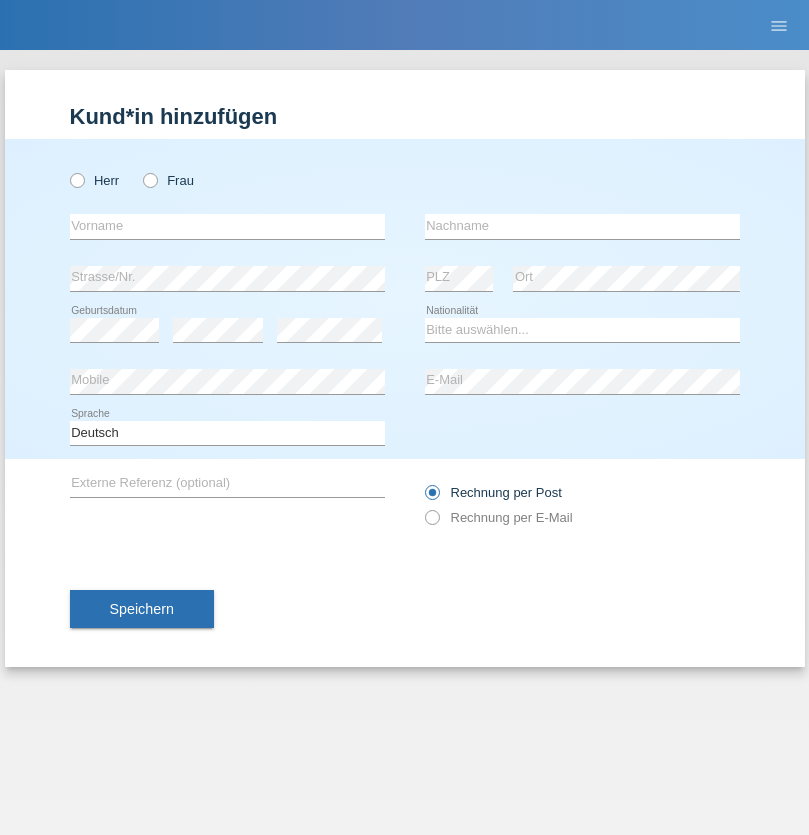 scroll, scrollTop: 0, scrollLeft: 0, axis: both 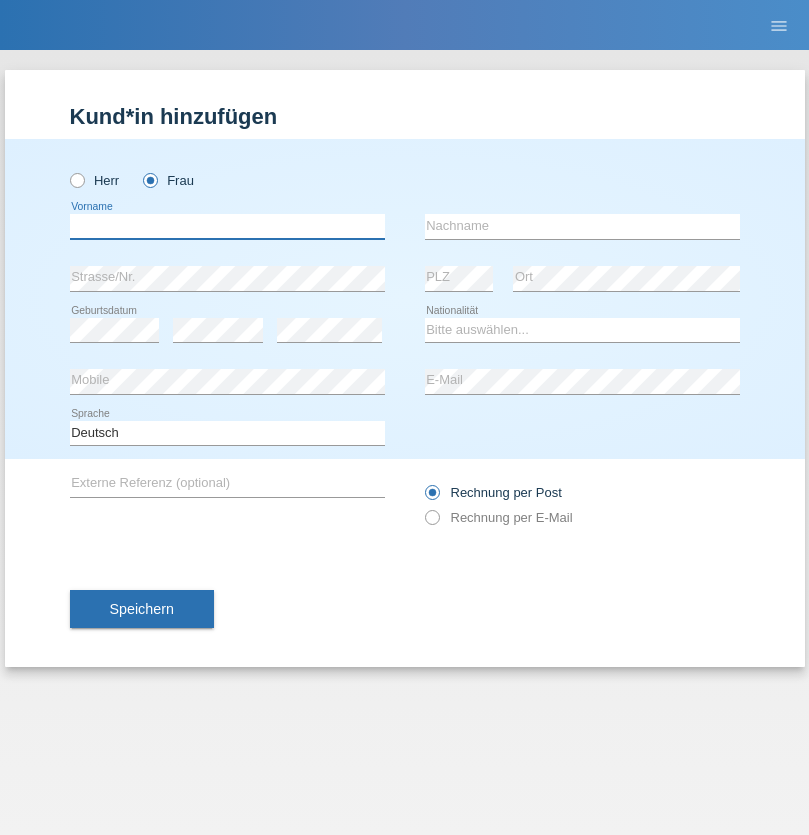 click at bounding box center (227, 226) 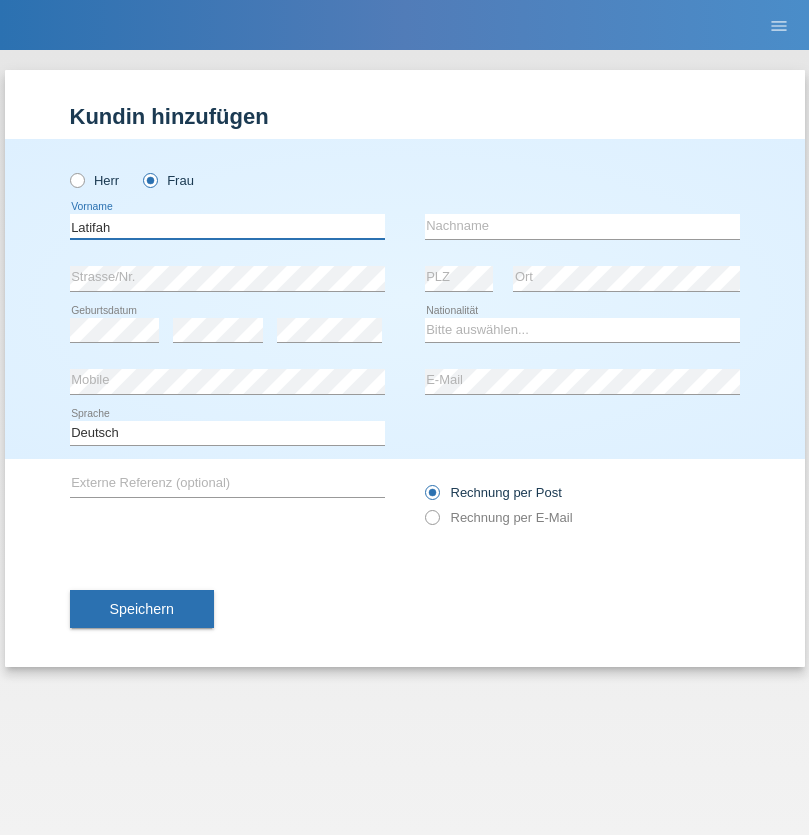type on "Latifah" 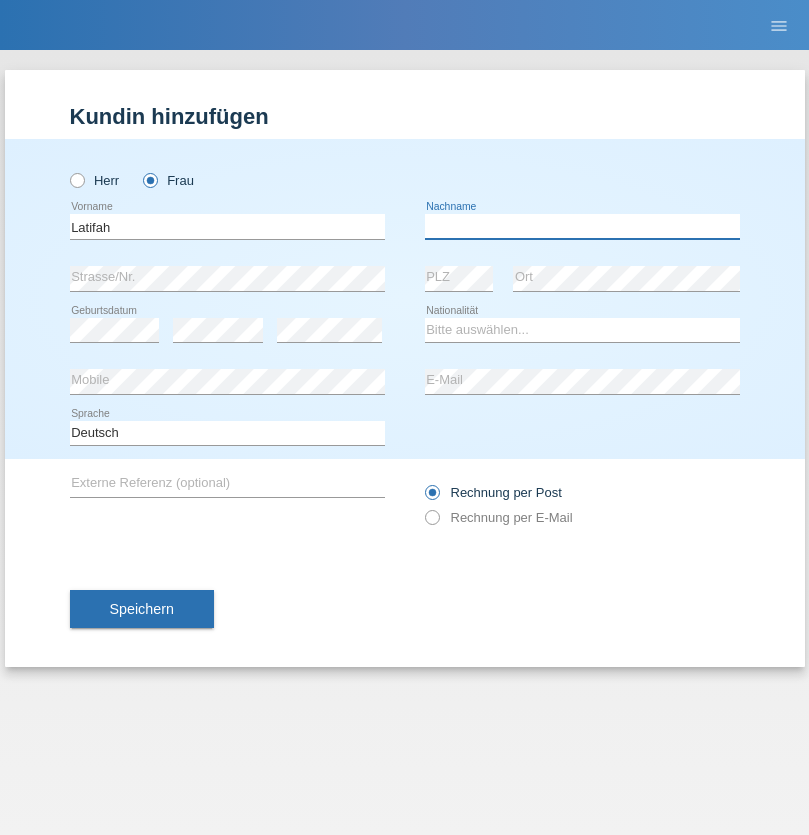 click at bounding box center (582, 226) 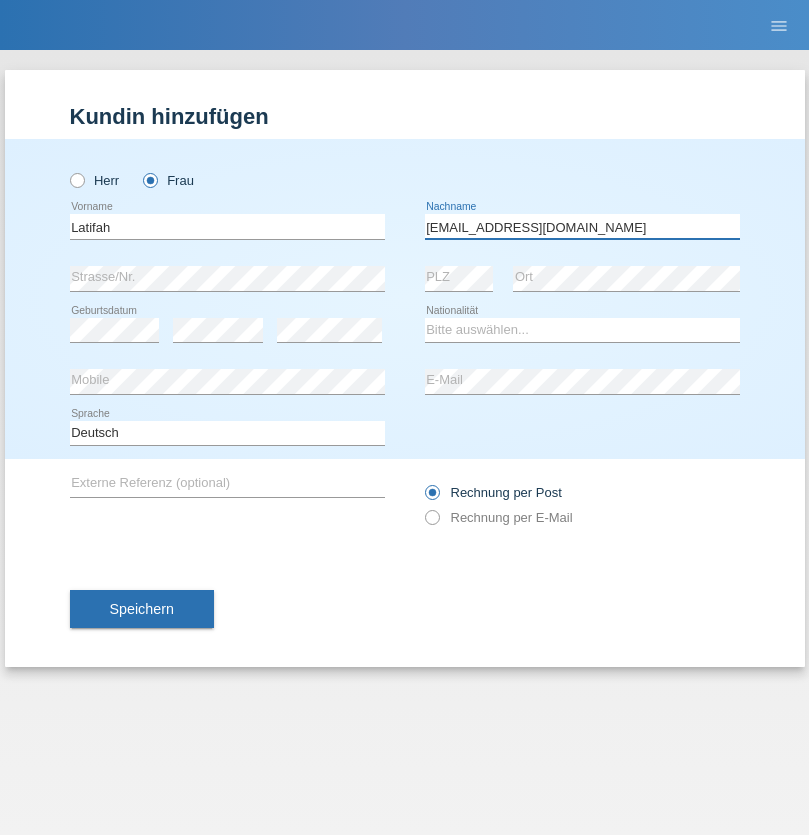 type on "meryemy@hotmail.com" 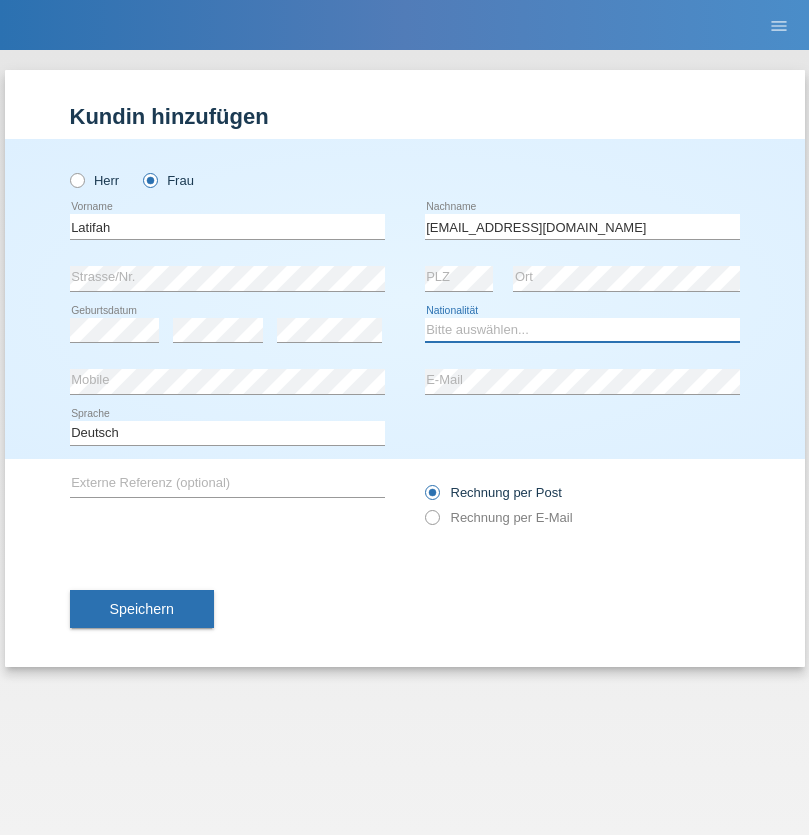 select on "TR" 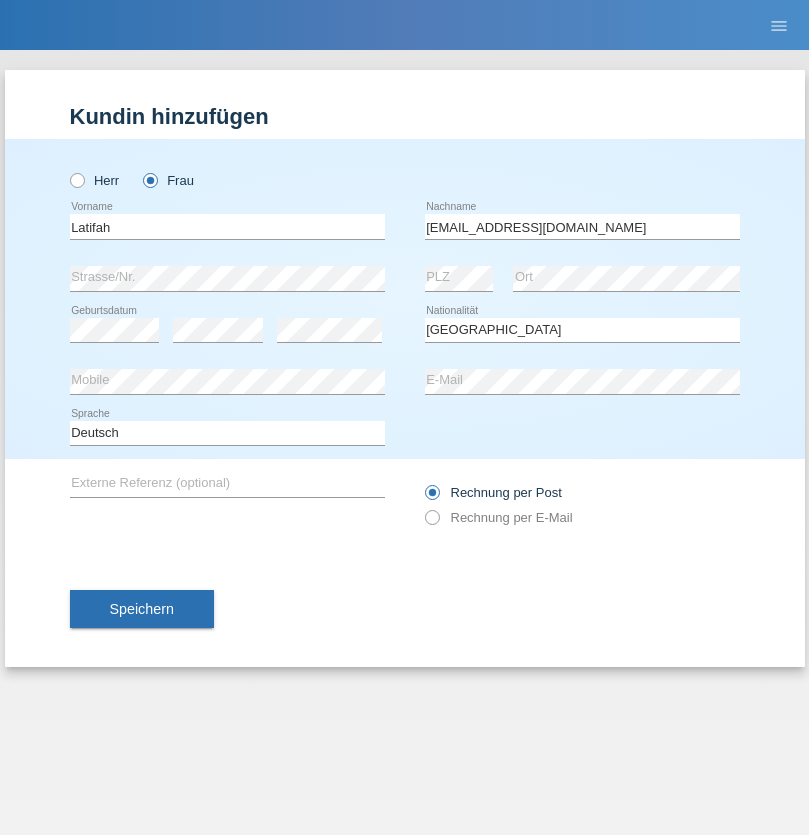 select on "C" 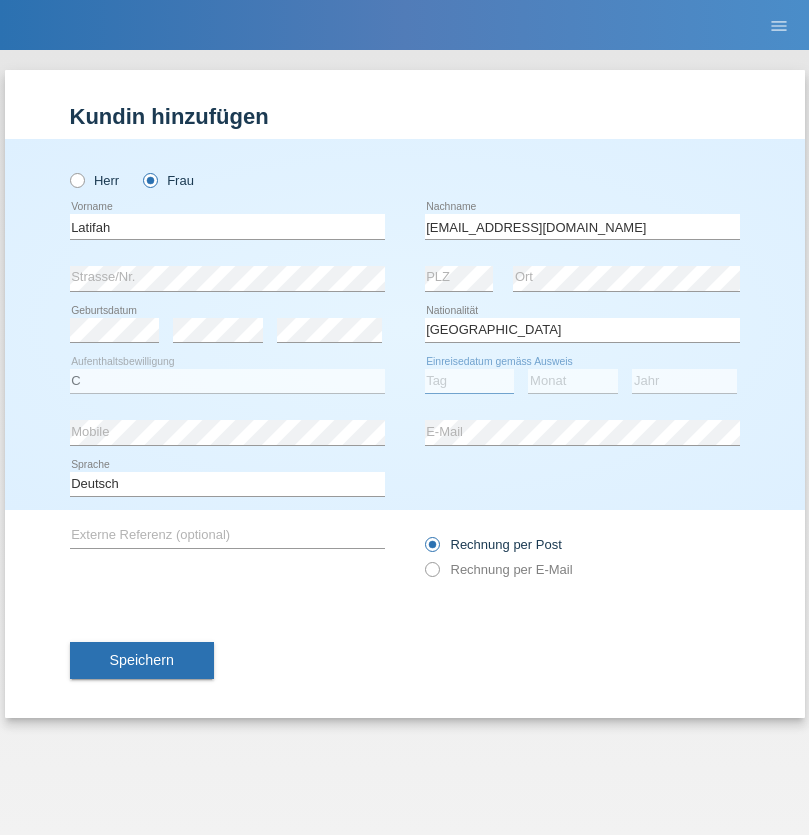 select on "17" 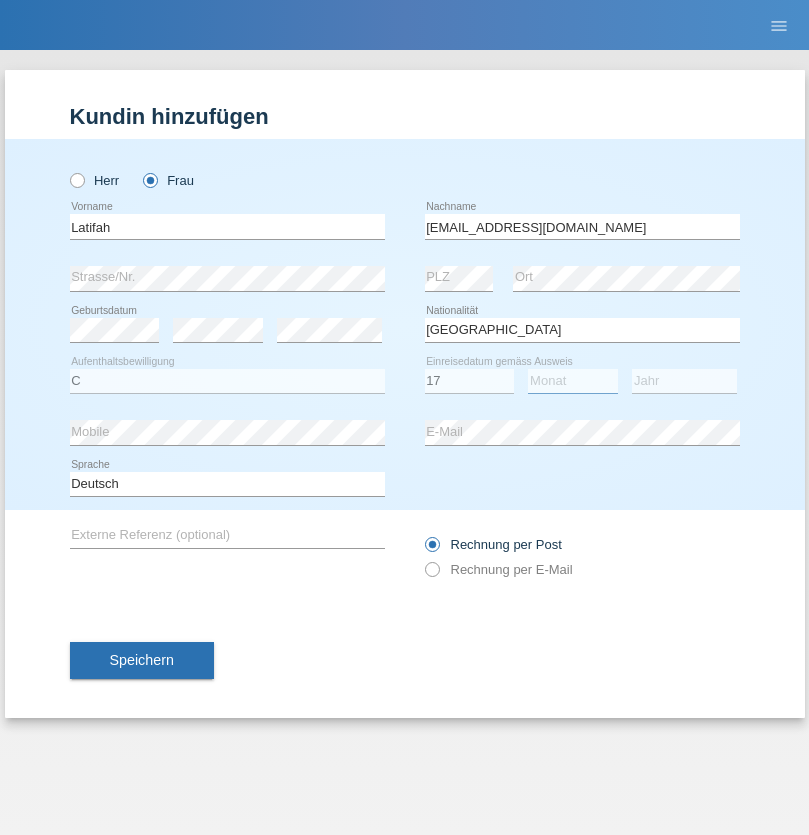select on "04" 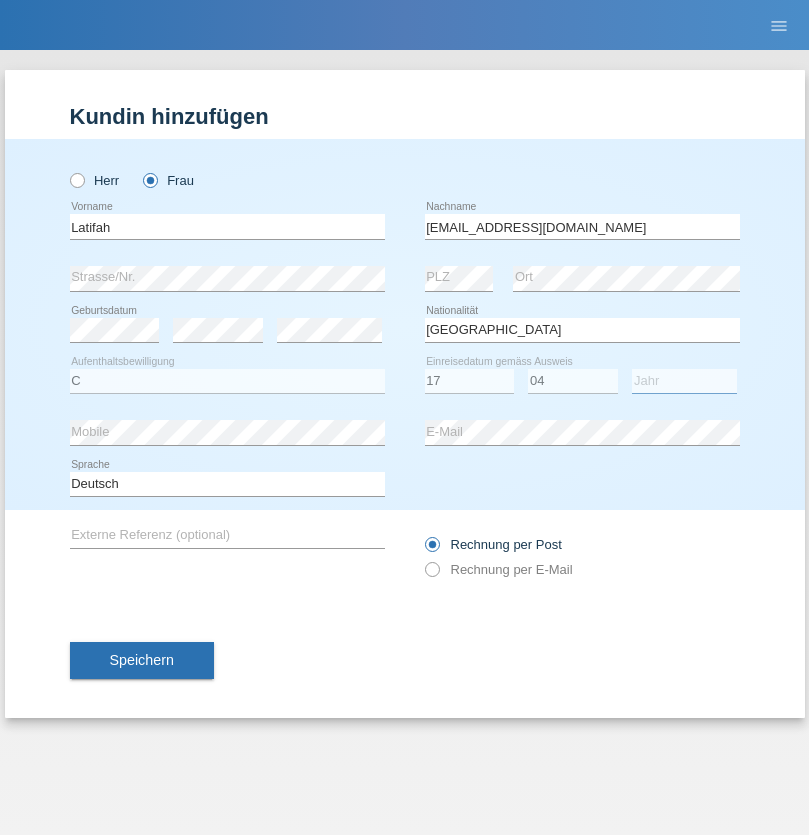 select on "2008" 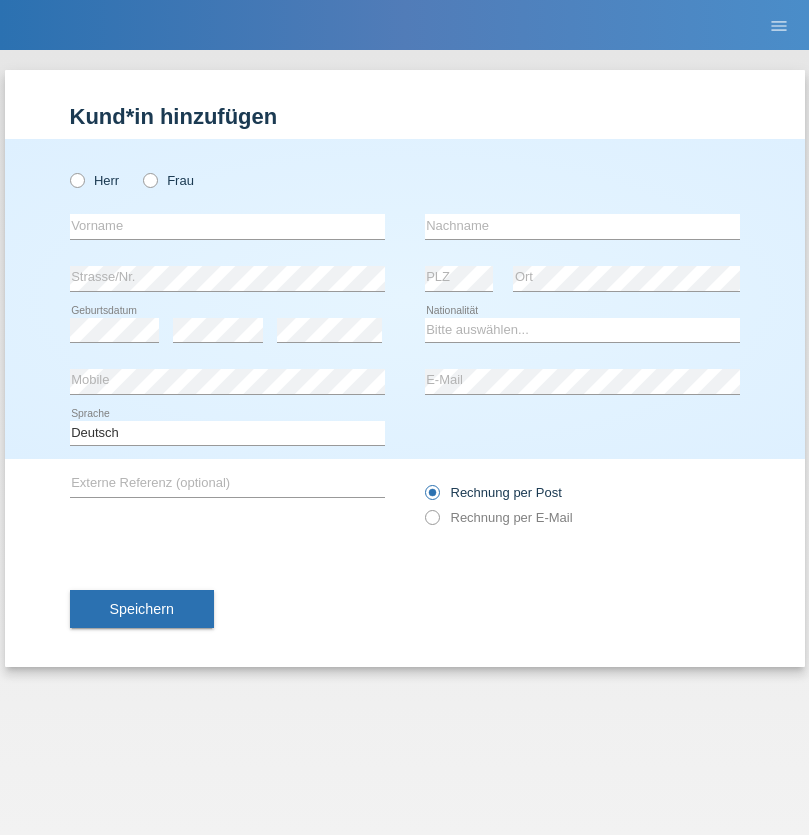 scroll, scrollTop: 0, scrollLeft: 0, axis: both 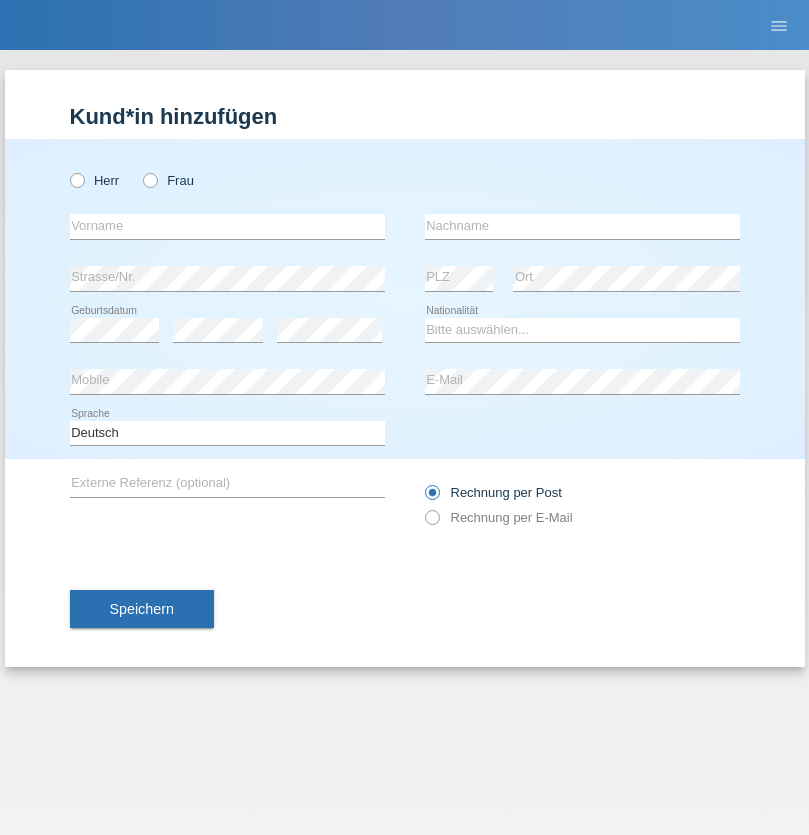 radio on "true" 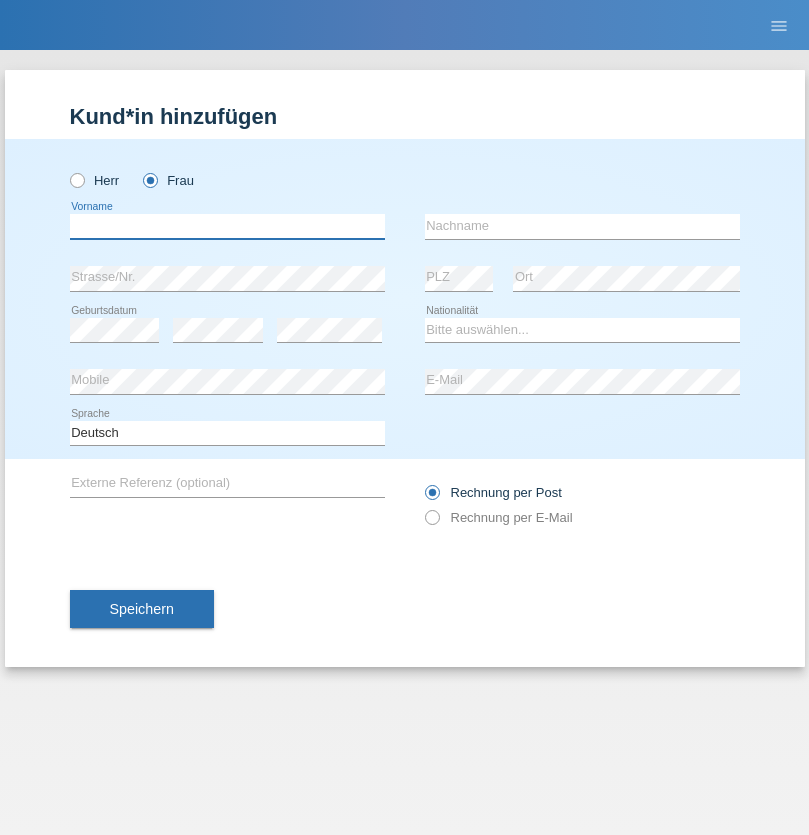 click at bounding box center (227, 226) 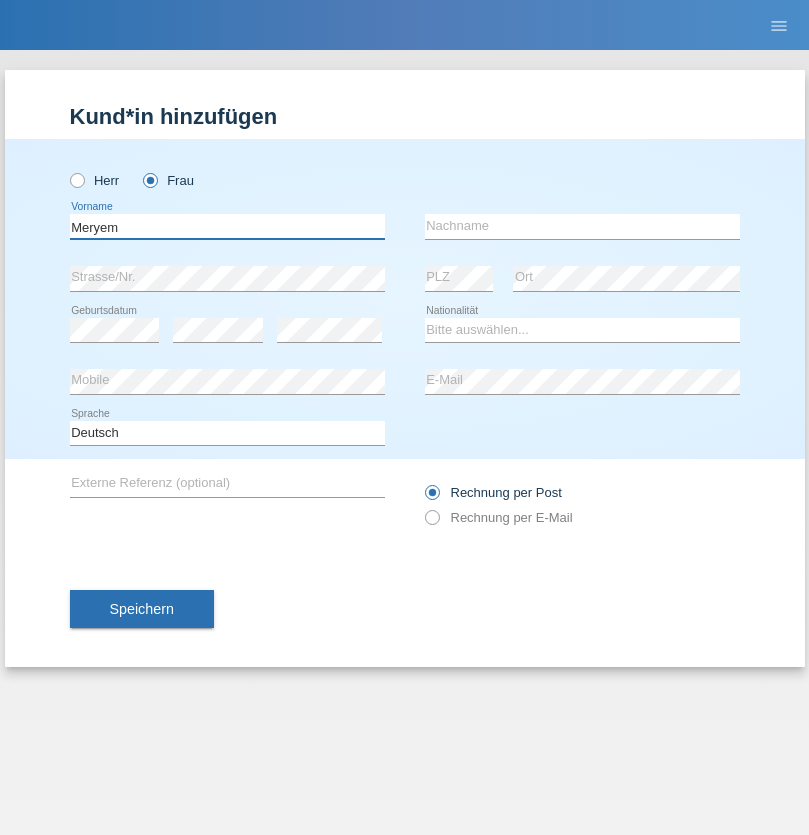 type on "Meryem" 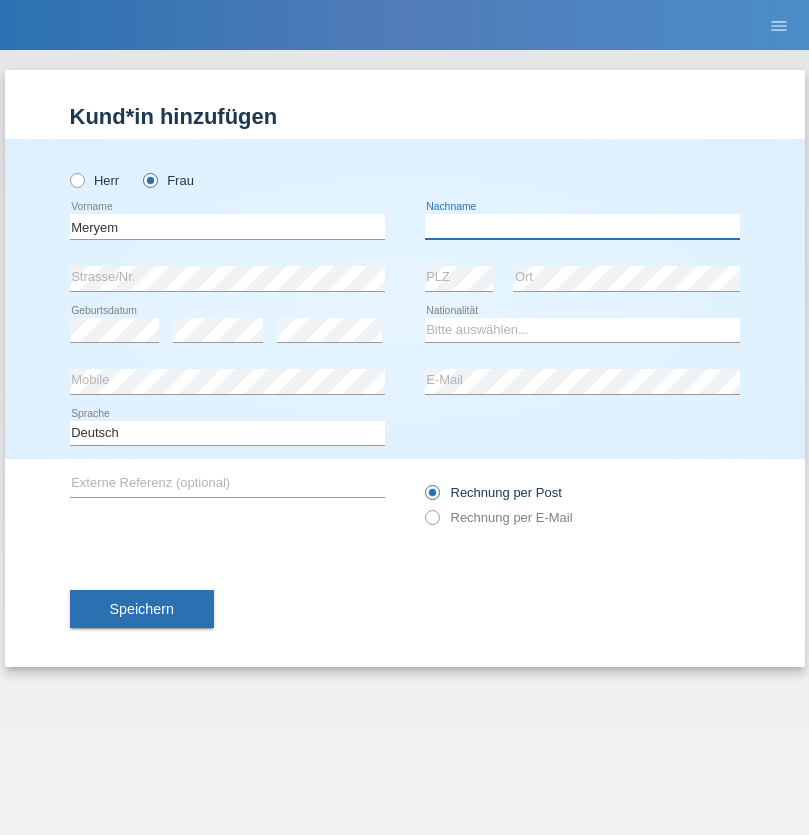 click at bounding box center [582, 226] 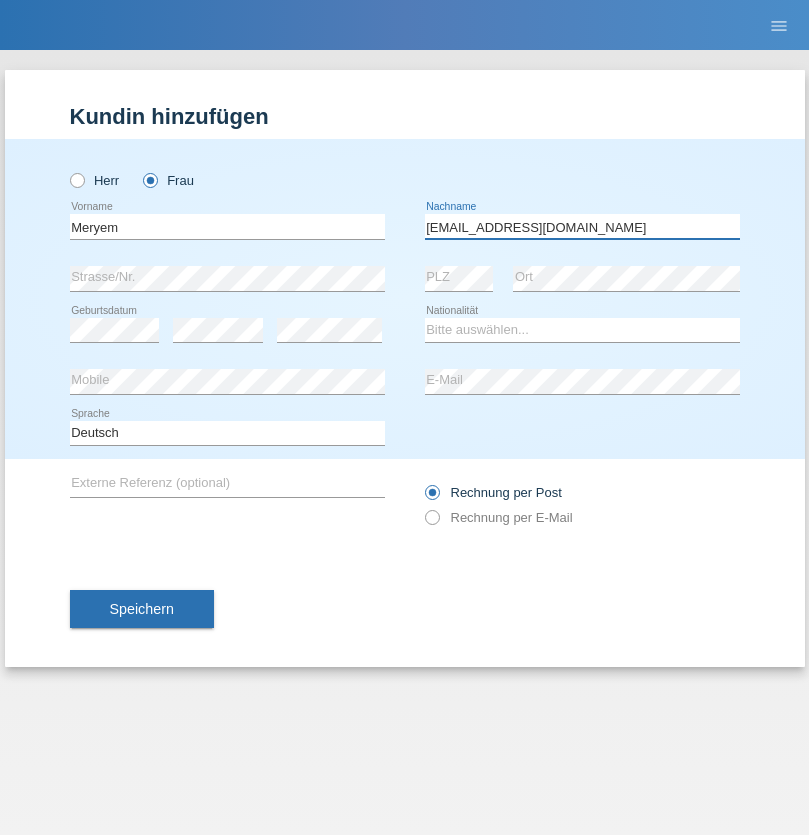 type on "[EMAIL_ADDRESS][DOMAIN_NAME]" 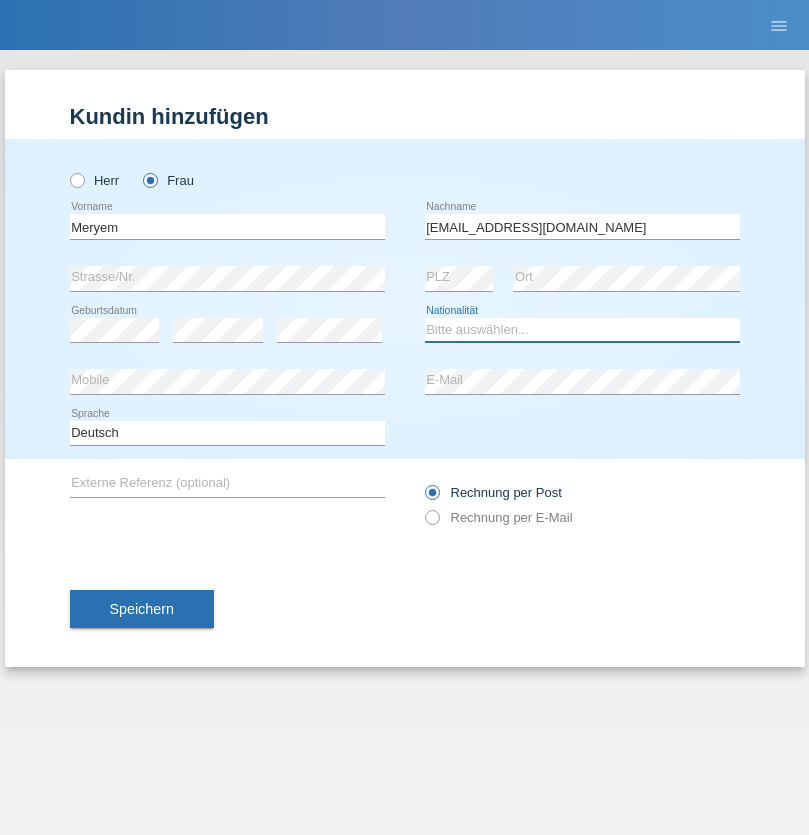 select on "TR" 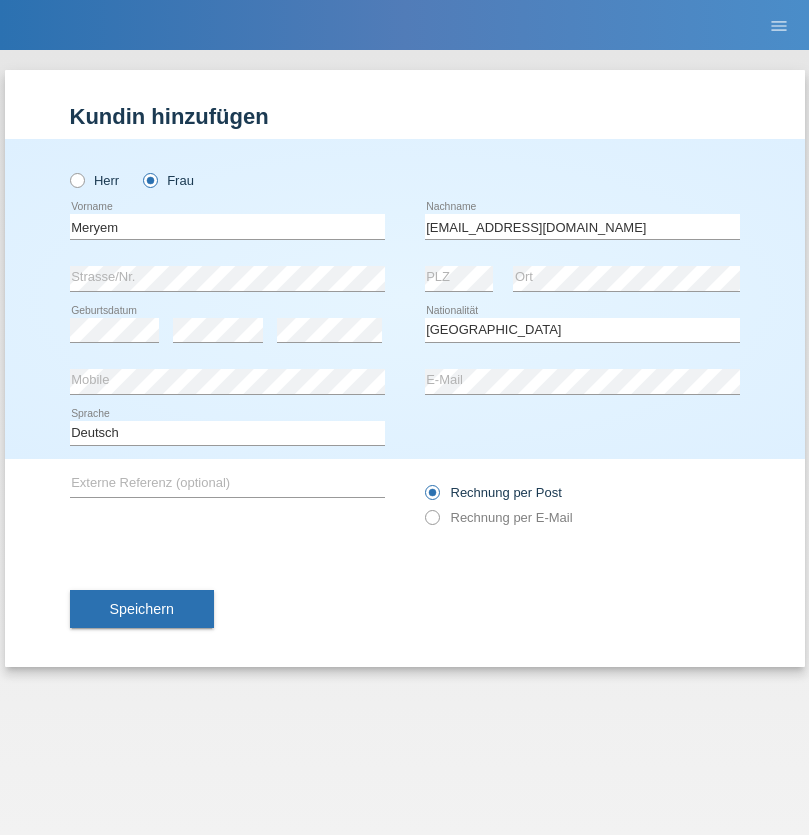 select on "C" 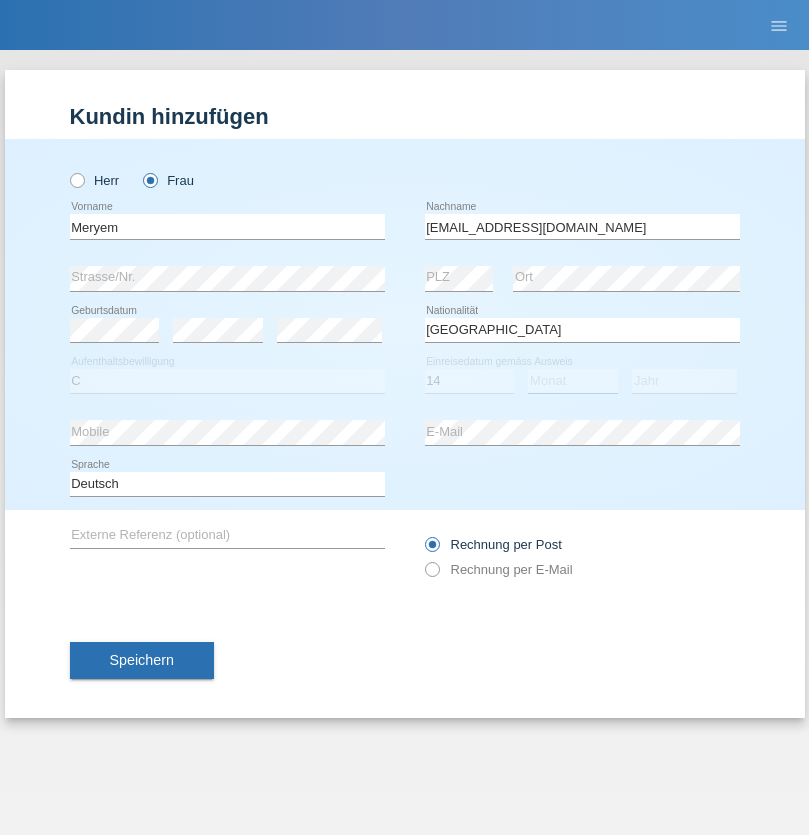 select on "12" 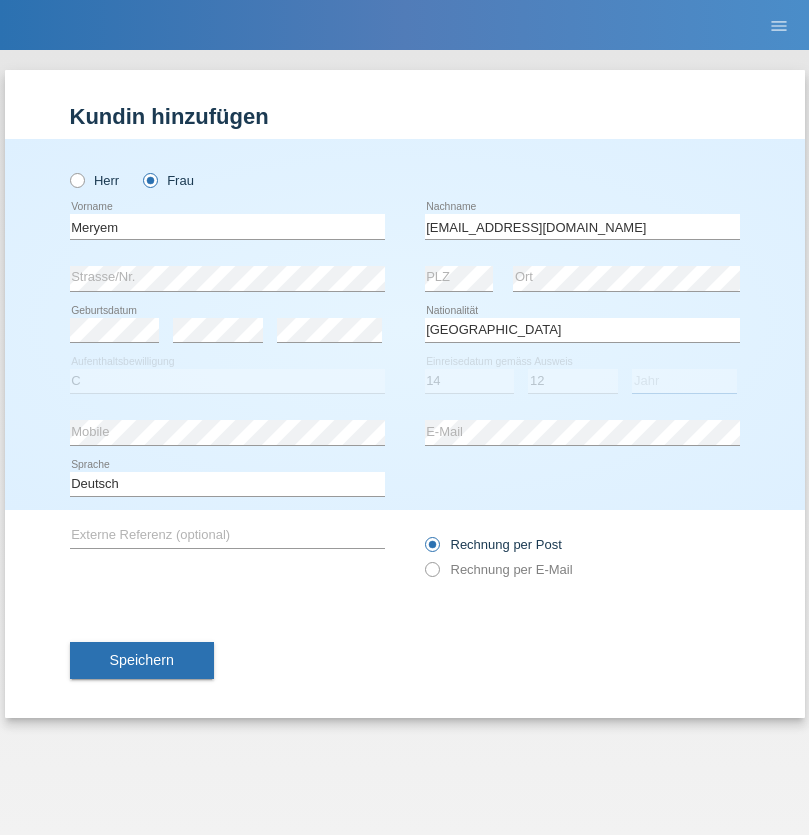 select on "1985" 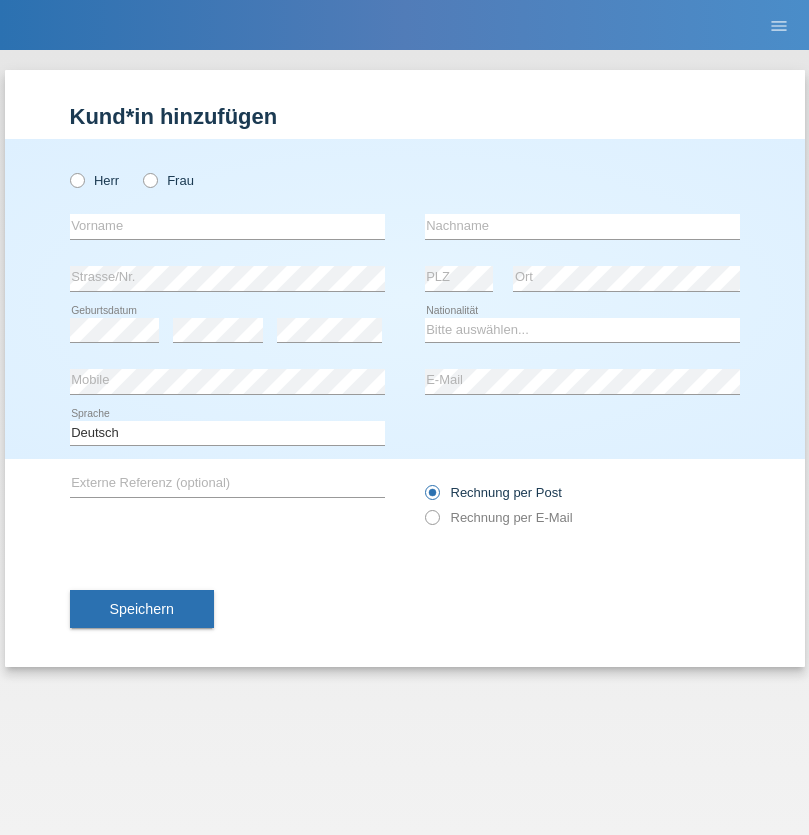 scroll, scrollTop: 0, scrollLeft: 0, axis: both 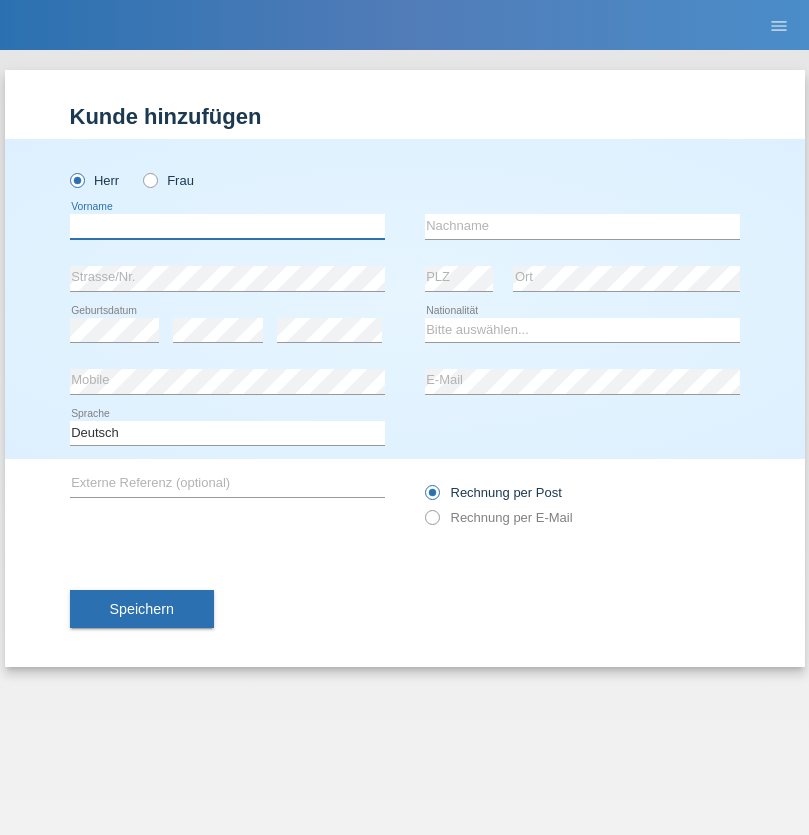 click at bounding box center [227, 226] 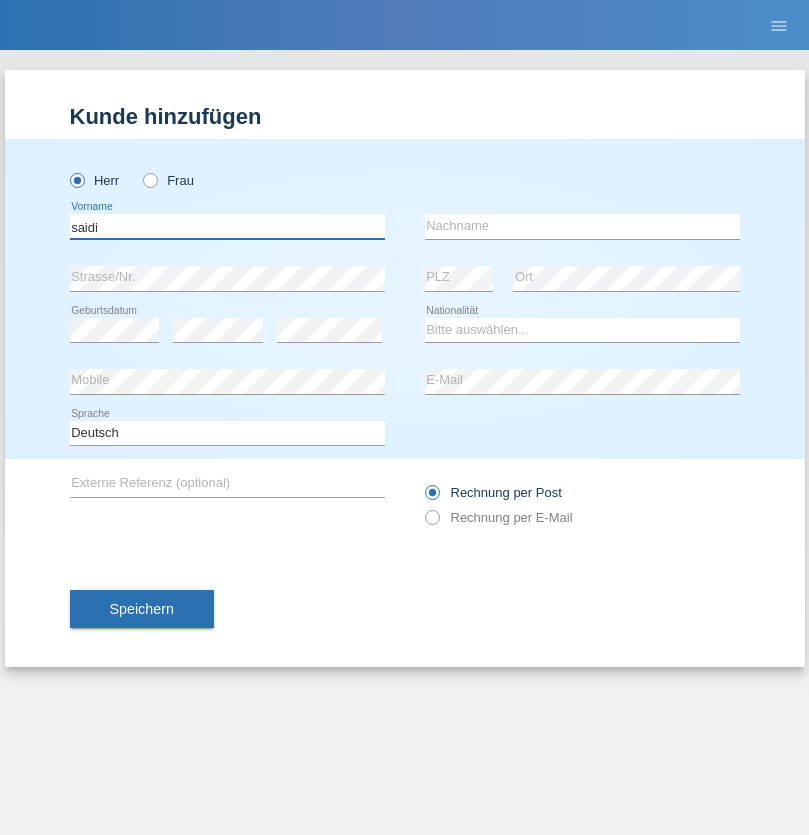 type on "saidi" 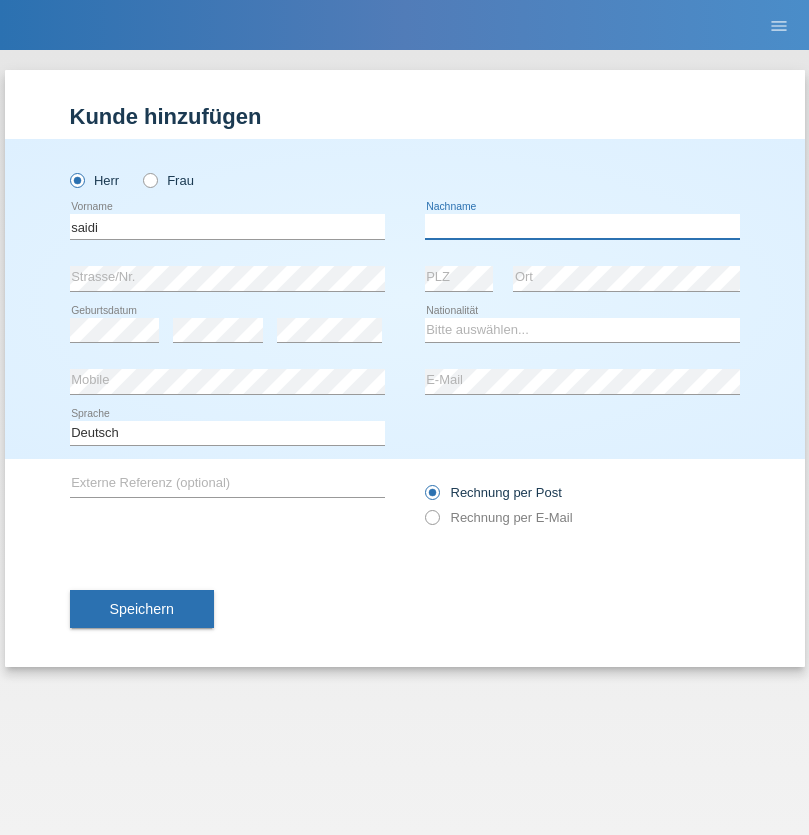click at bounding box center (582, 226) 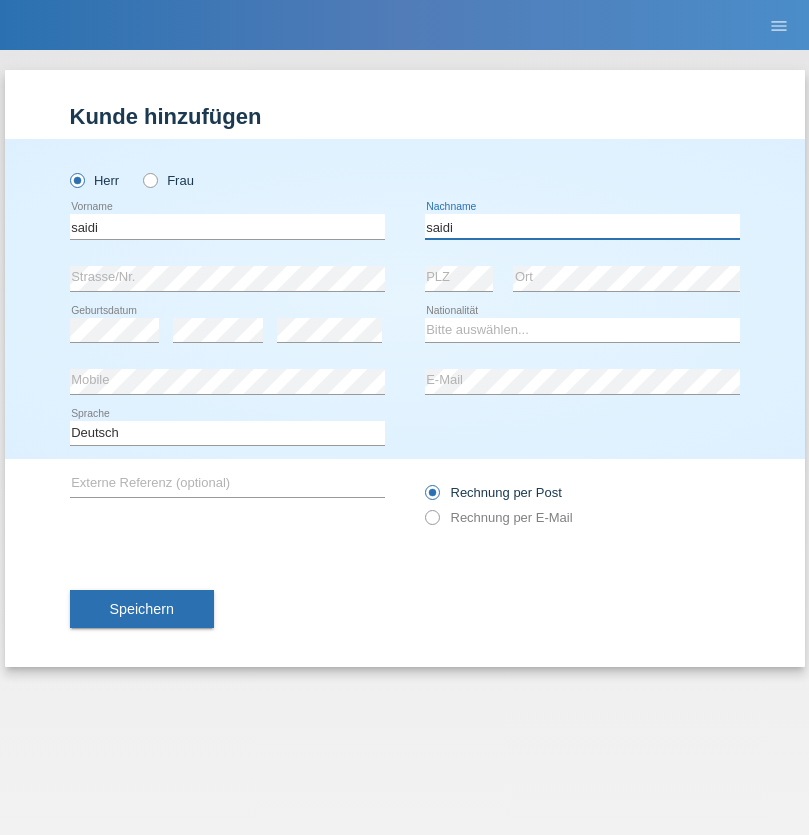 type on "saidi" 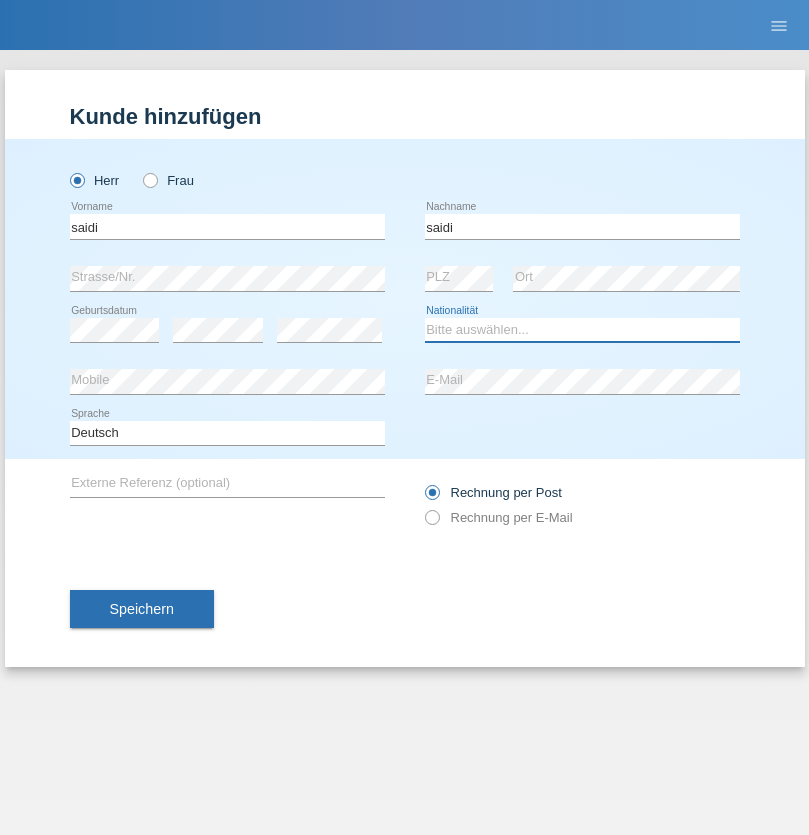 select on "MA" 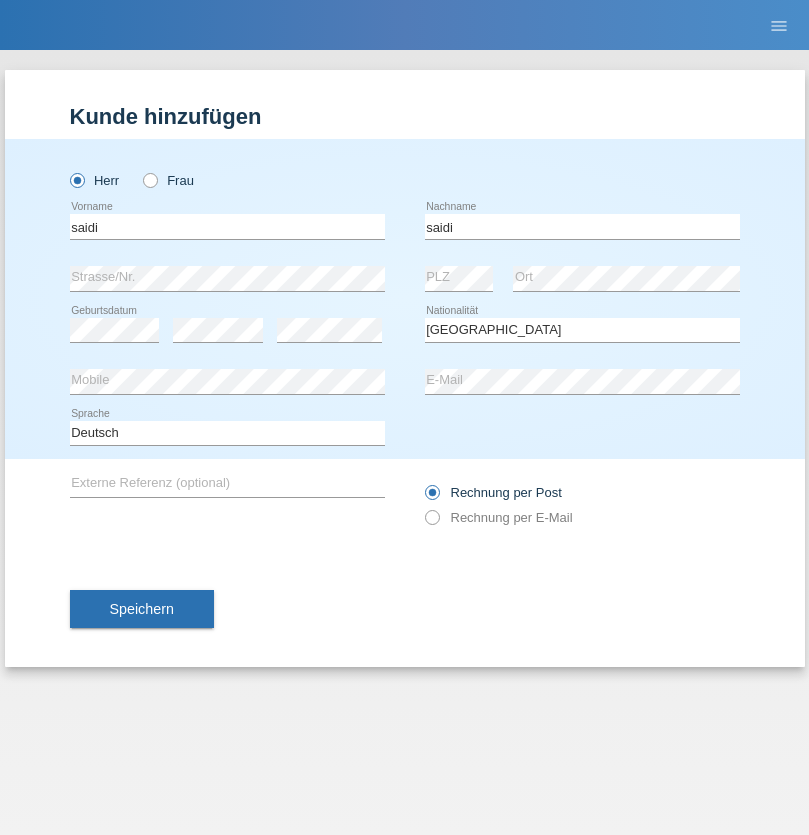 select on "C" 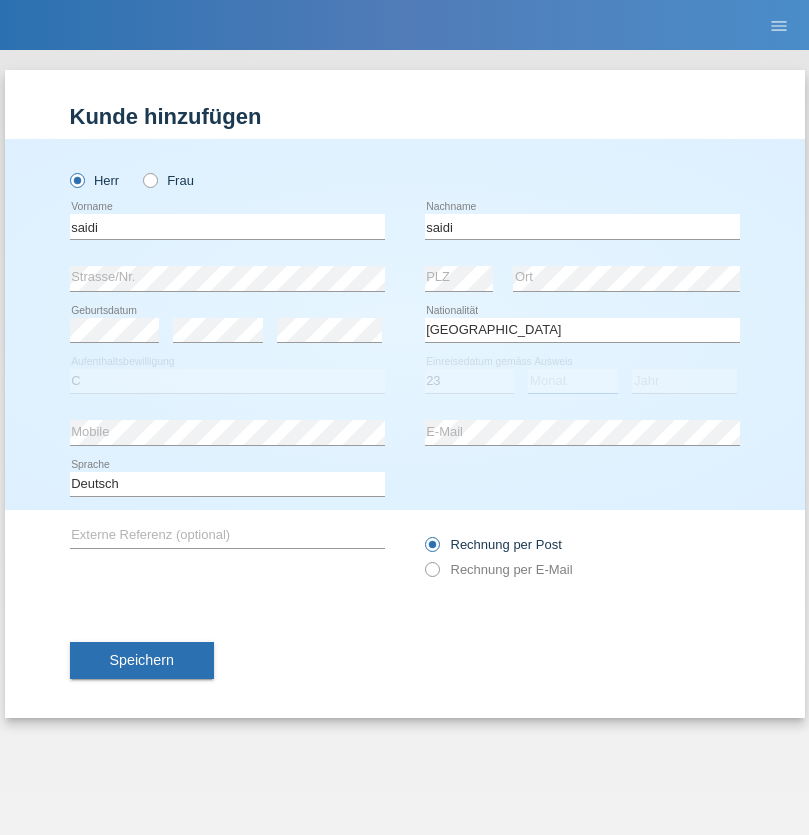 select on "06" 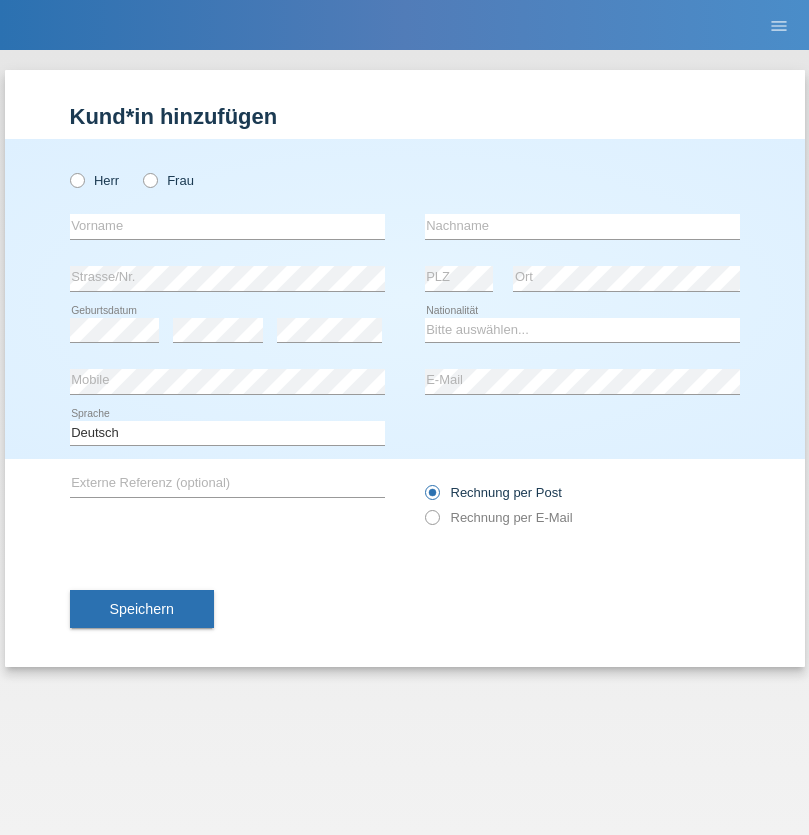 scroll, scrollTop: 0, scrollLeft: 0, axis: both 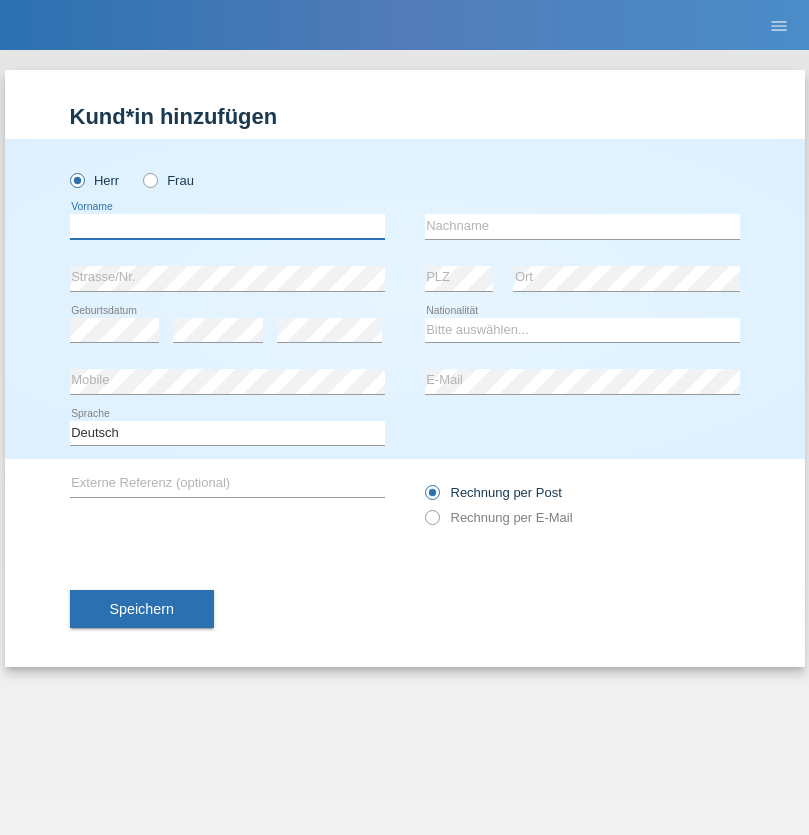click at bounding box center (227, 226) 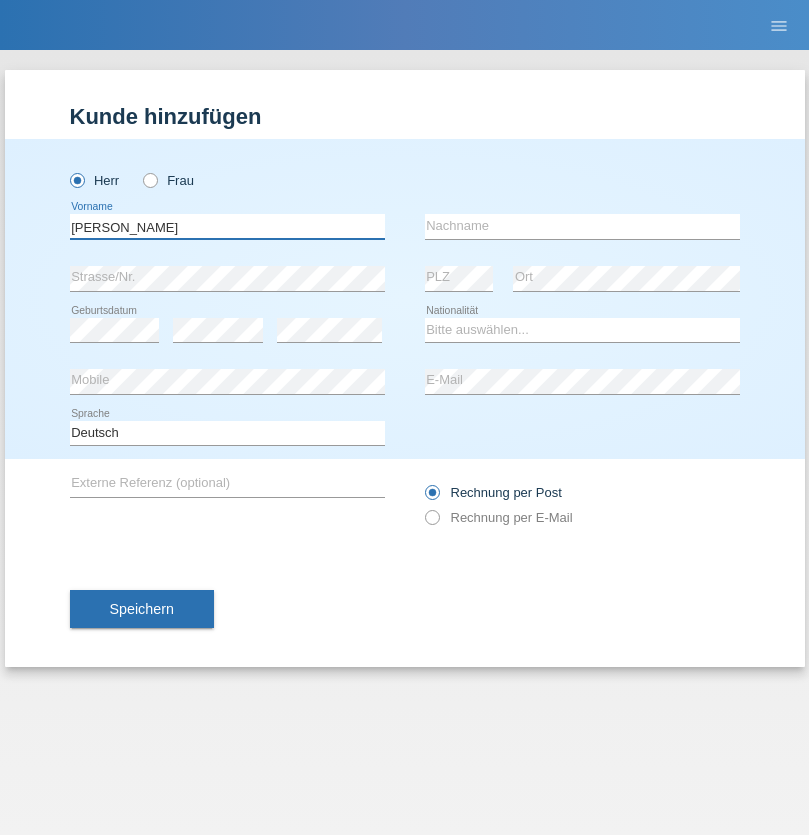 type on "Paolo" 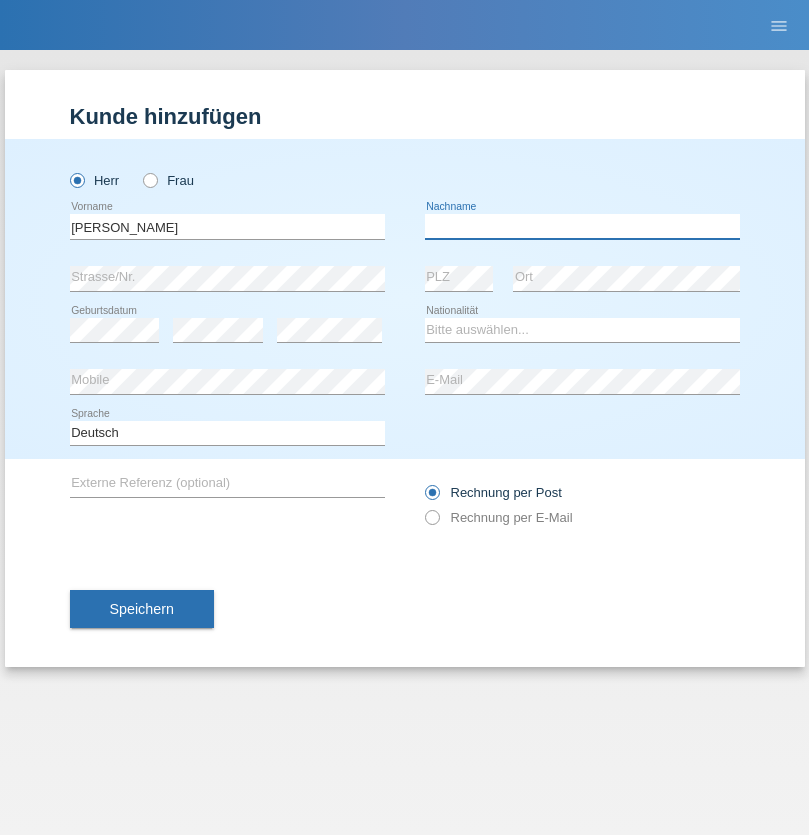 click at bounding box center (582, 226) 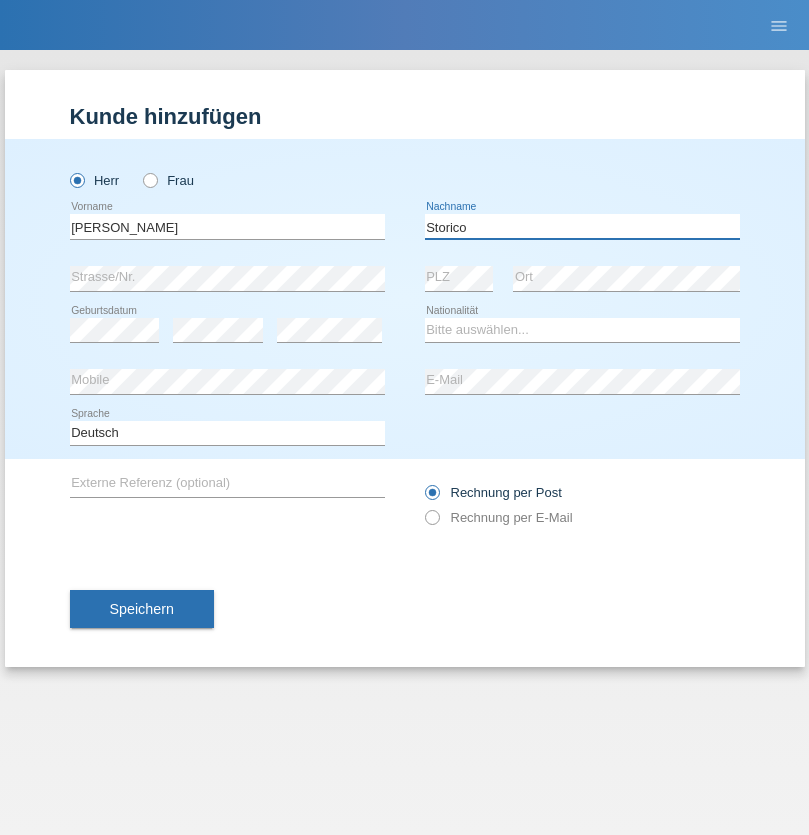 type on "Storico" 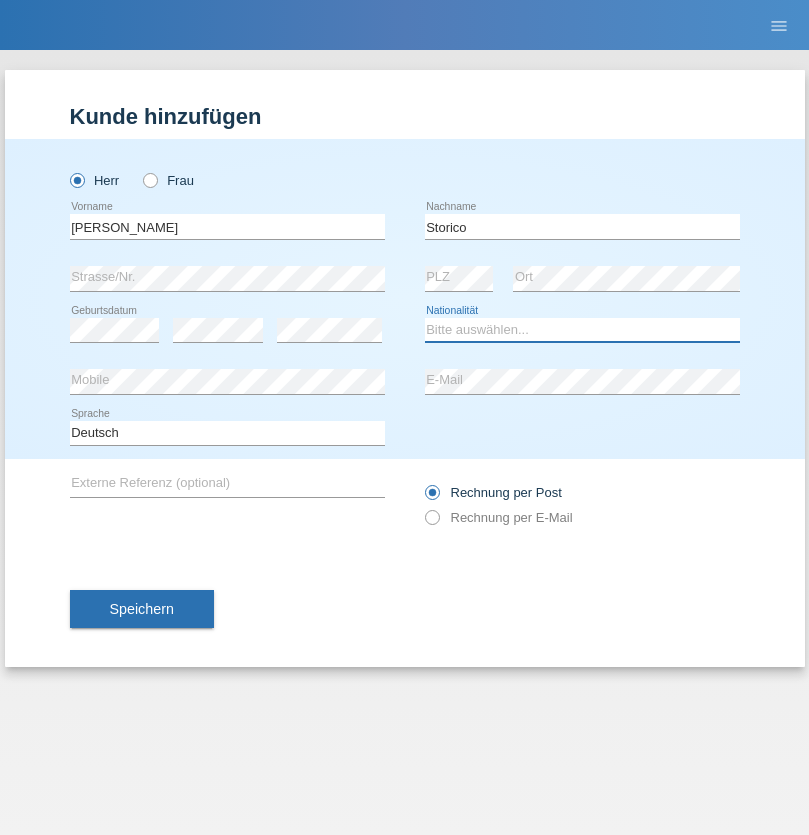 select on "IT" 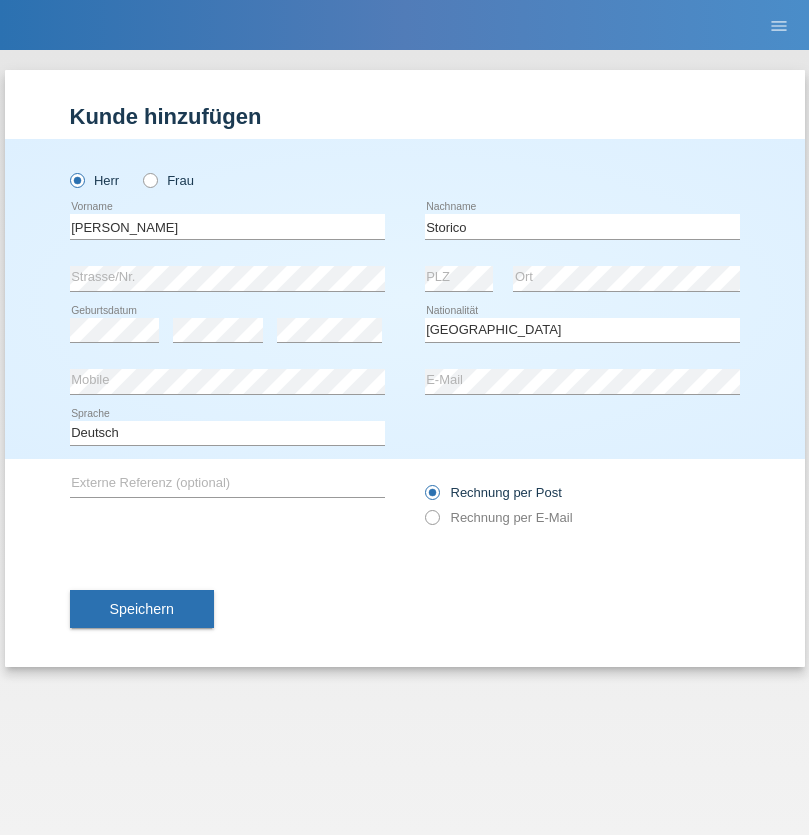 select on "C" 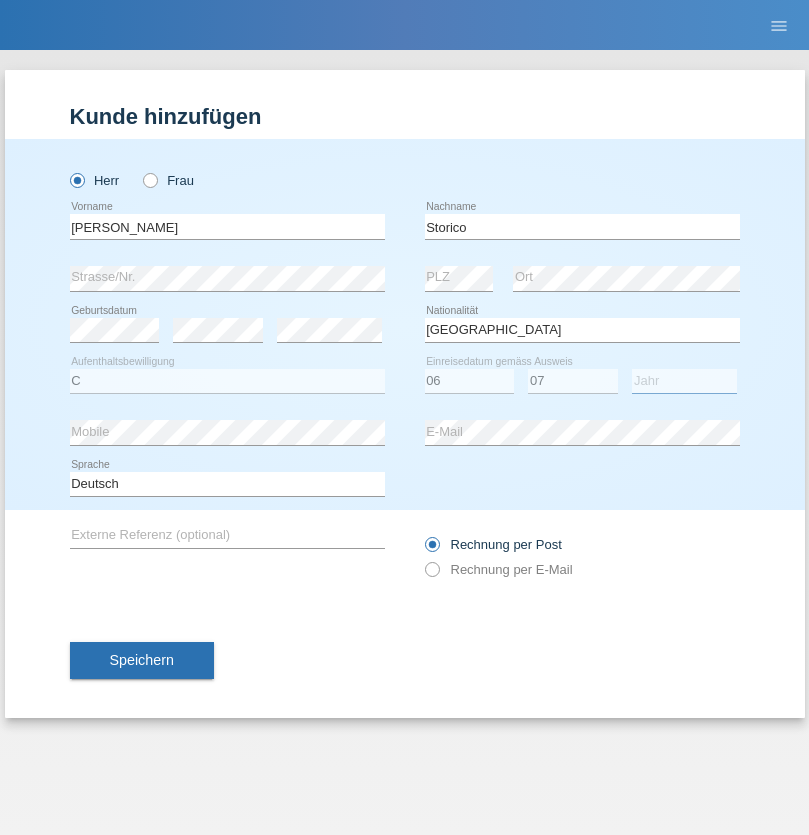 select on "2021" 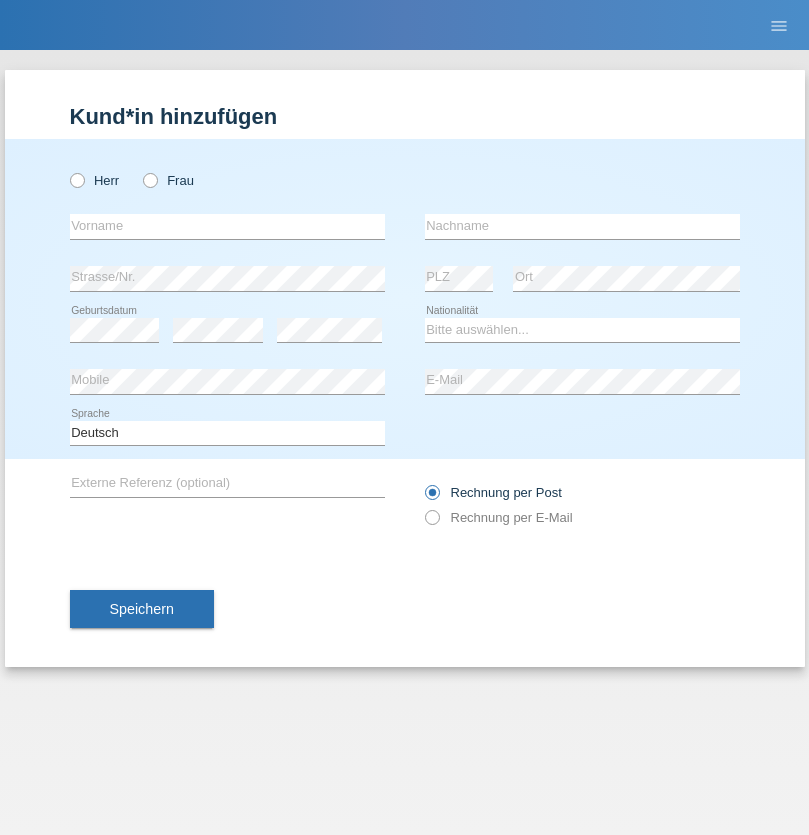 scroll, scrollTop: 0, scrollLeft: 0, axis: both 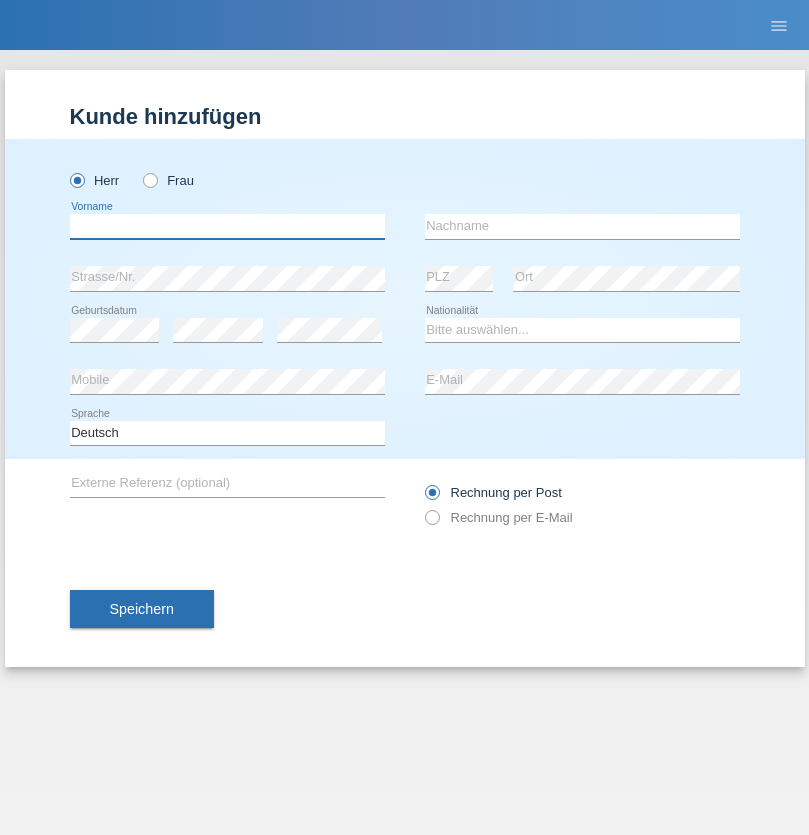 click at bounding box center (227, 226) 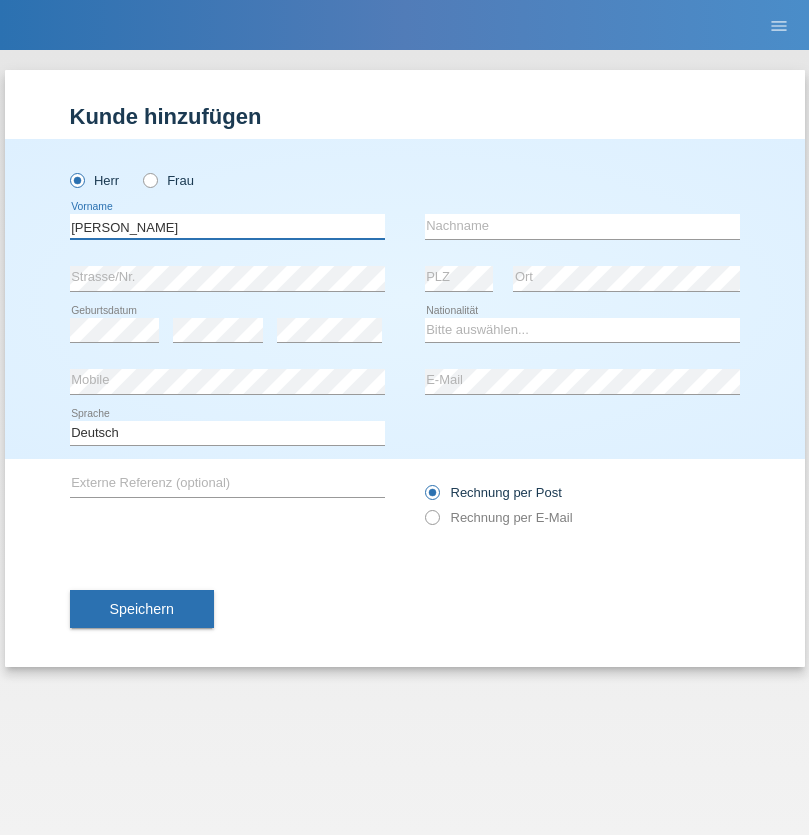 type on "[PERSON_NAME]" 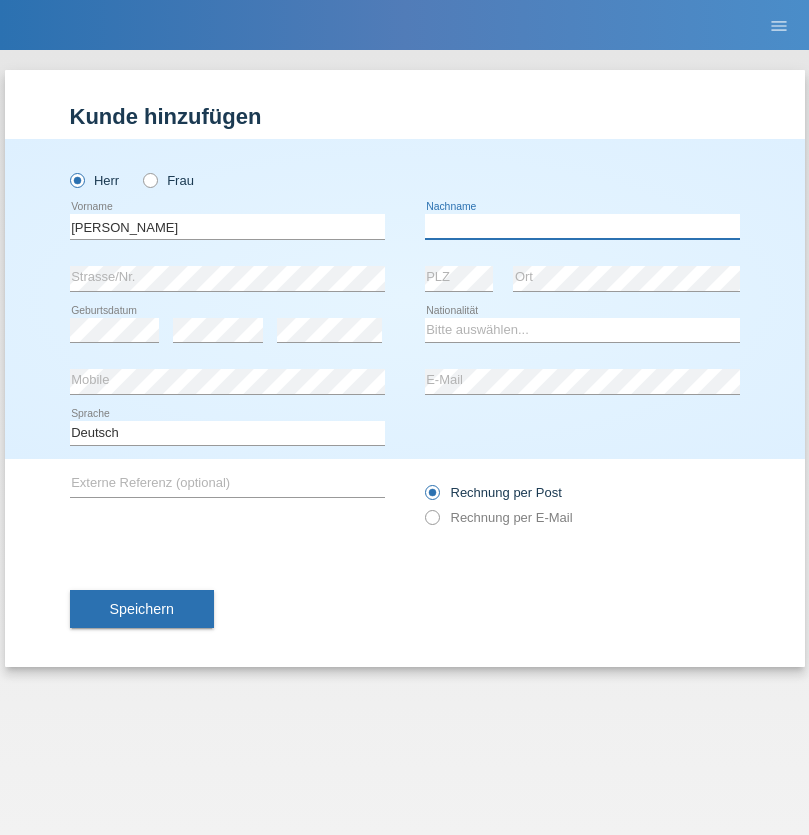 click at bounding box center (582, 226) 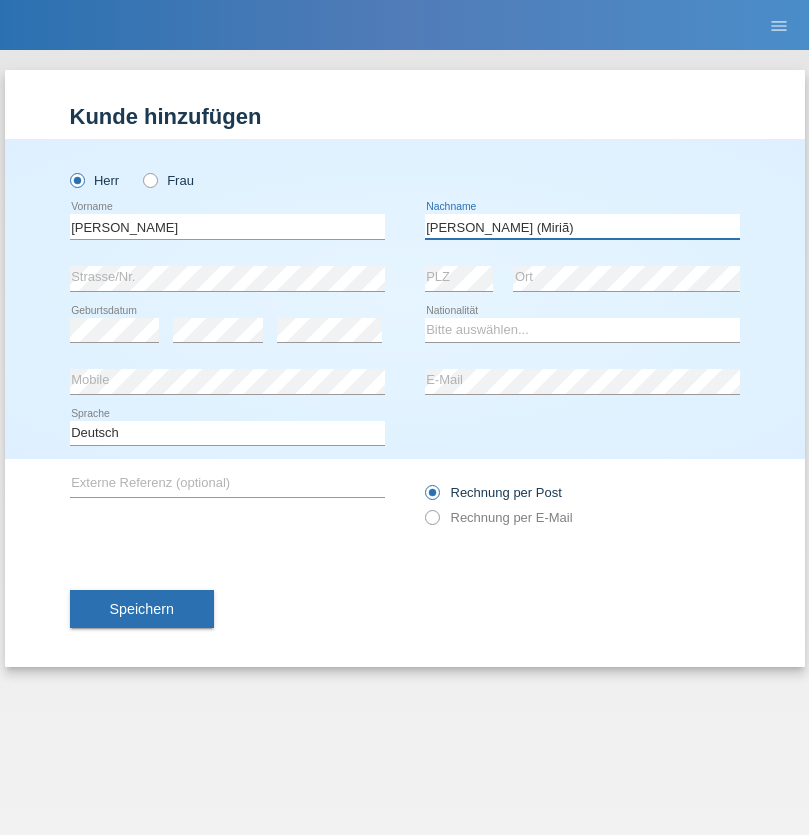 type on "[PERSON_NAME] (Miriã)" 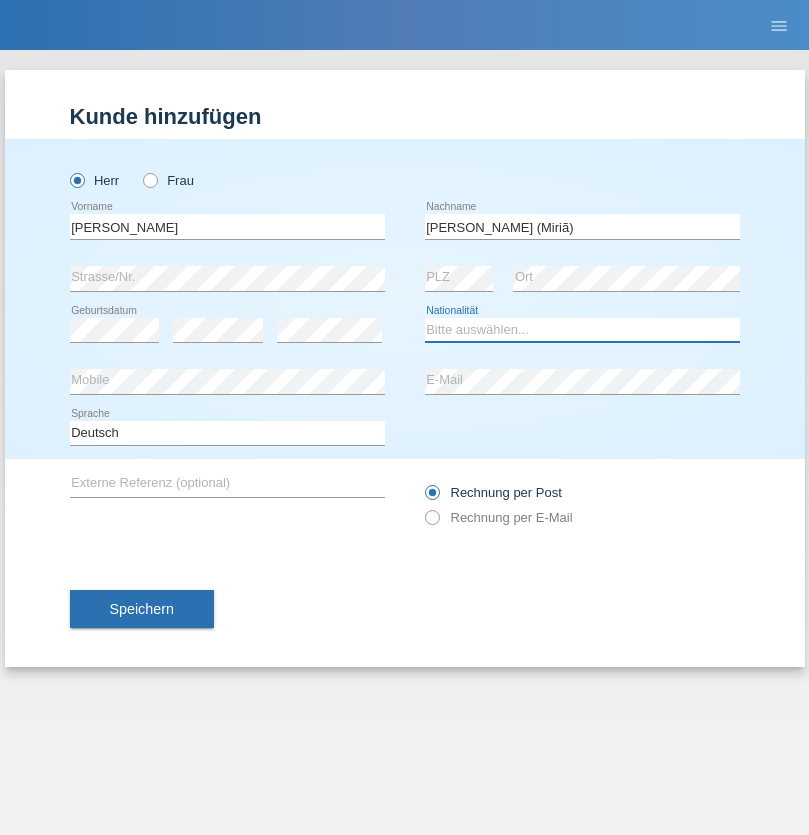 select on "BR" 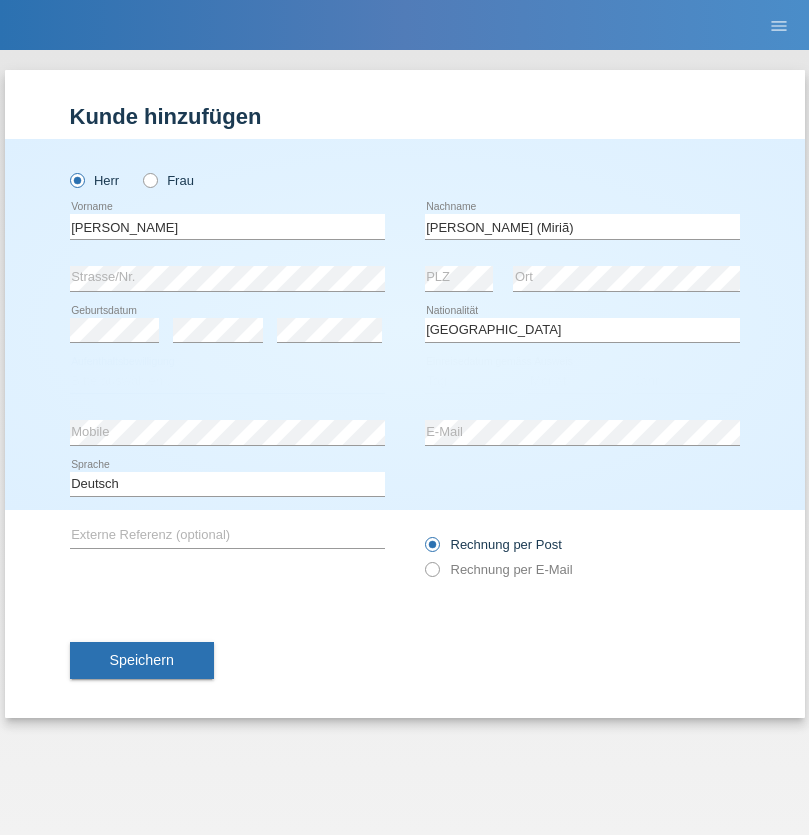 select on "C" 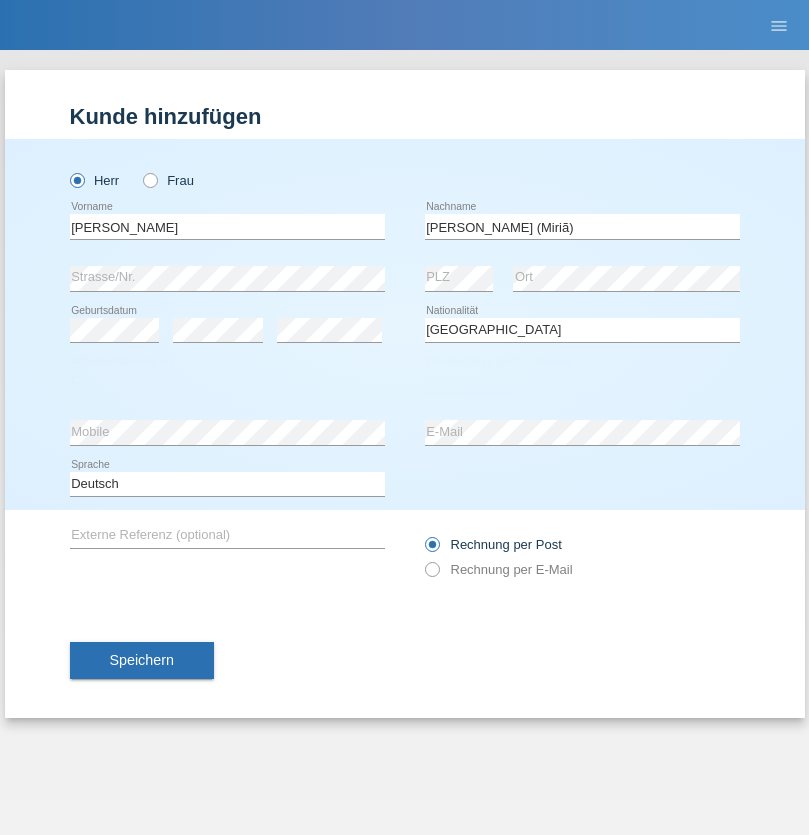 select on "14" 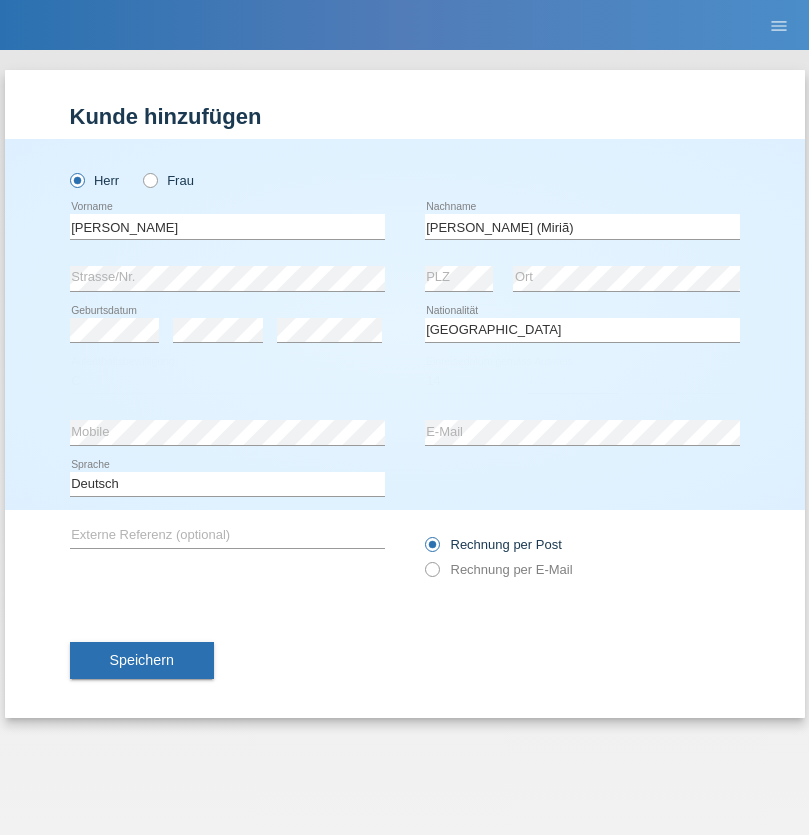 select on "12" 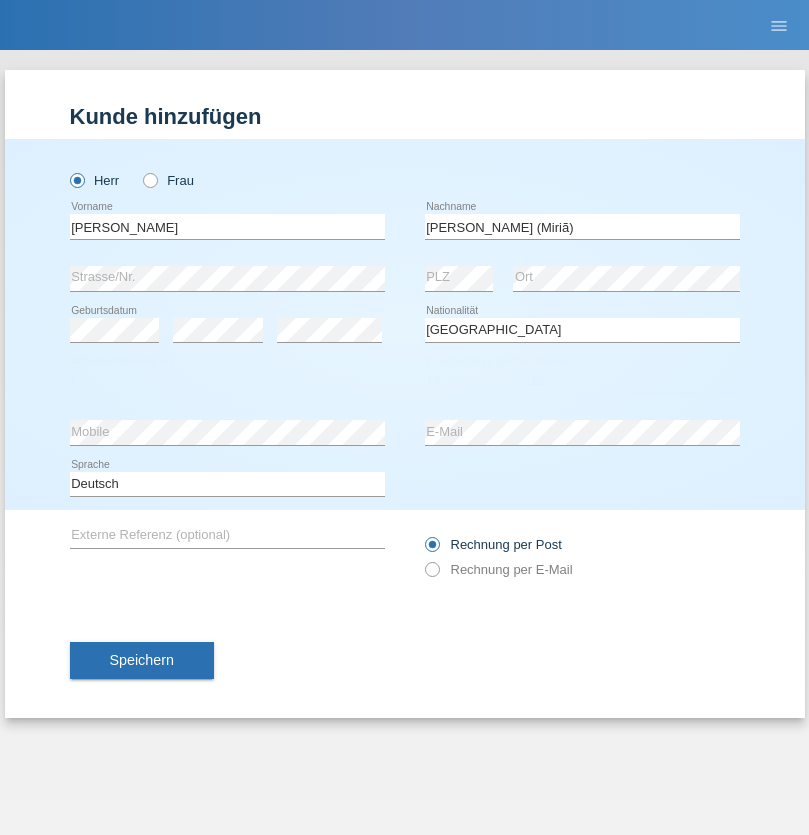 select on "2001" 